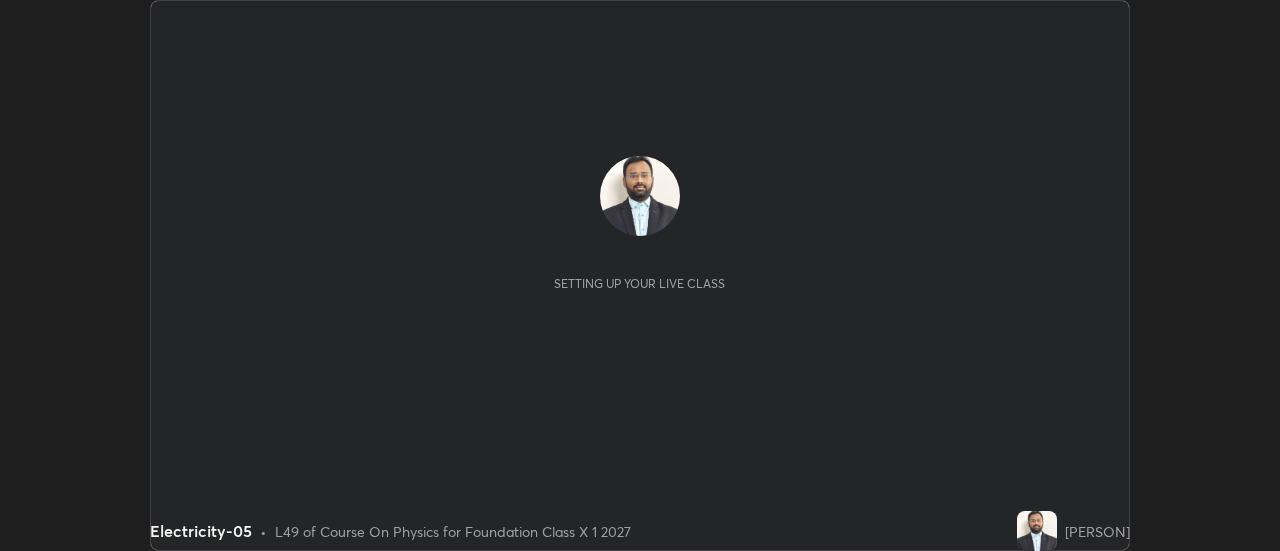 scroll, scrollTop: 0, scrollLeft: 0, axis: both 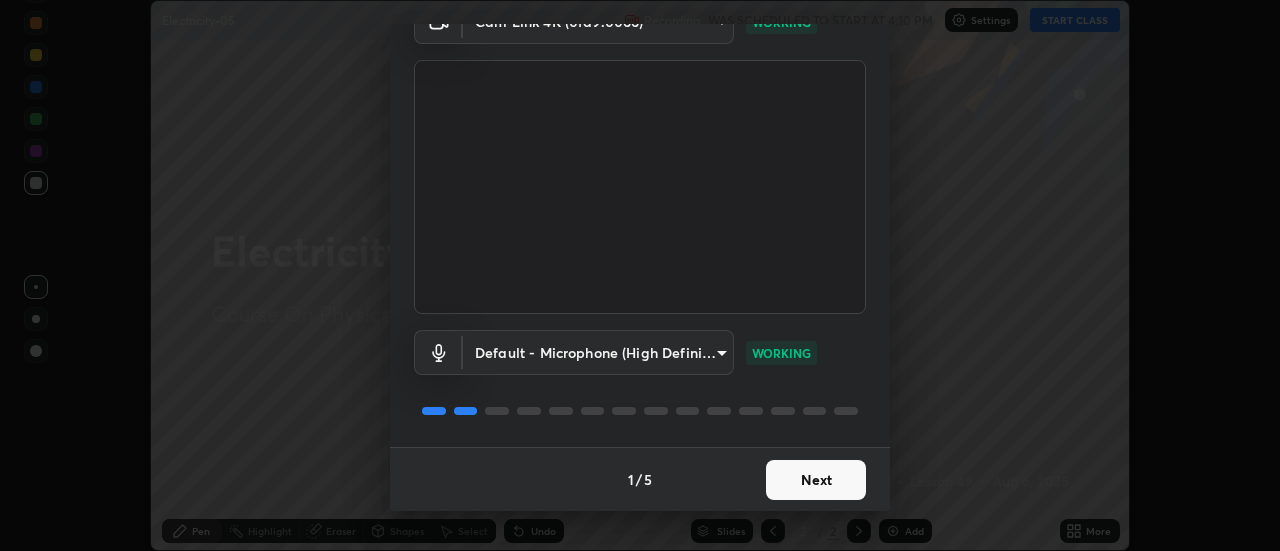 click on "Next" at bounding box center [816, 480] 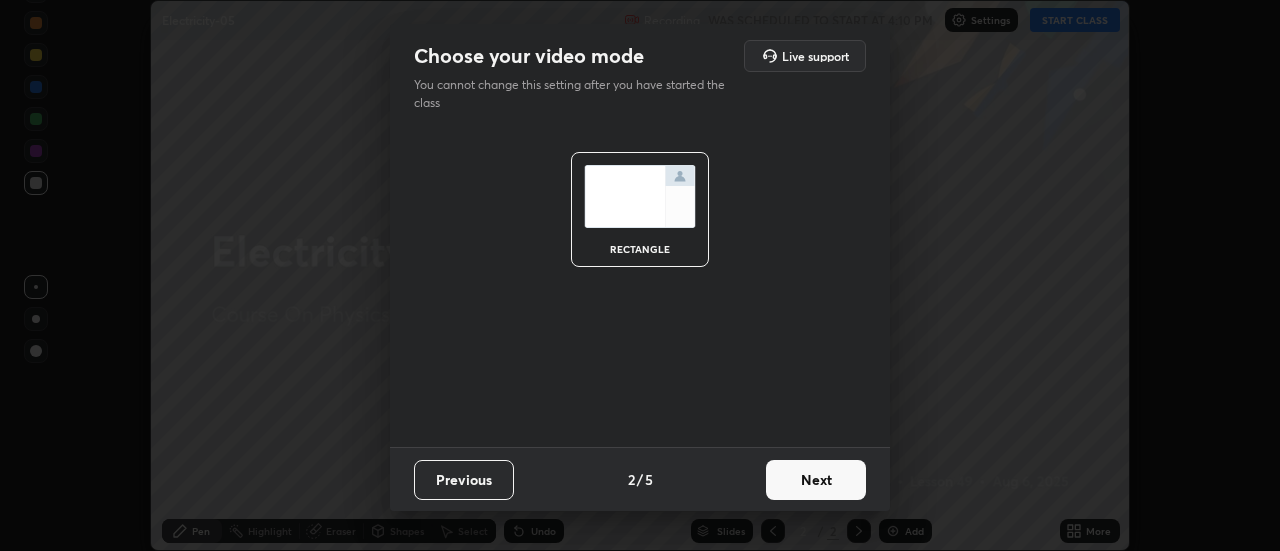 scroll, scrollTop: 0, scrollLeft: 0, axis: both 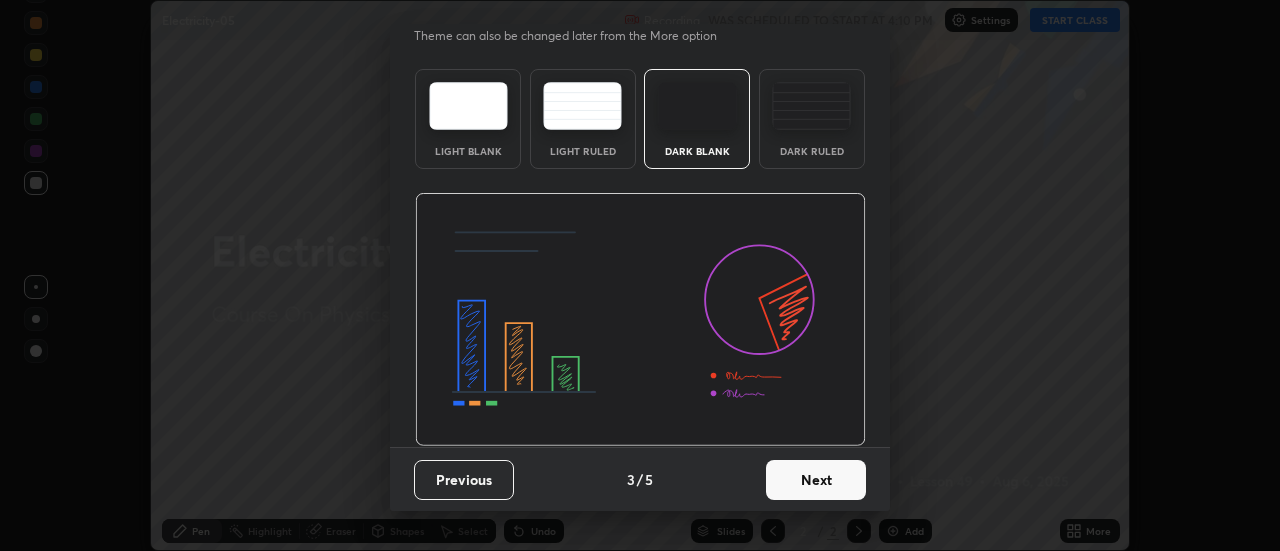 click on "Next" at bounding box center (816, 480) 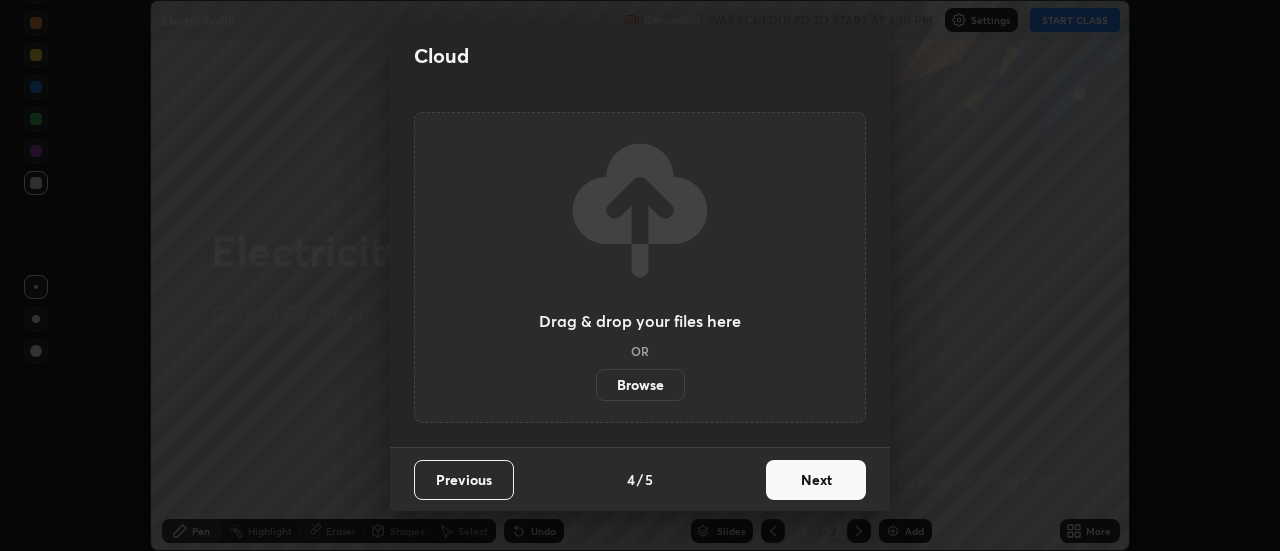 scroll, scrollTop: 0, scrollLeft: 0, axis: both 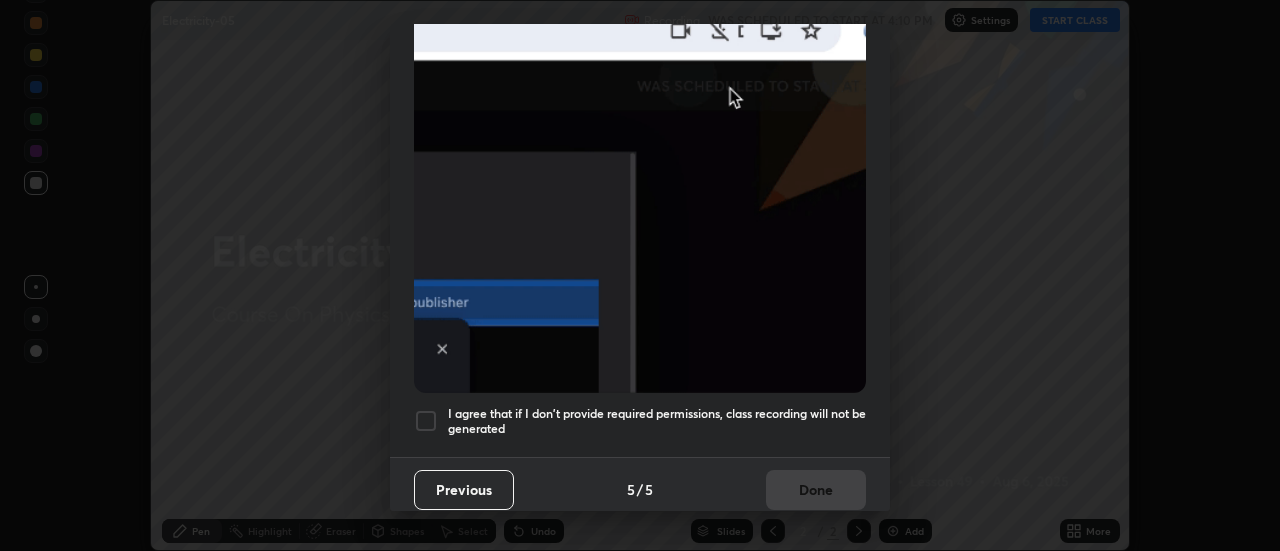 click at bounding box center [426, 421] 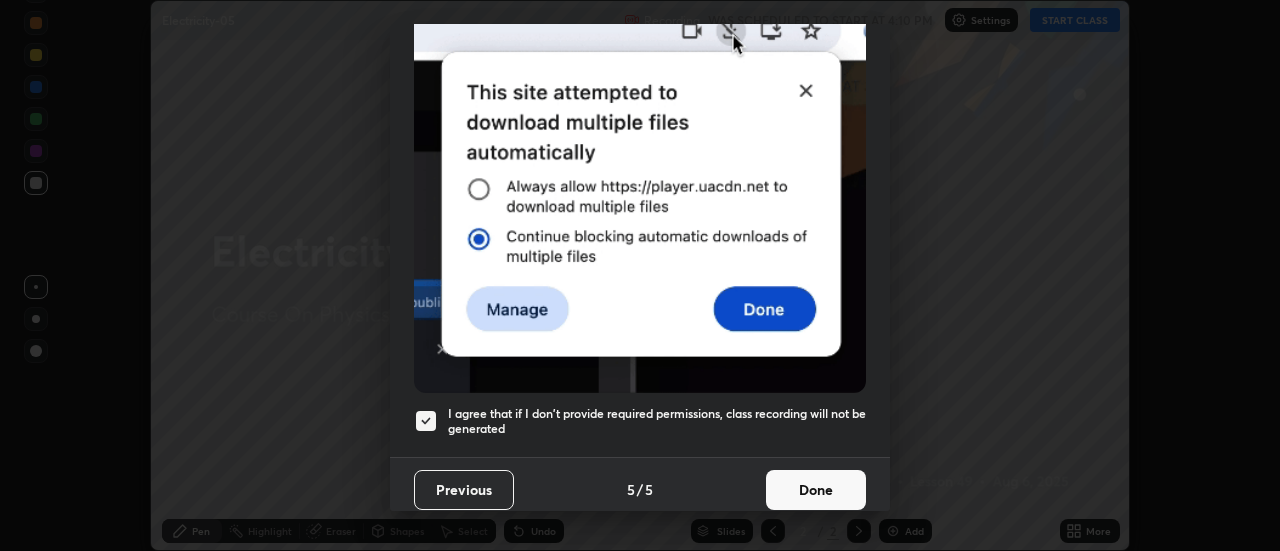 click on "Done" at bounding box center [816, 490] 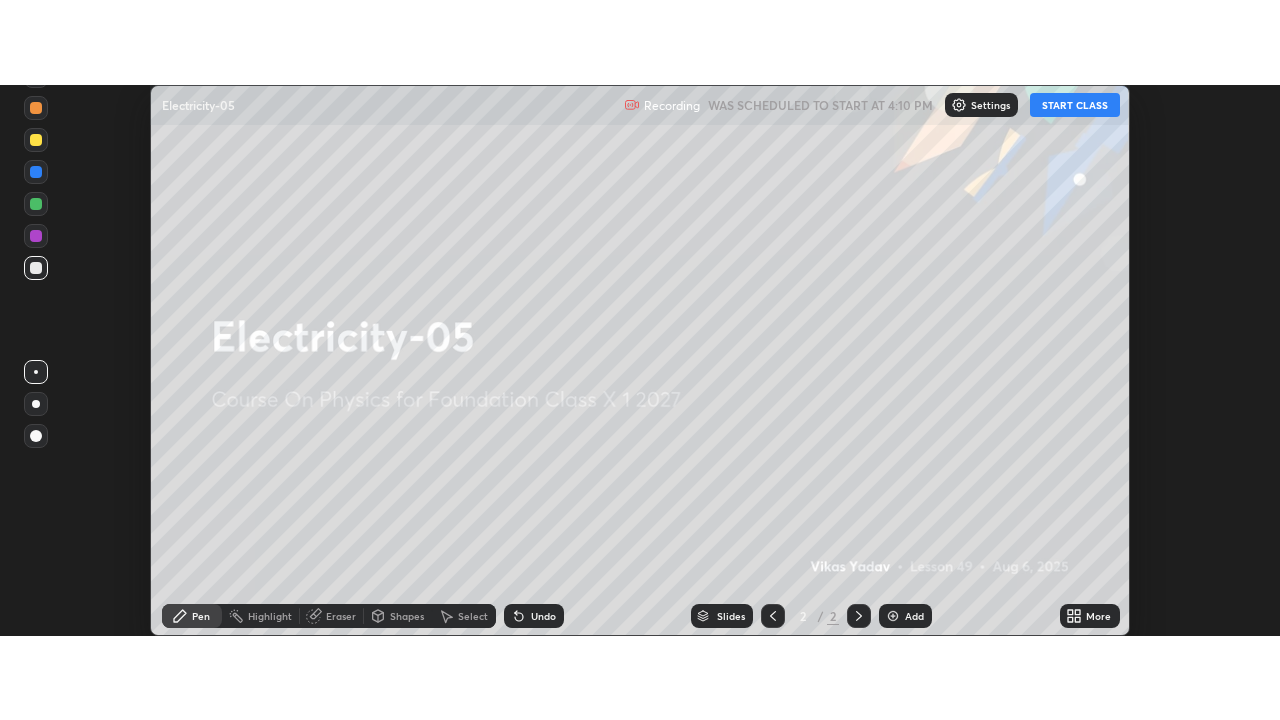 scroll, scrollTop: 99280, scrollLeft: 98720, axis: both 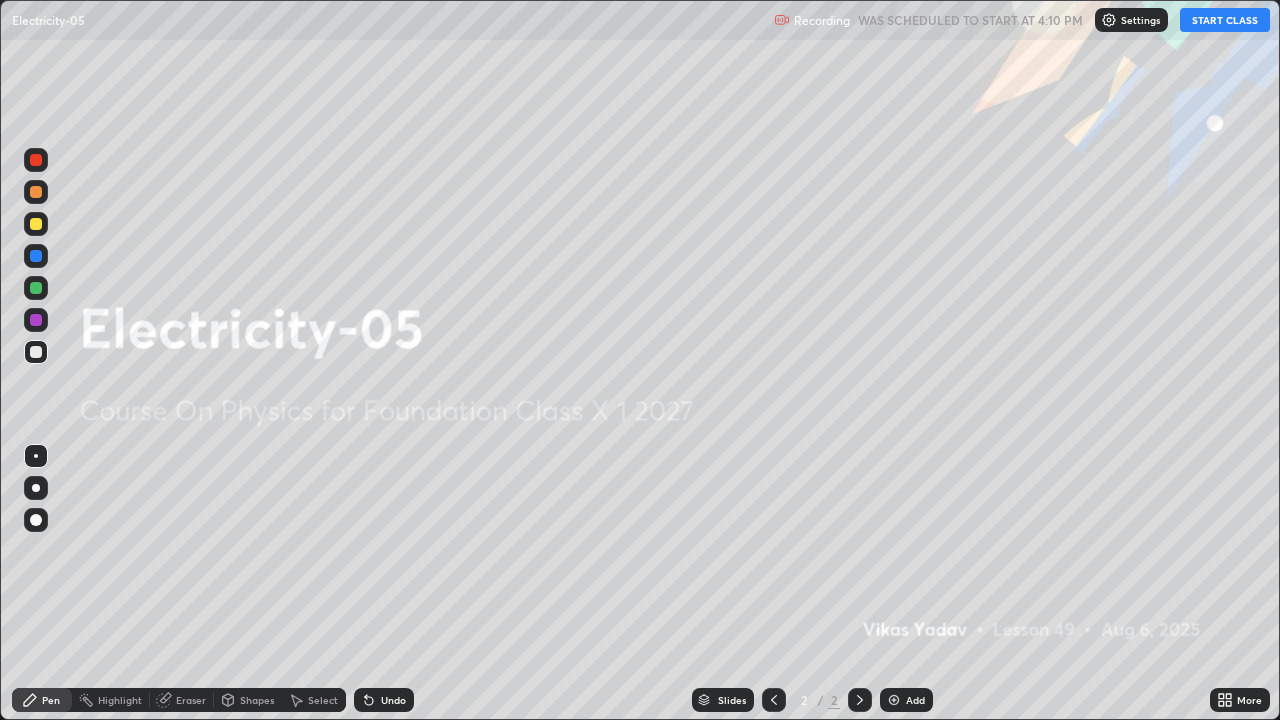 click on "START CLASS" at bounding box center [1225, 20] 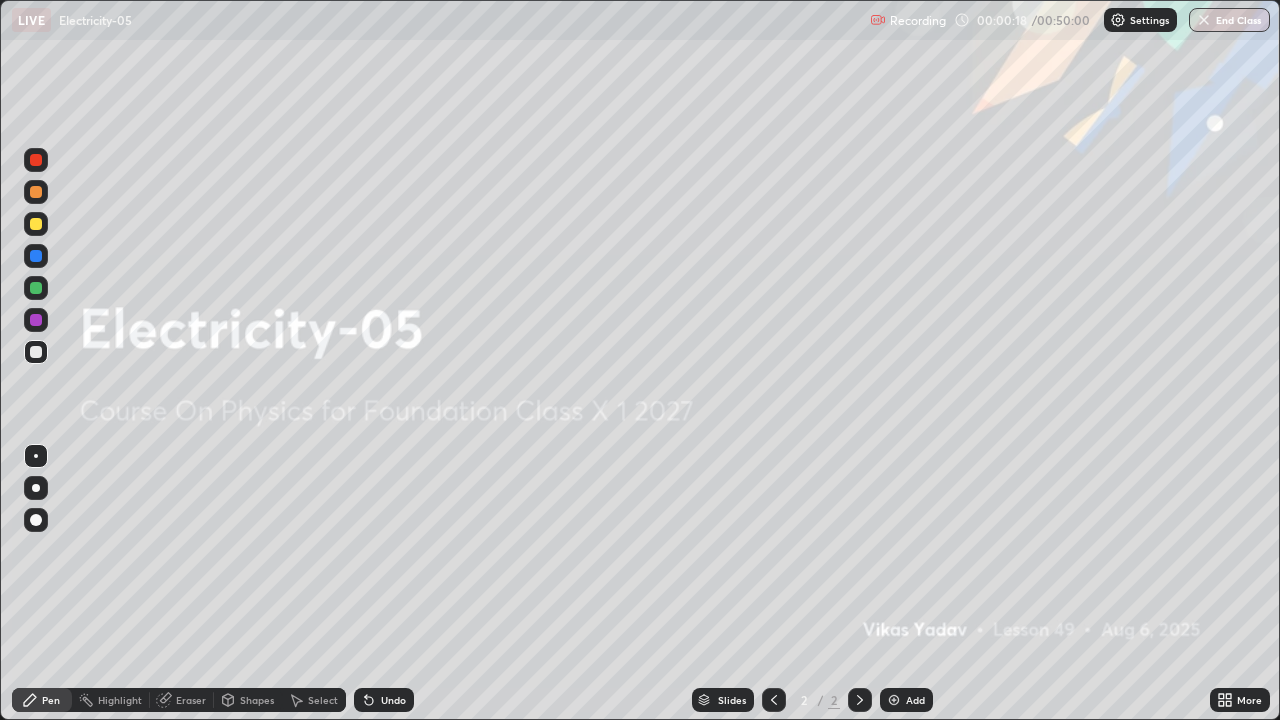click 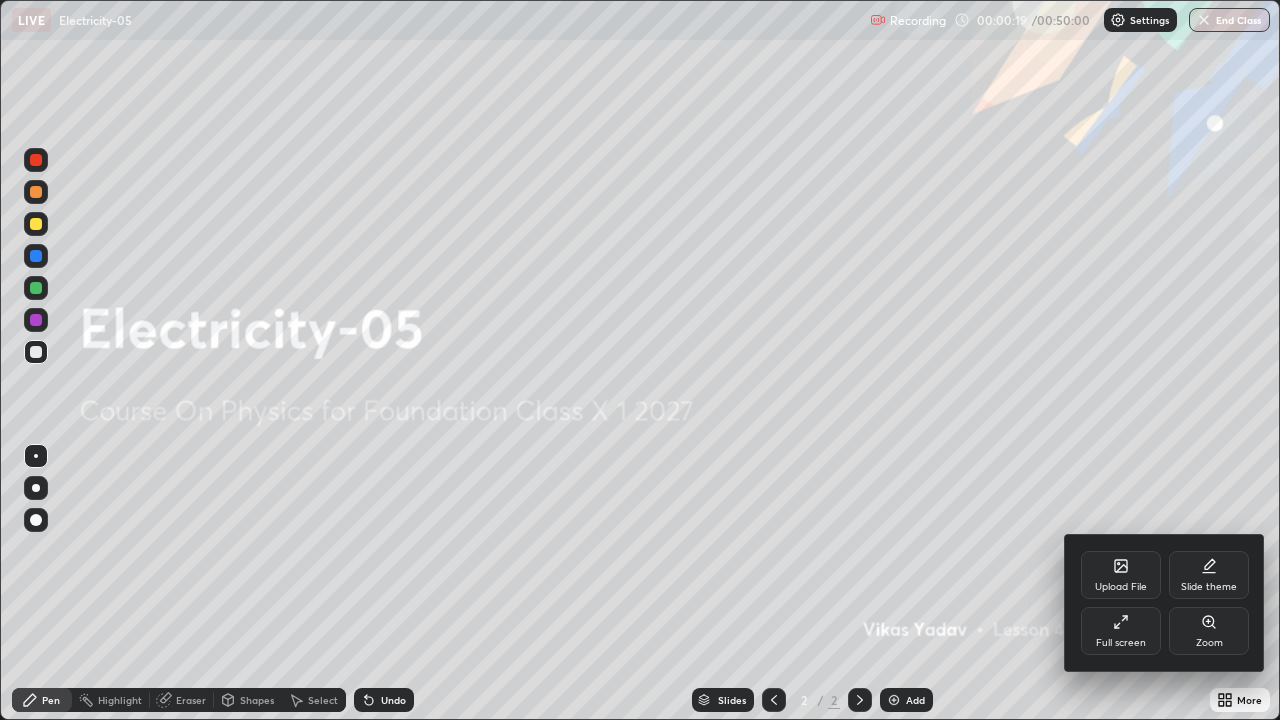 click on "Upload File" at bounding box center (1121, 575) 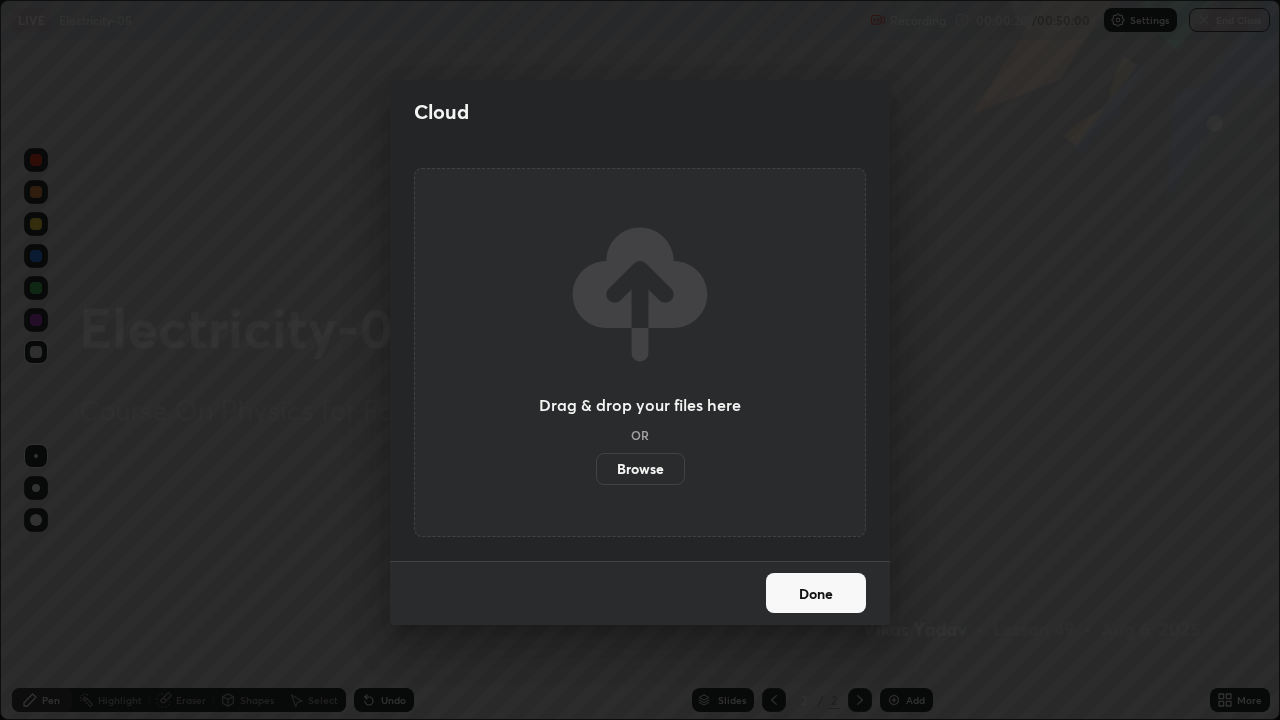 click on "Browse" at bounding box center (640, 469) 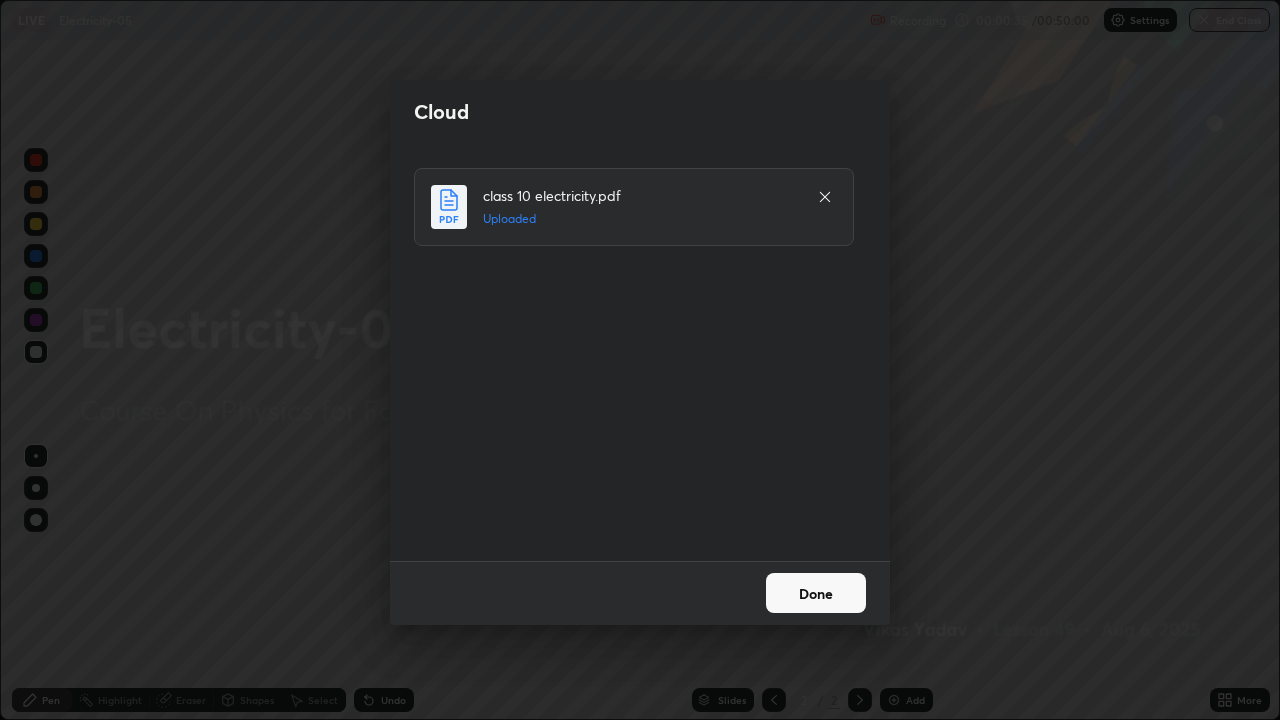 click on "Done" at bounding box center [816, 593] 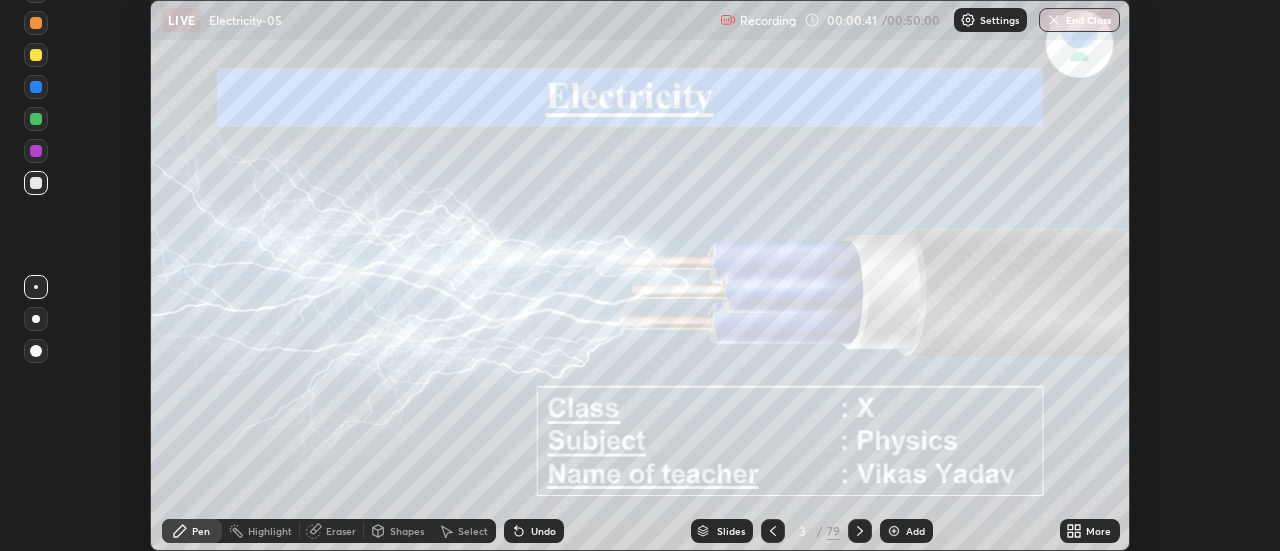 scroll, scrollTop: 551, scrollLeft: 1280, axis: both 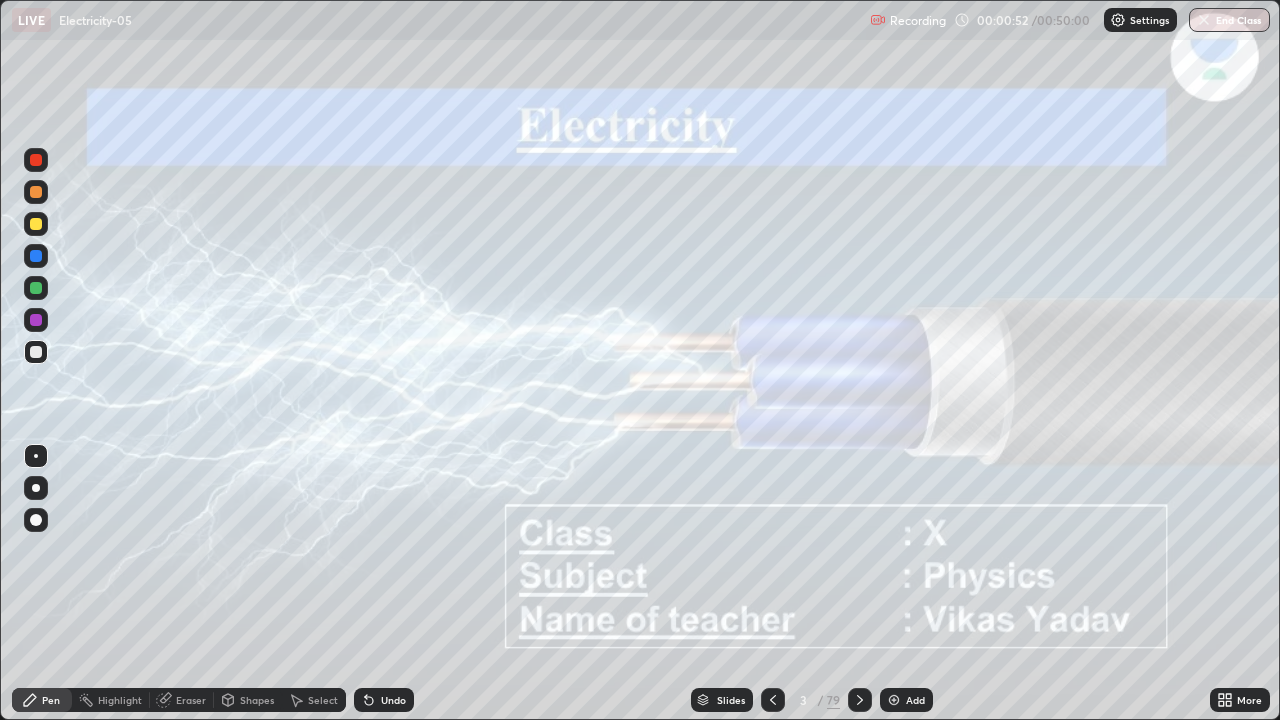 click 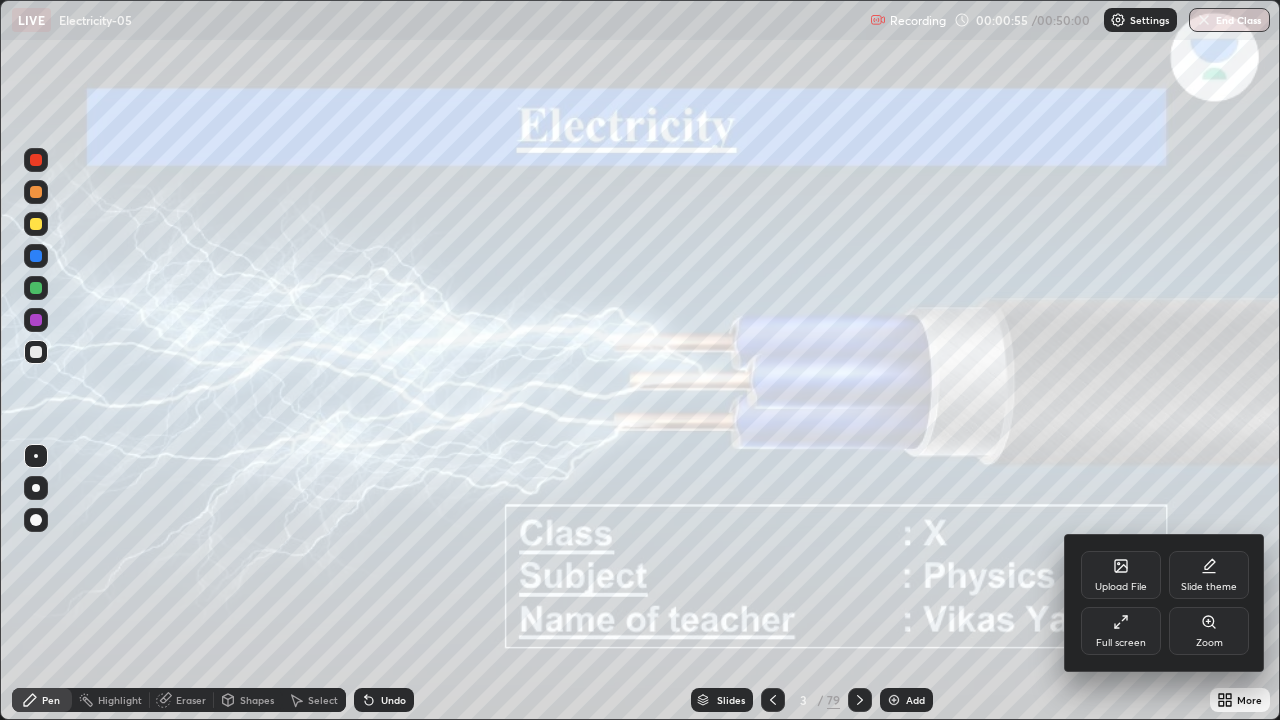 click at bounding box center [640, 360] 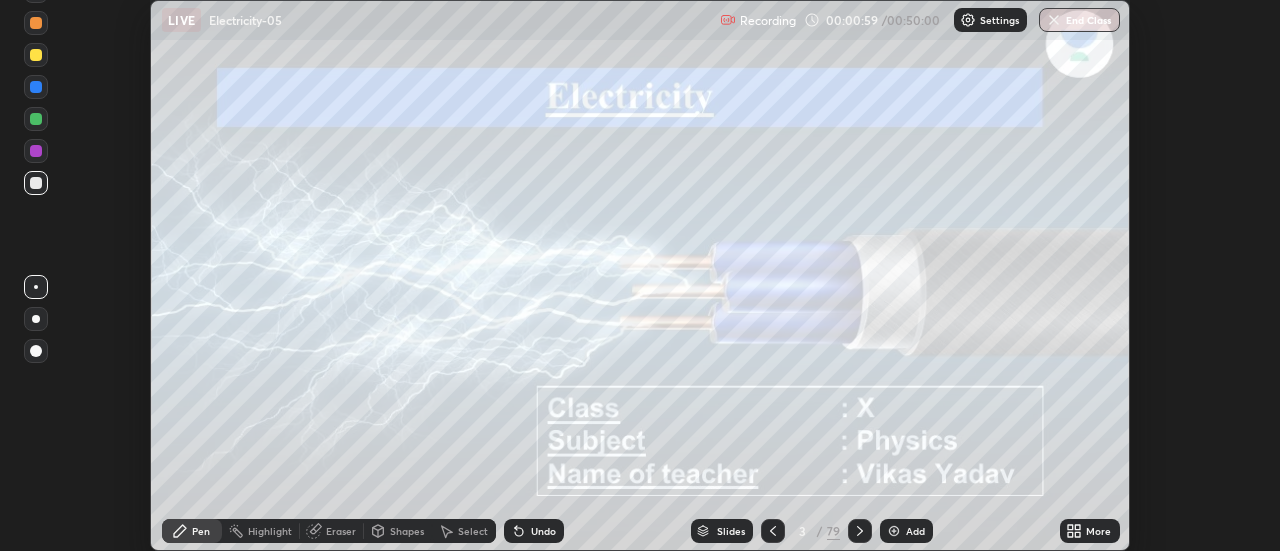 scroll, scrollTop: 551, scrollLeft: 1280, axis: both 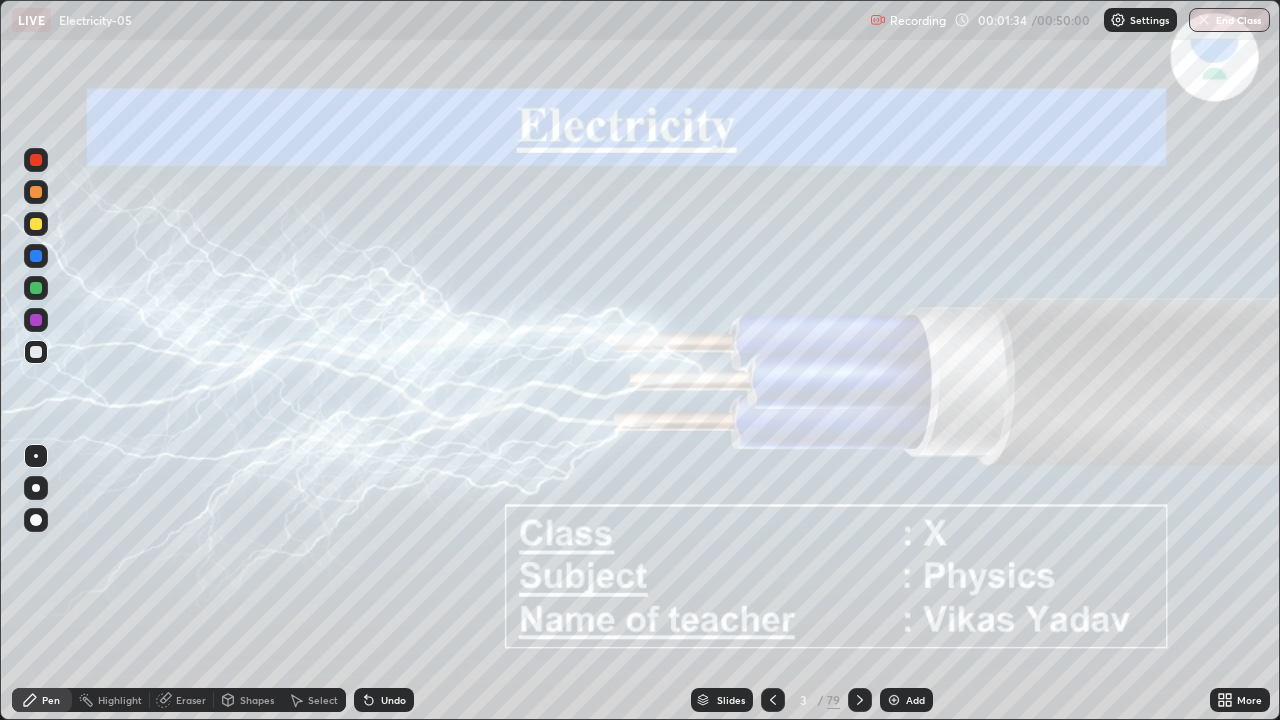 click on "Slides" at bounding box center (731, 700) 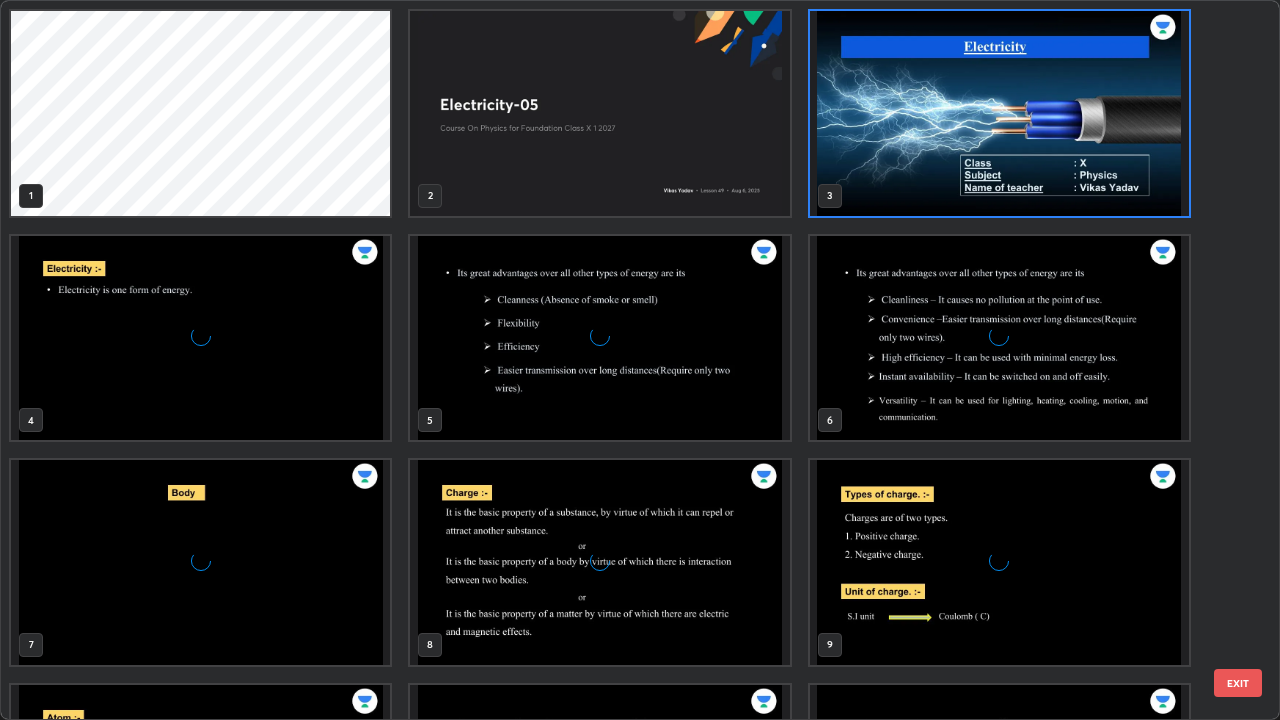 scroll, scrollTop: 7, scrollLeft: 11, axis: both 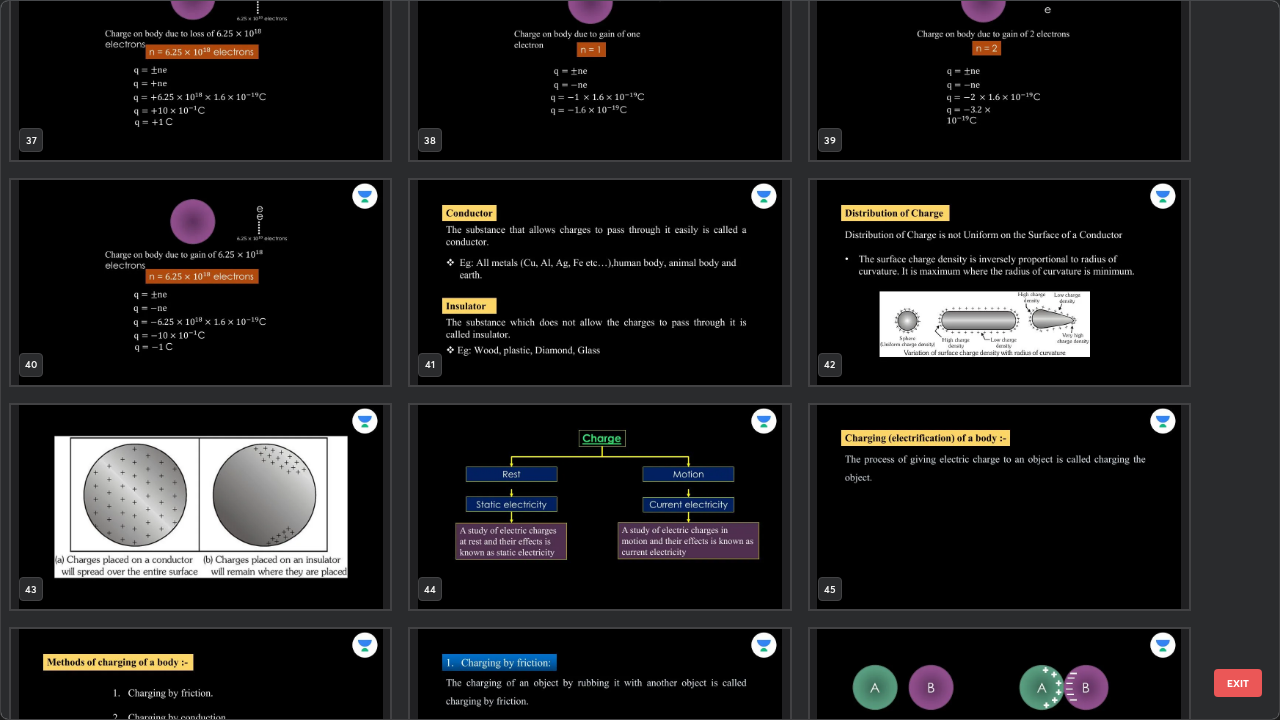 click at bounding box center (599, 507) 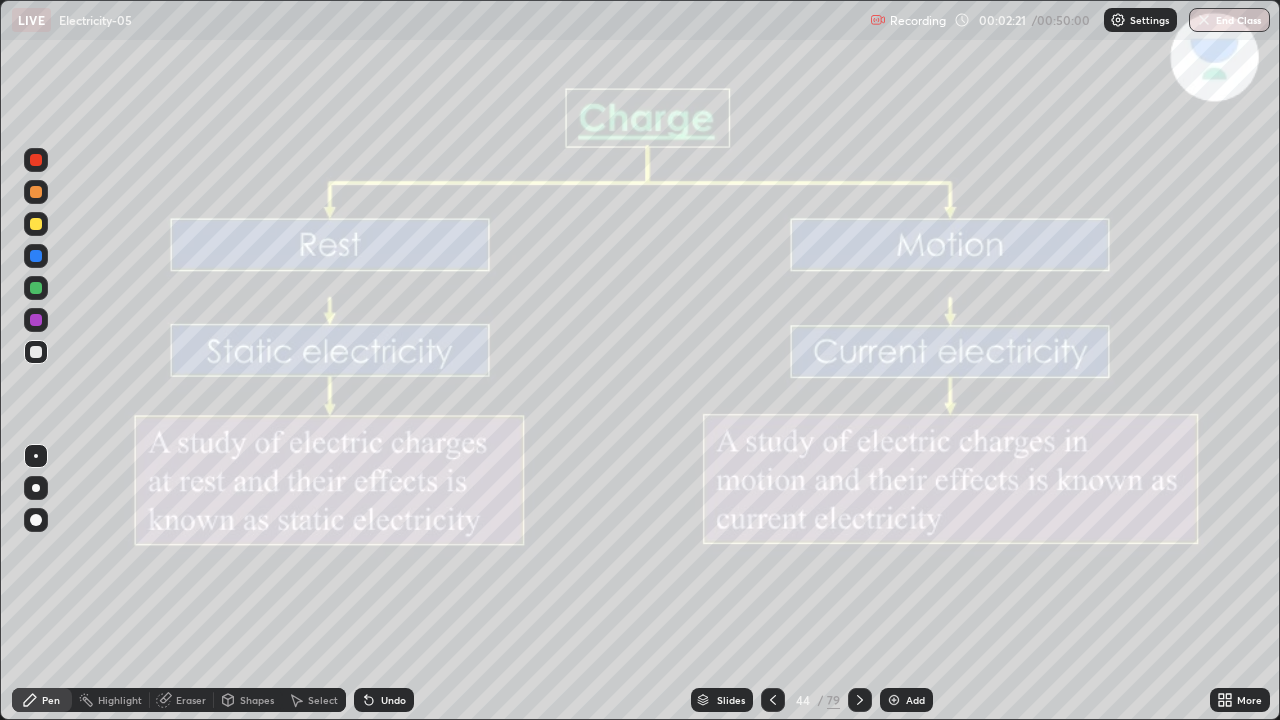 click 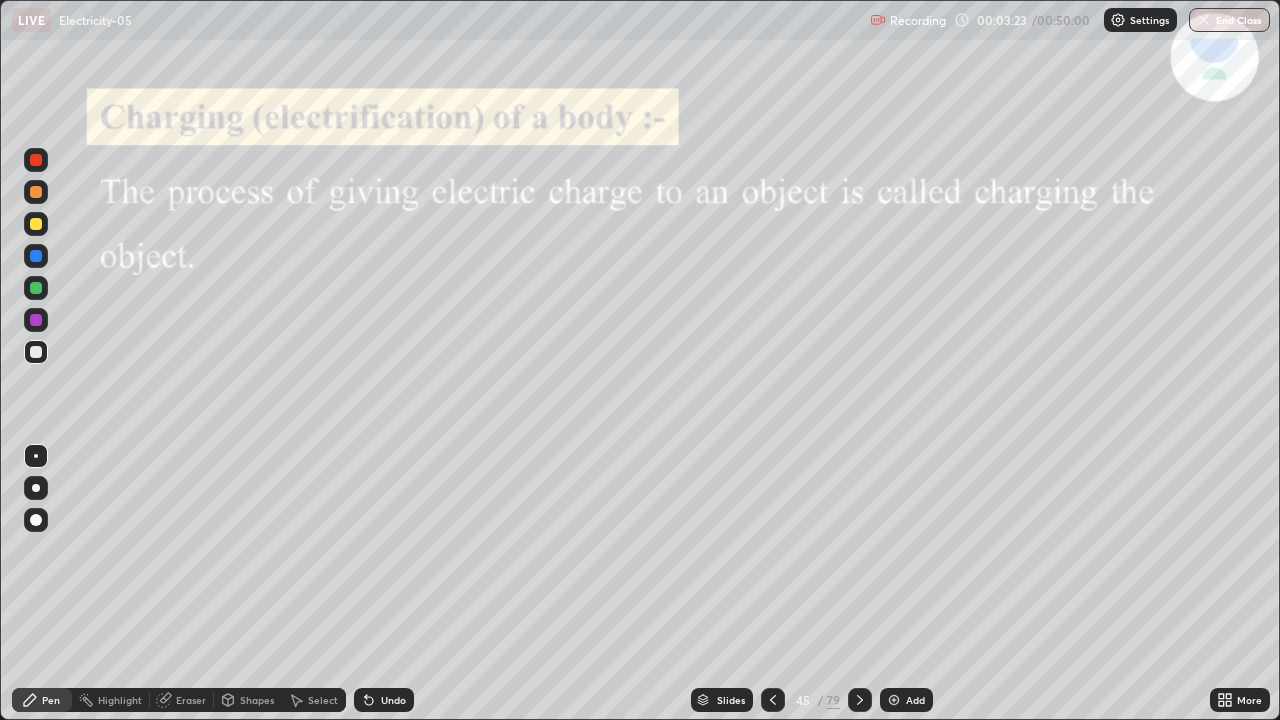 click 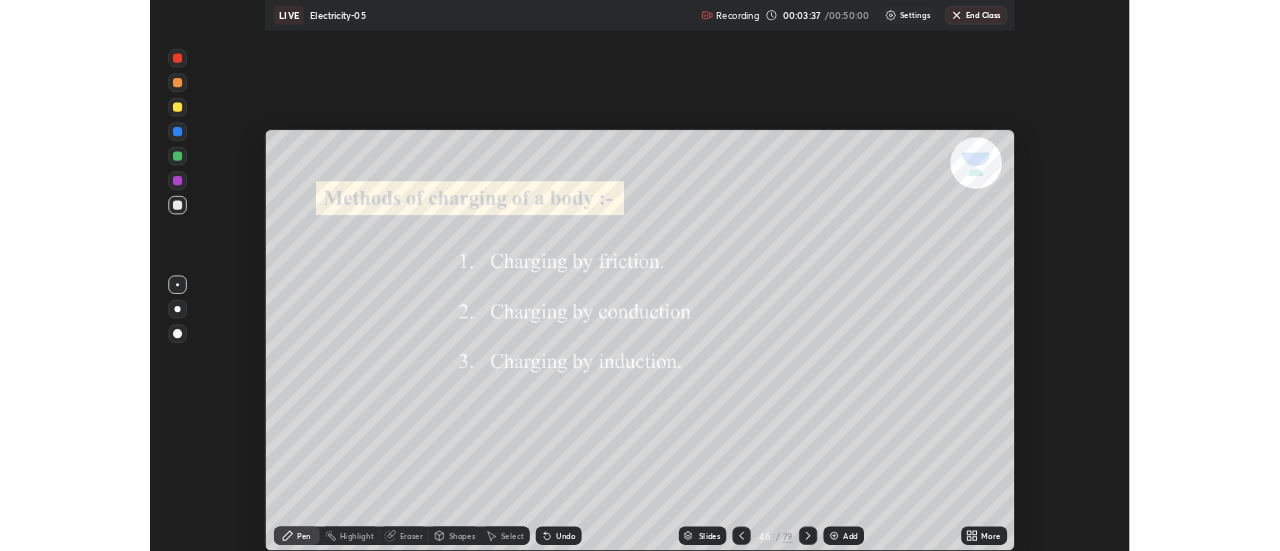 scroll, scrollTop: 551, scrollLeft: 1280, axis: both 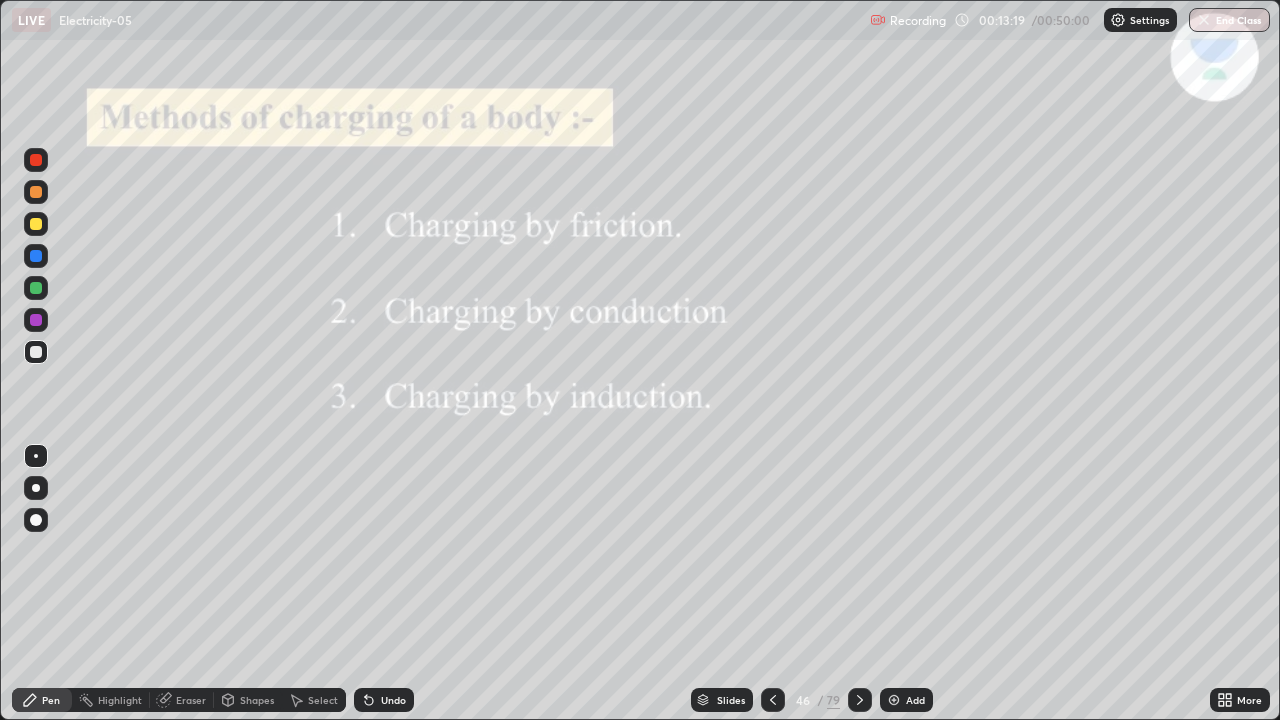 click 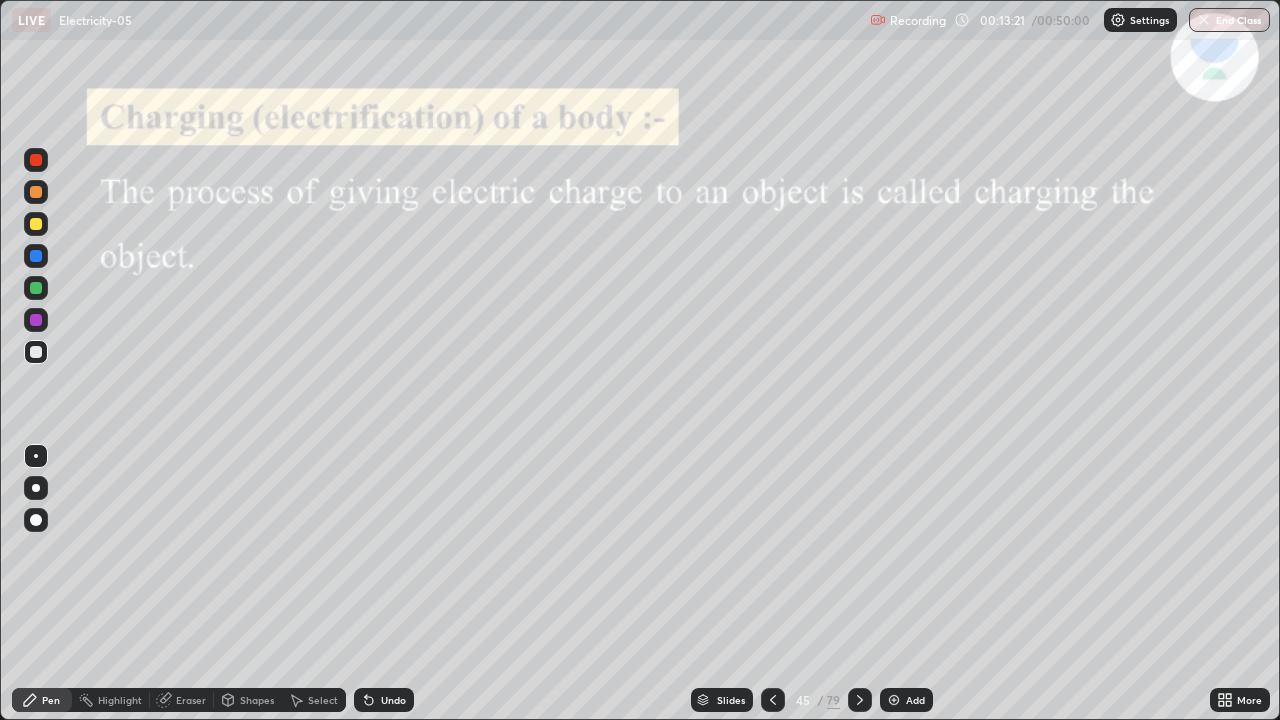 click 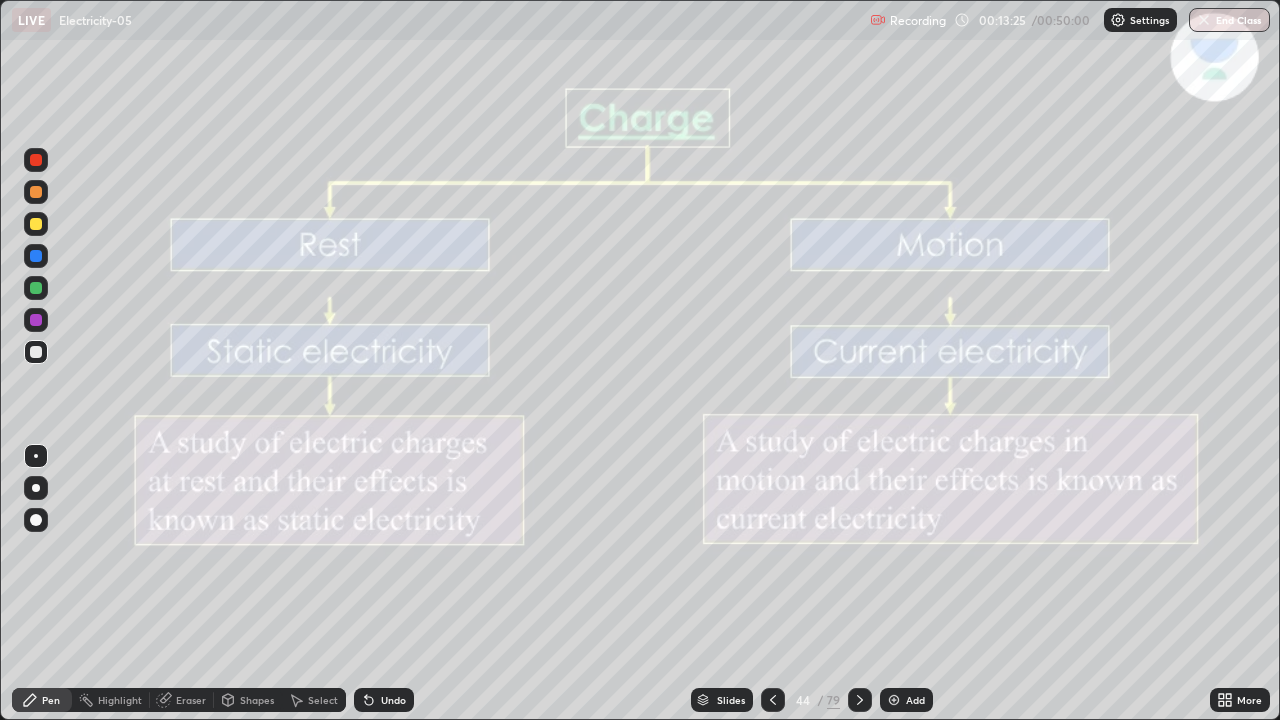 click on "Eraser" at bounding box center (191, 700) 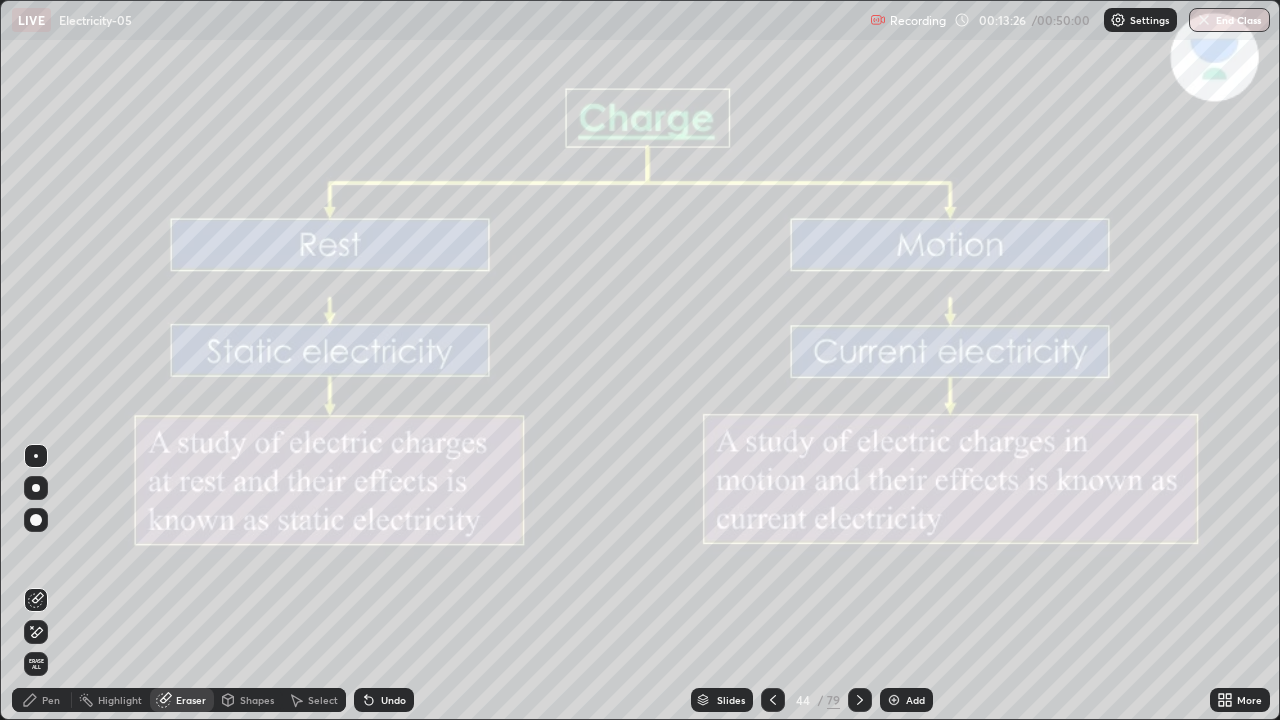 click on "Erase all" at bounding box center [36, 664] 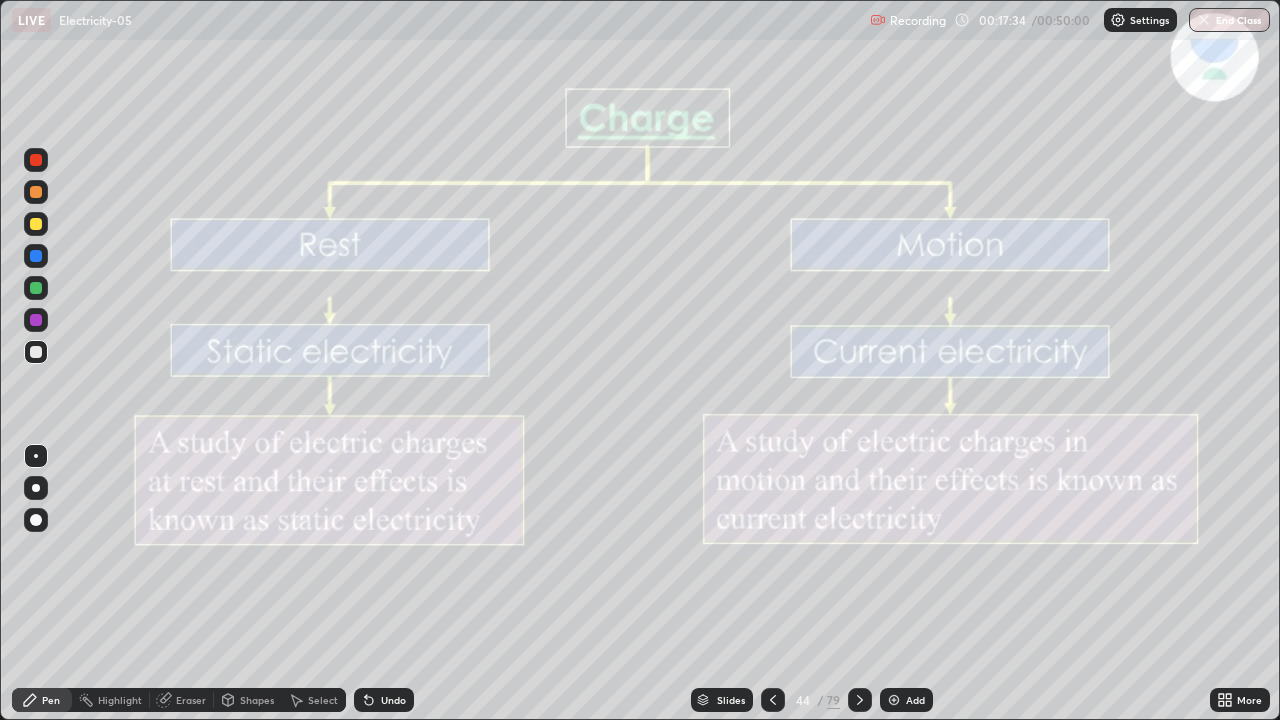 click 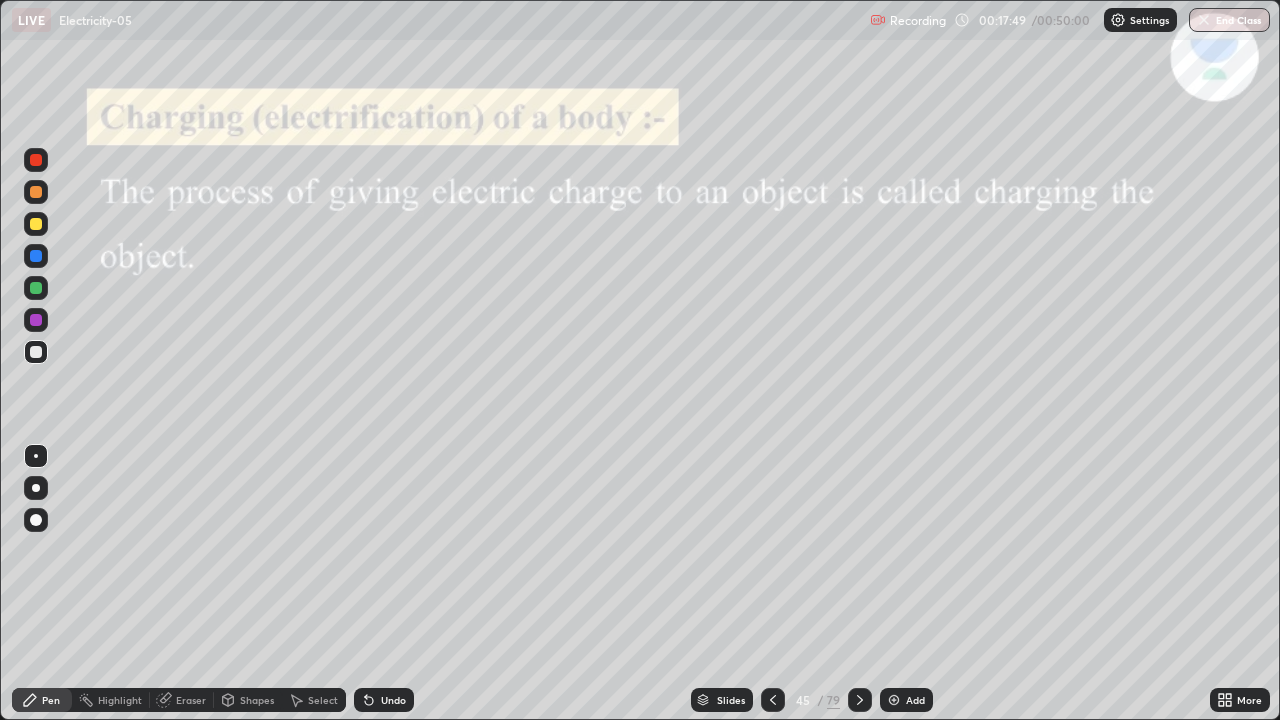 click on "Eraser" at bounding box center [191, 700] 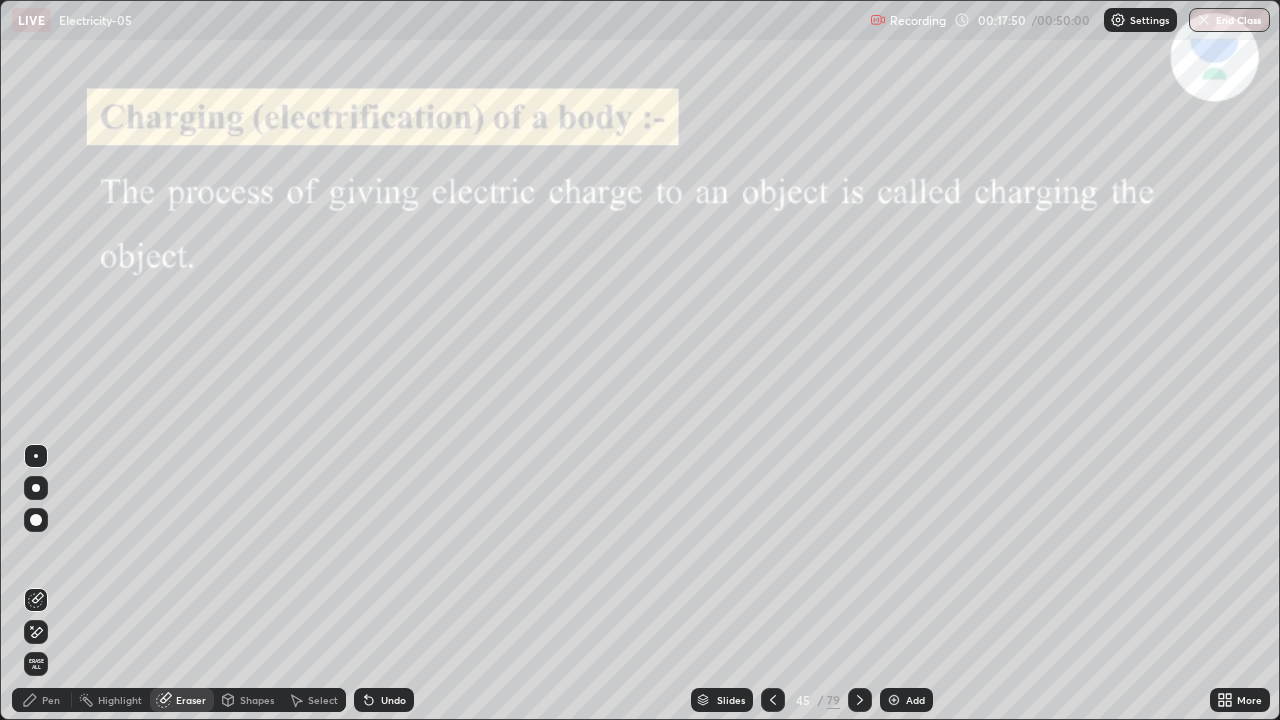 click 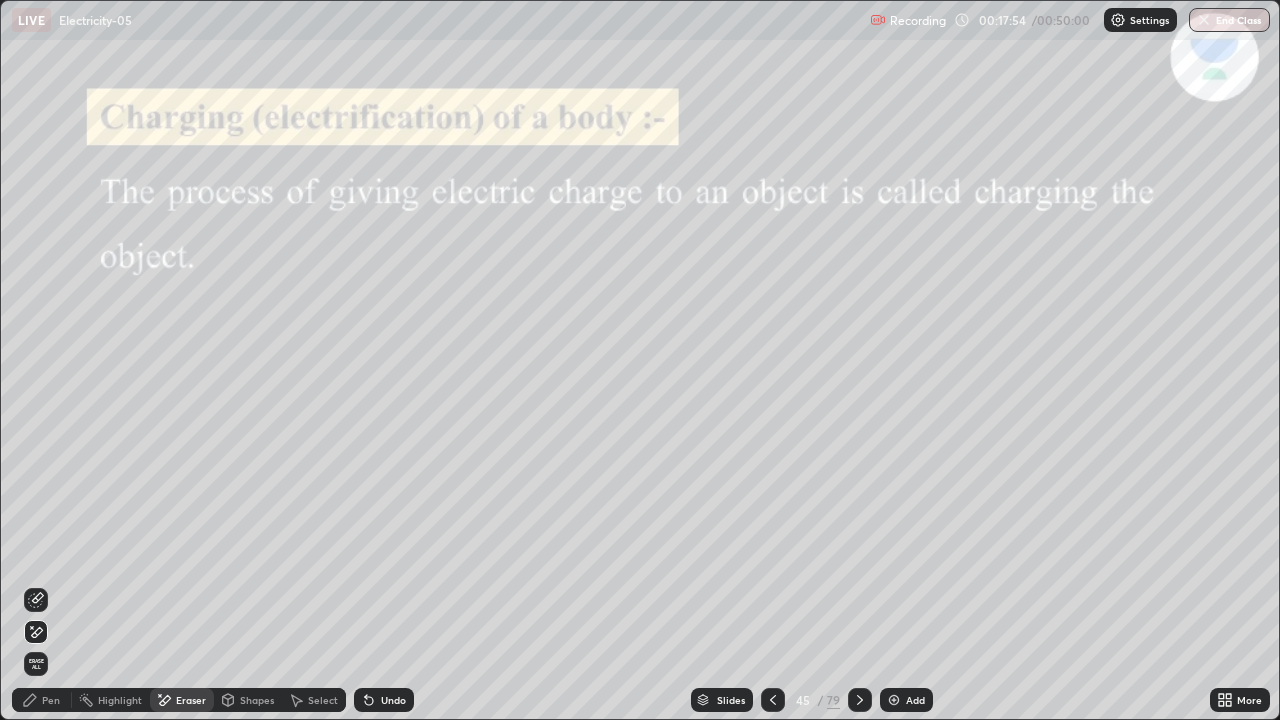 click on "Pen" at bounding box center [51, 700] 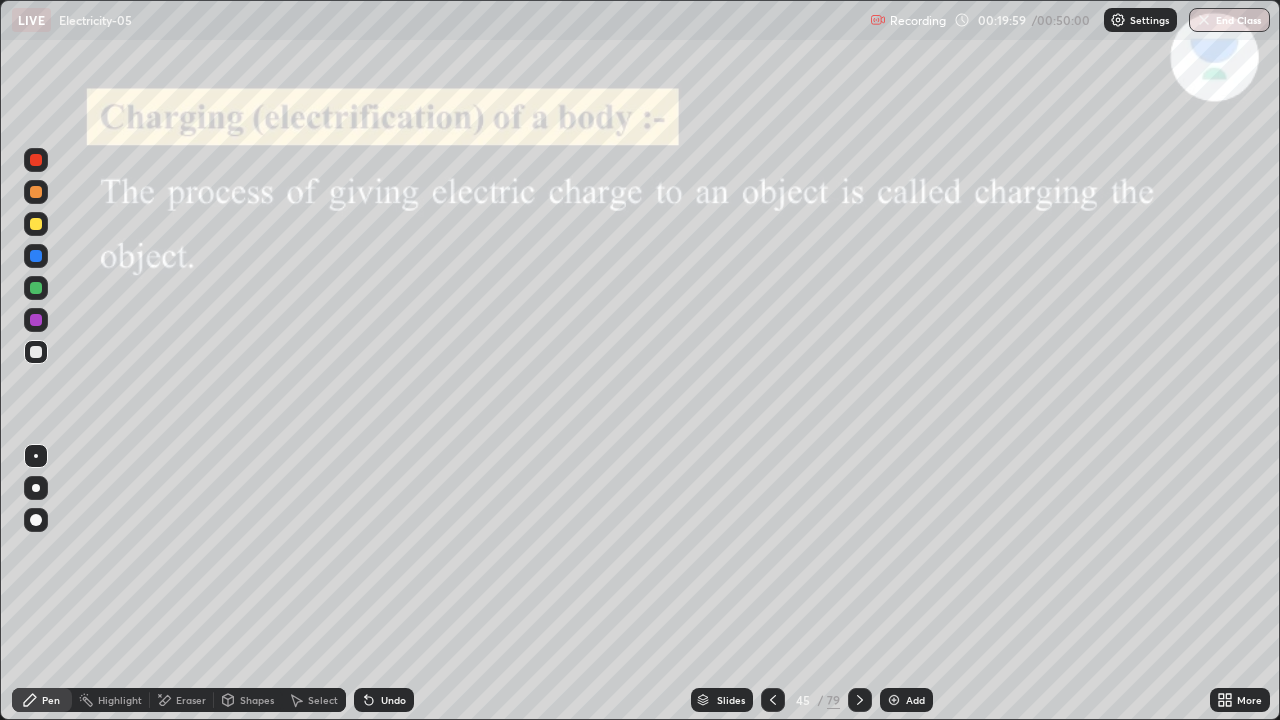 click 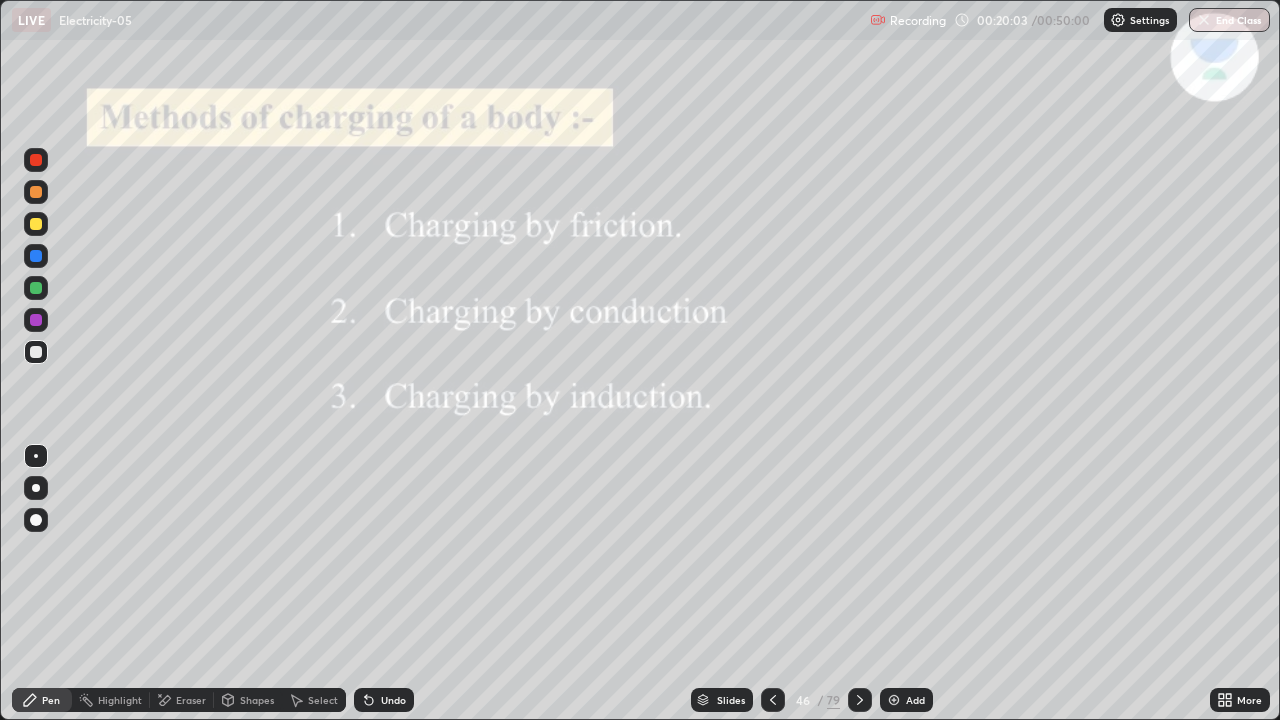 click on "Eraser" at bounding box center [191, 700] 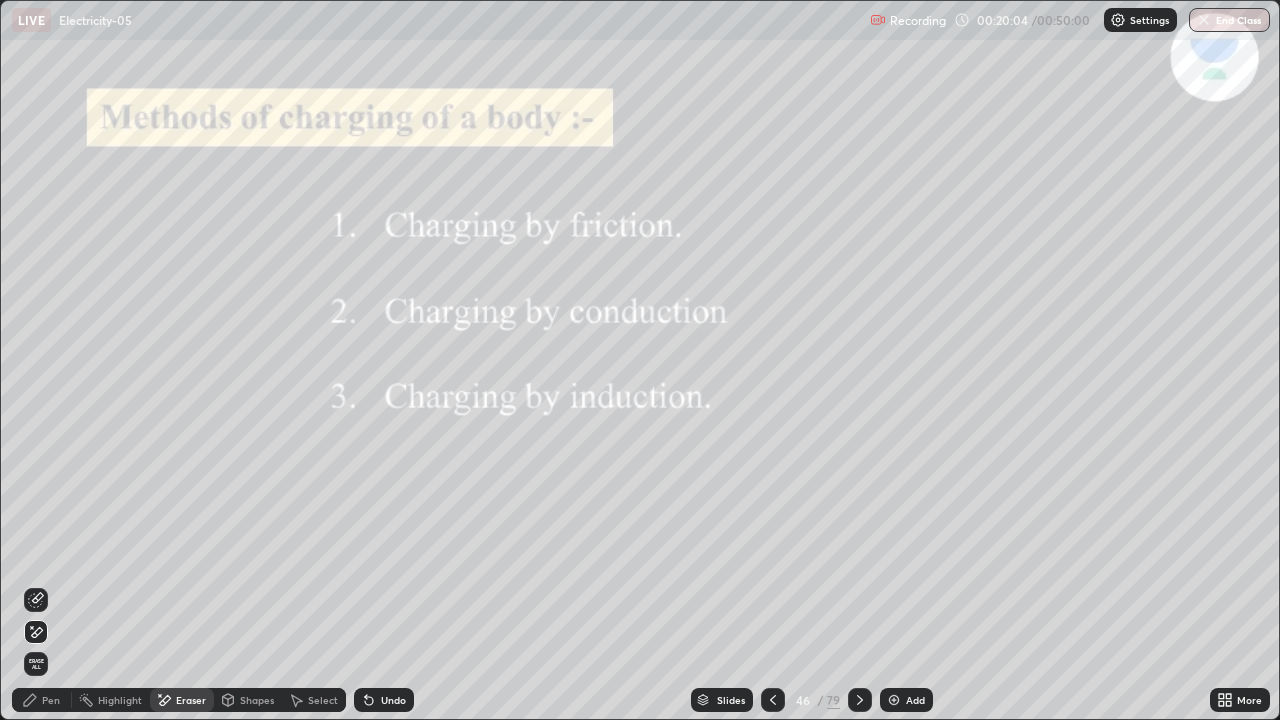 click on "Erase all" at bounding box center (36, 664) 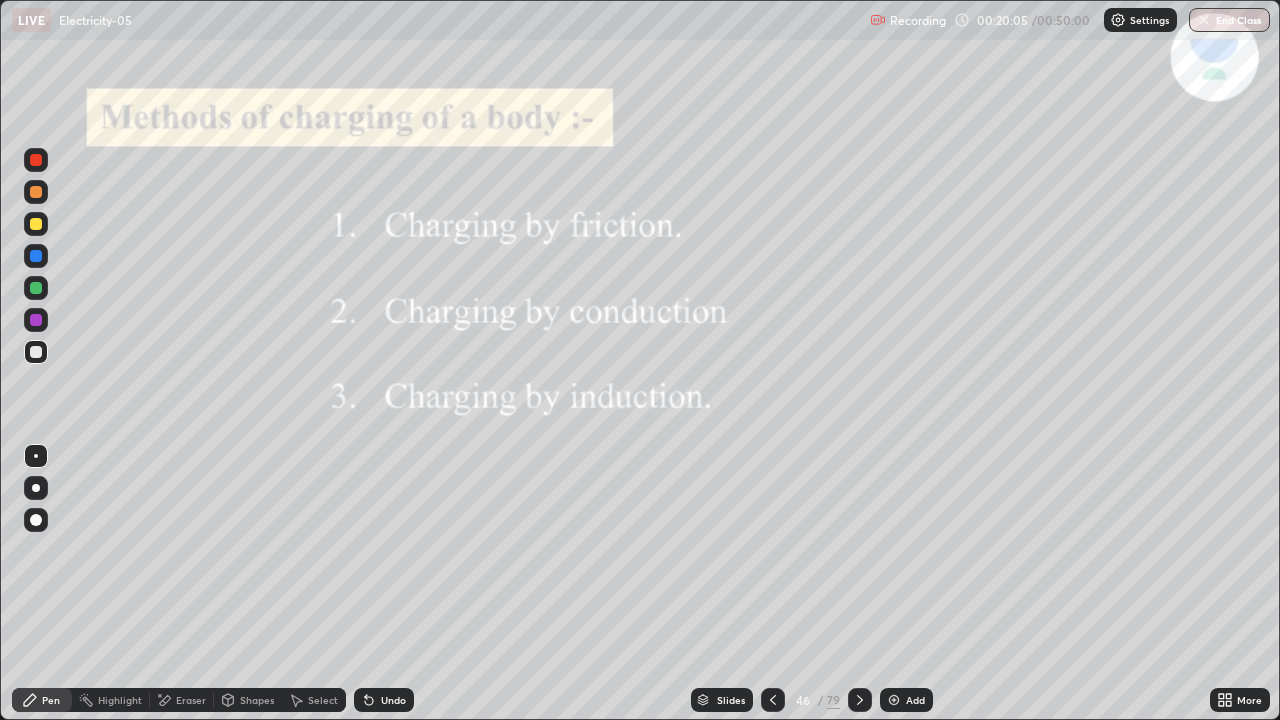 click 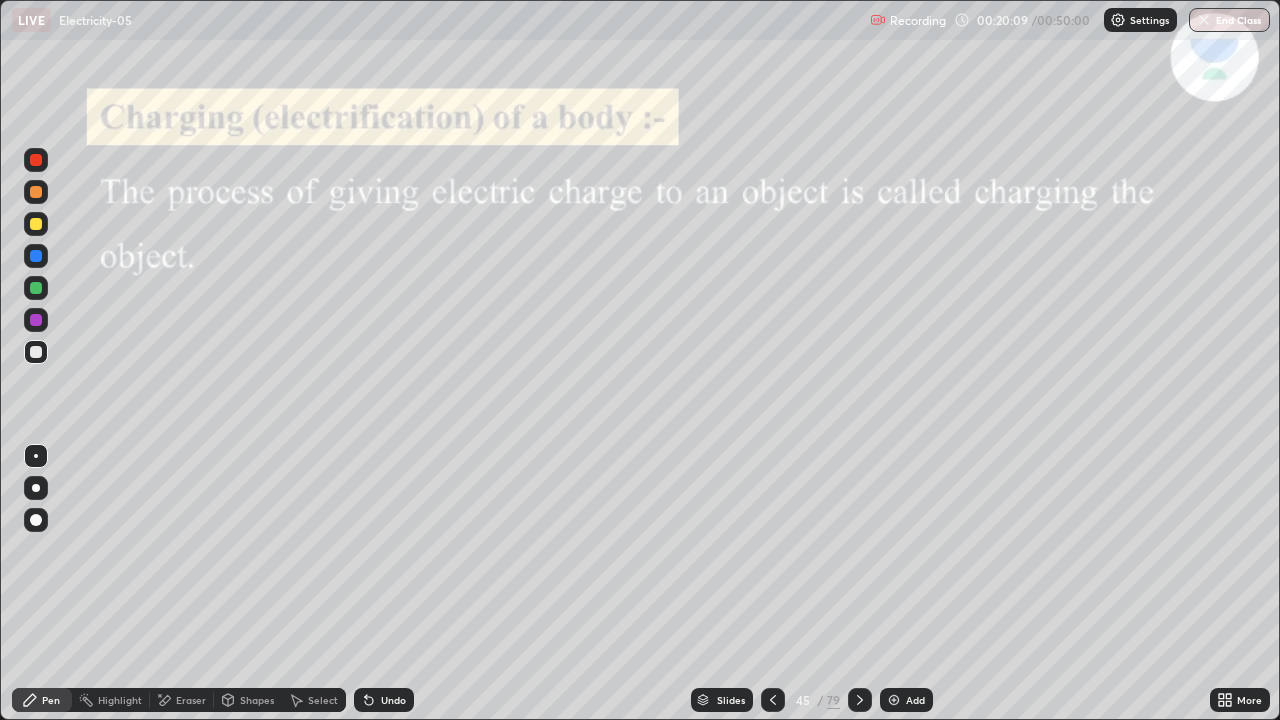 click 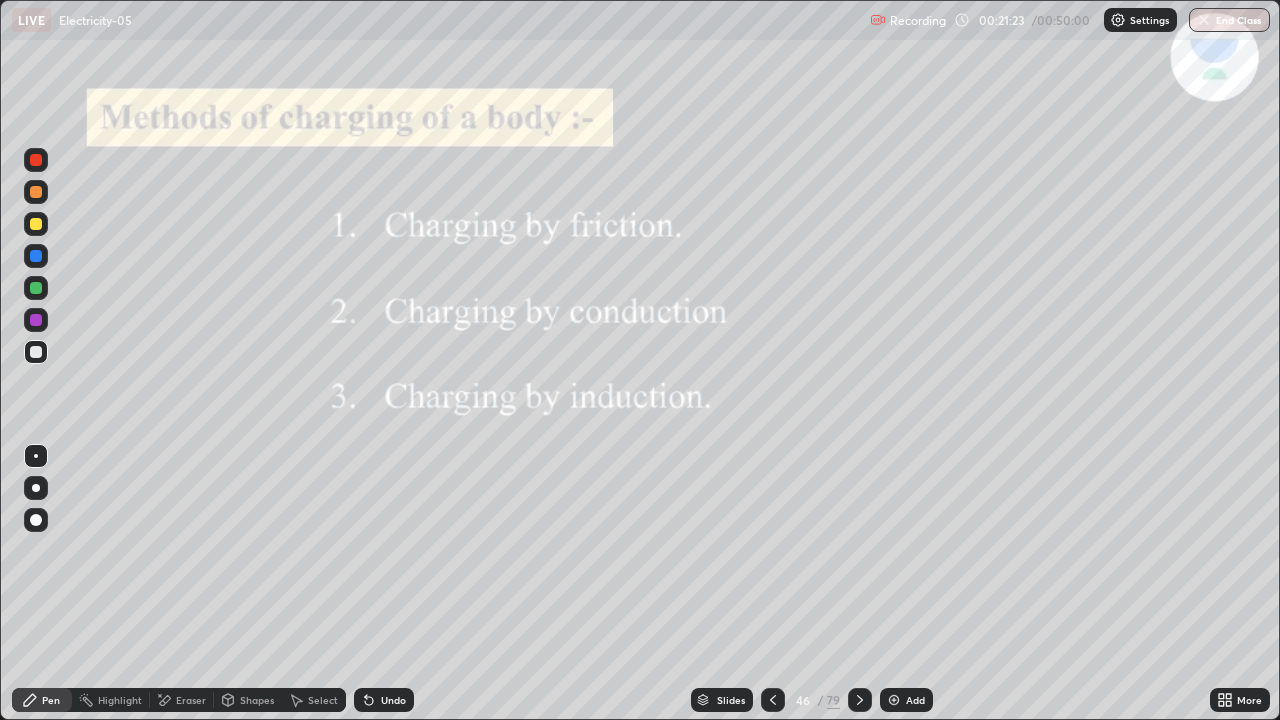 click 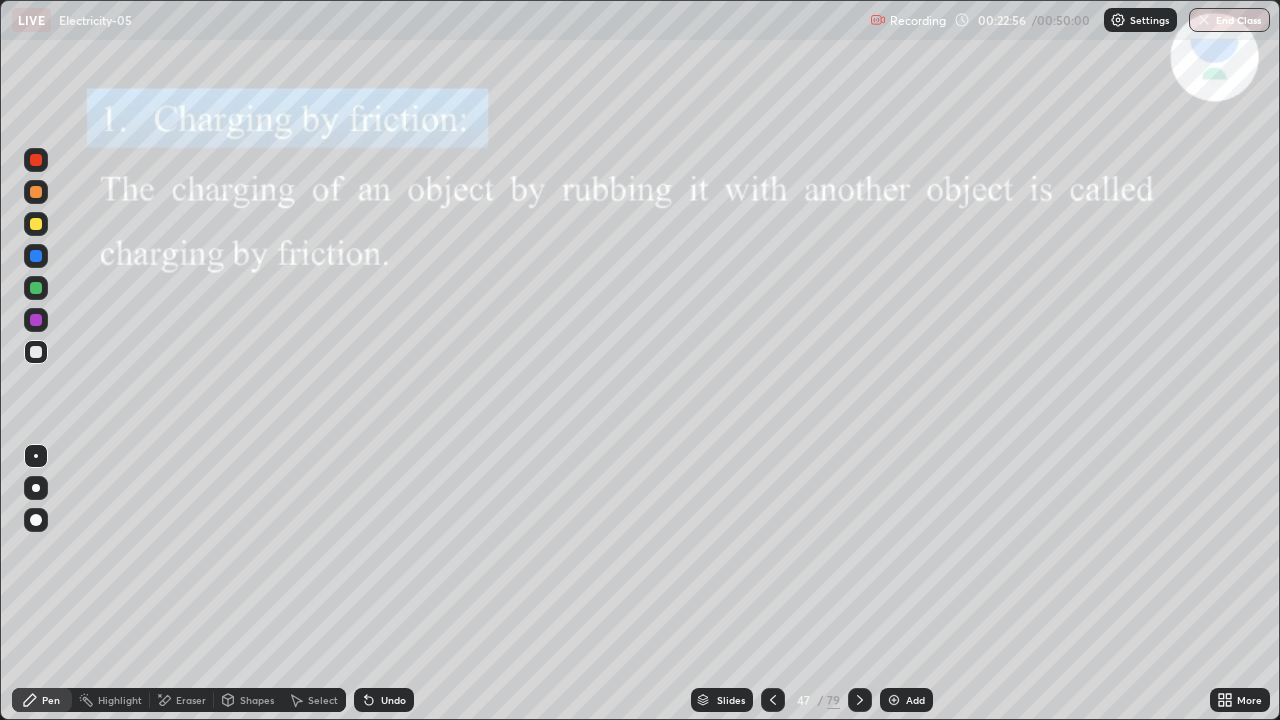 click 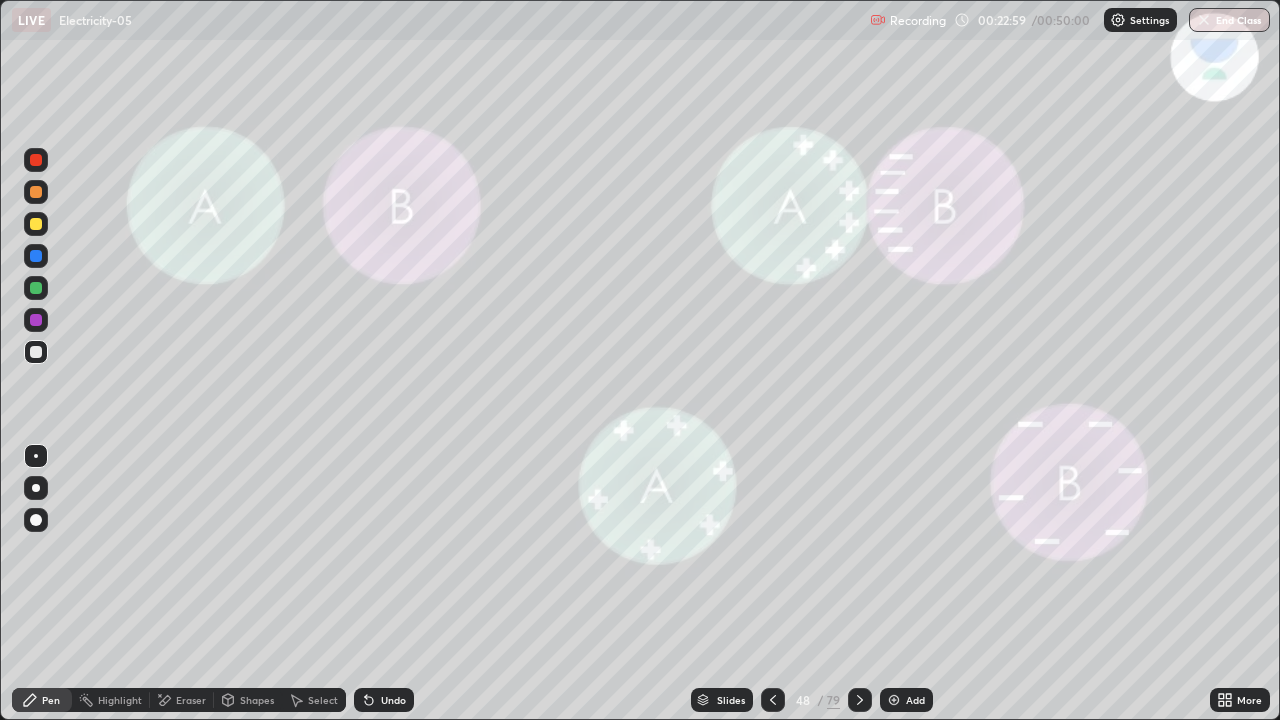 click 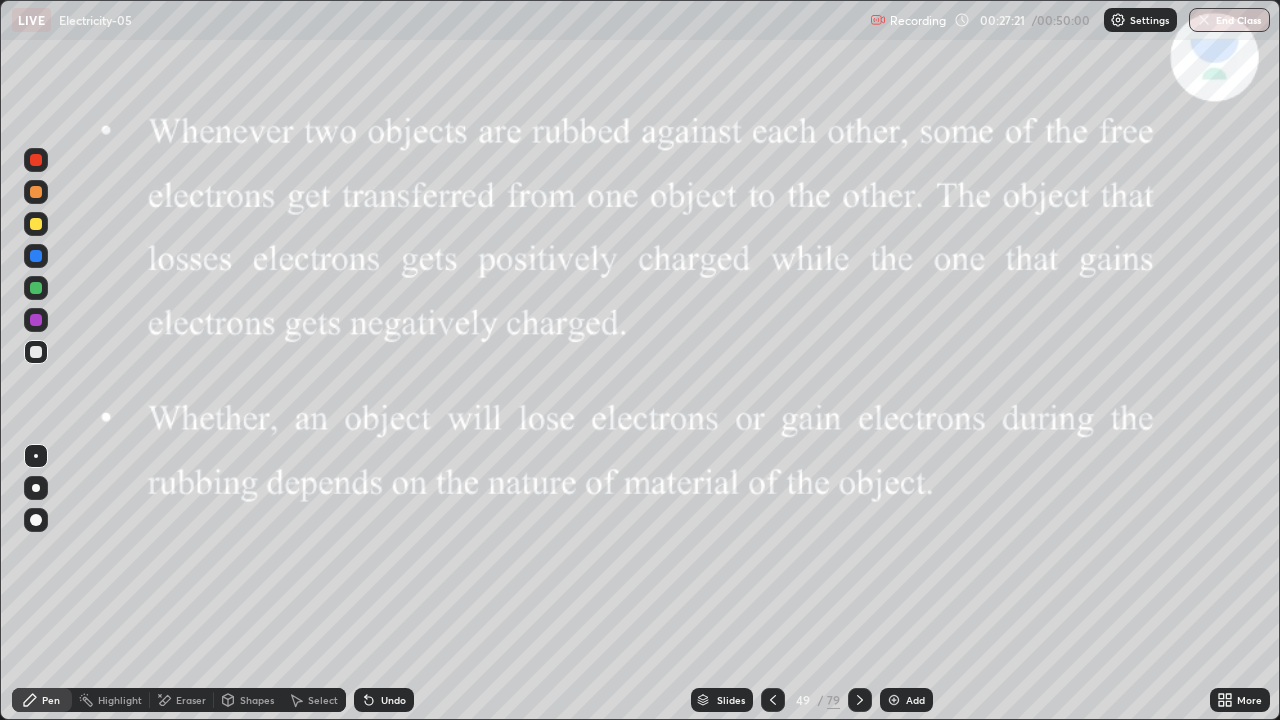 click 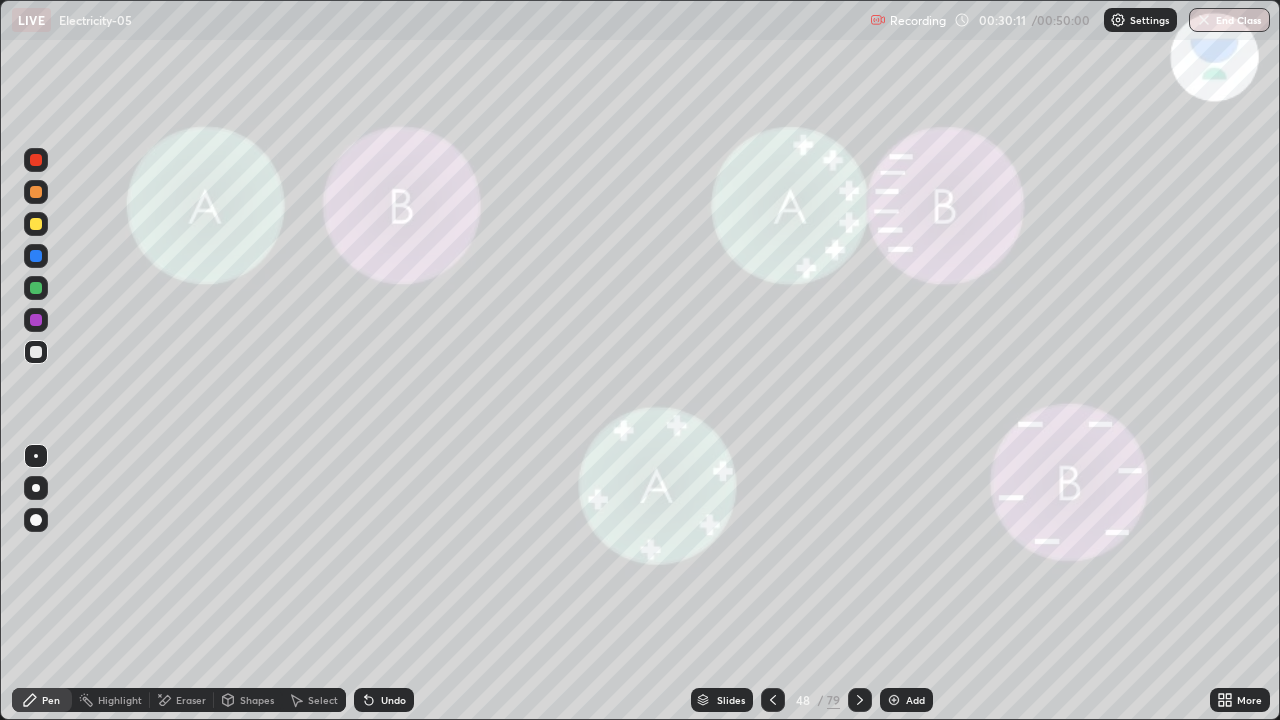 click 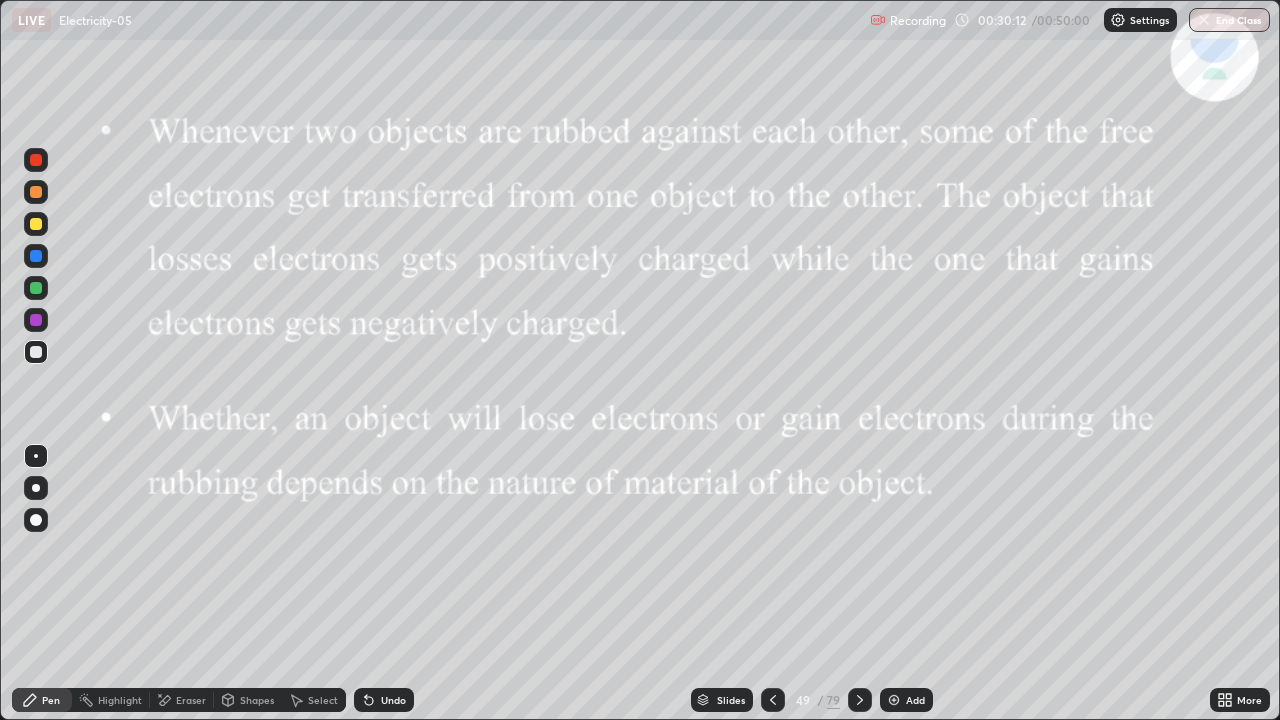click at bounding box center (860, 700) 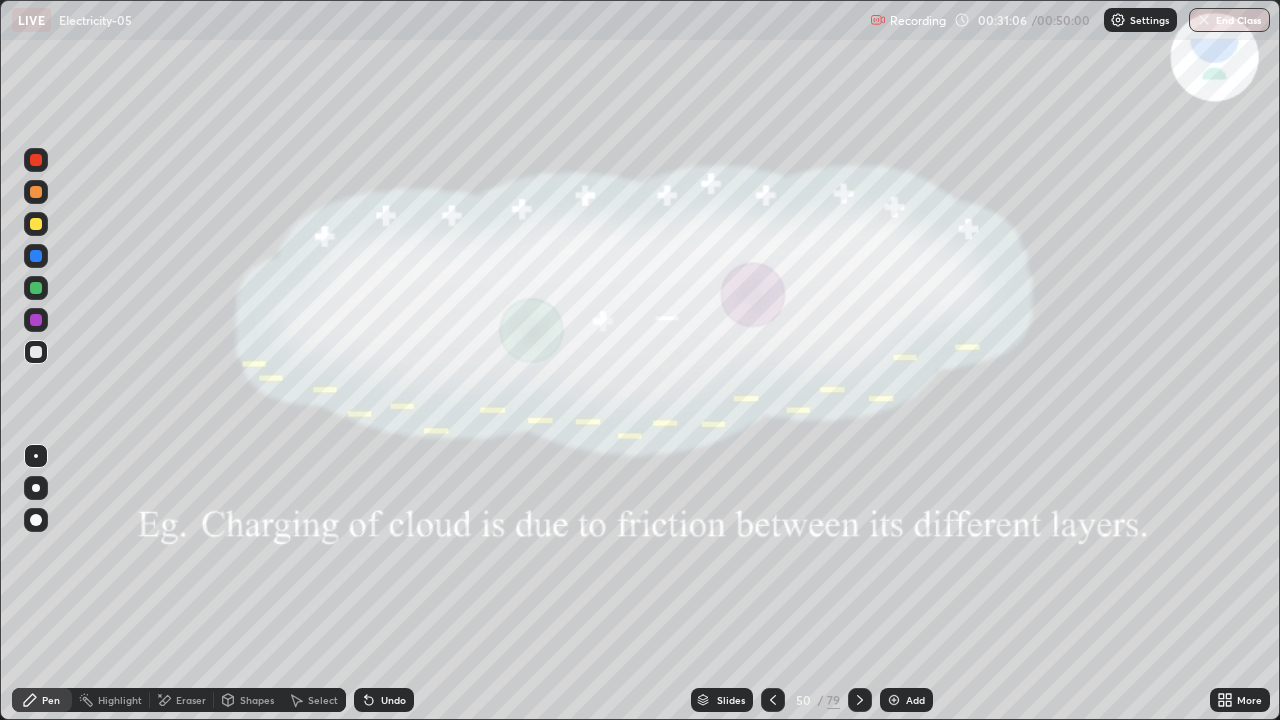 click 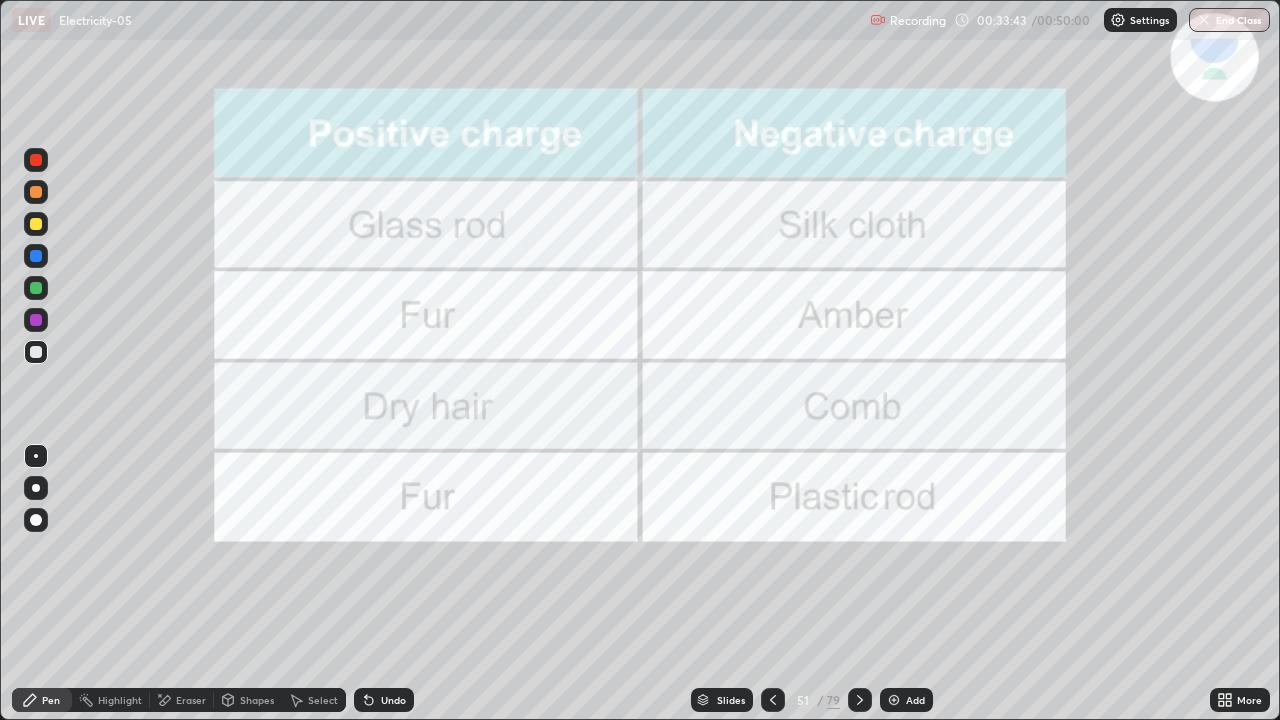 click 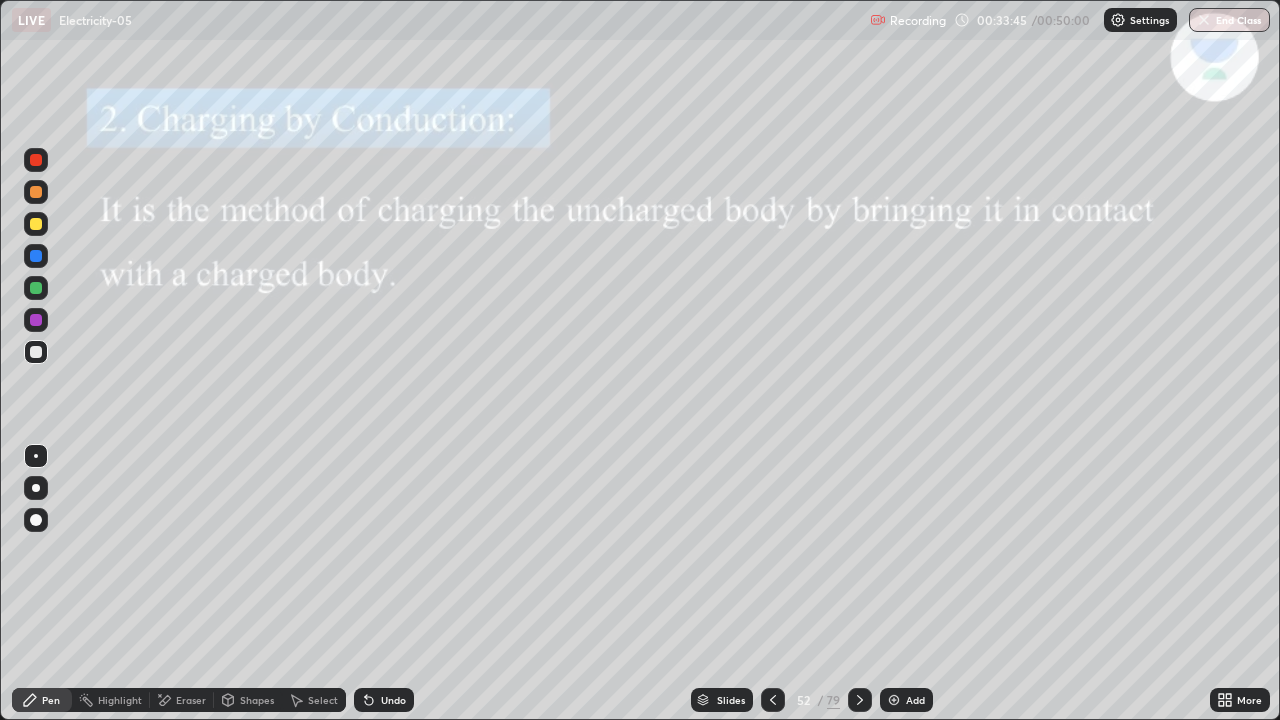 click at bounding box center [894, 700] 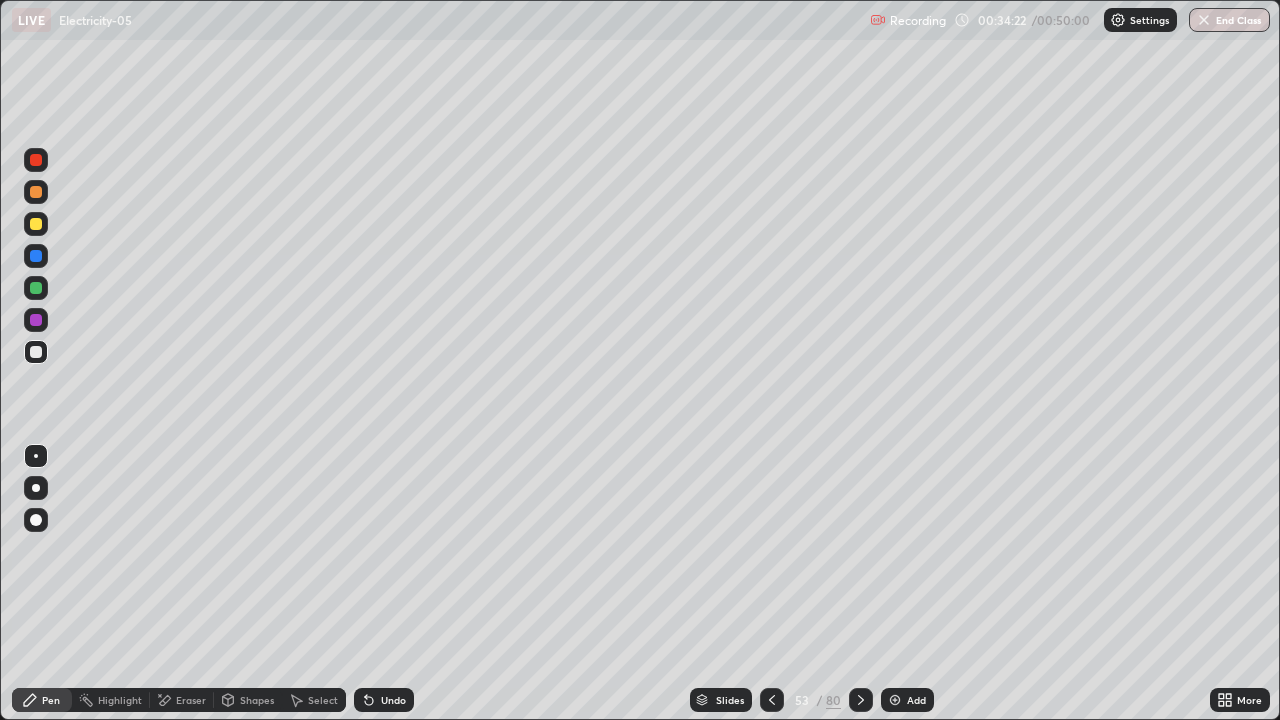 click on "Select" at bounding box center [323, 700] 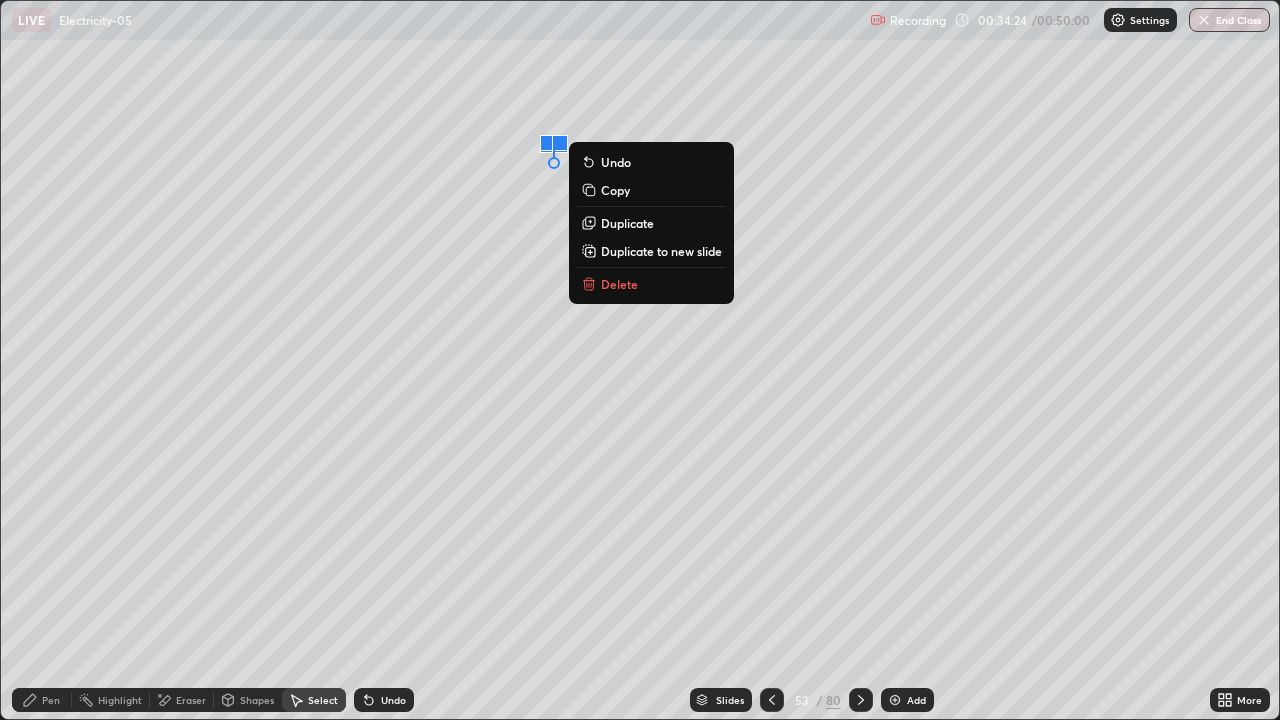 click 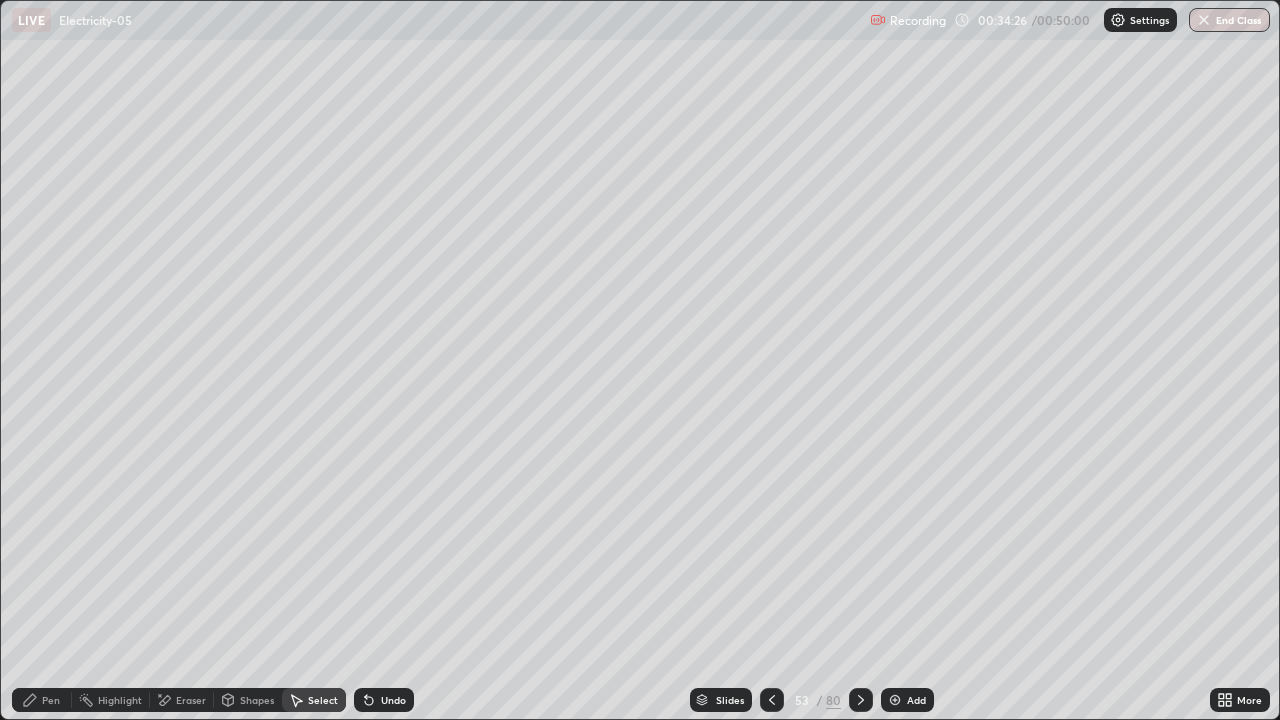 click on "Eraser" at bounding box center [191, 700] 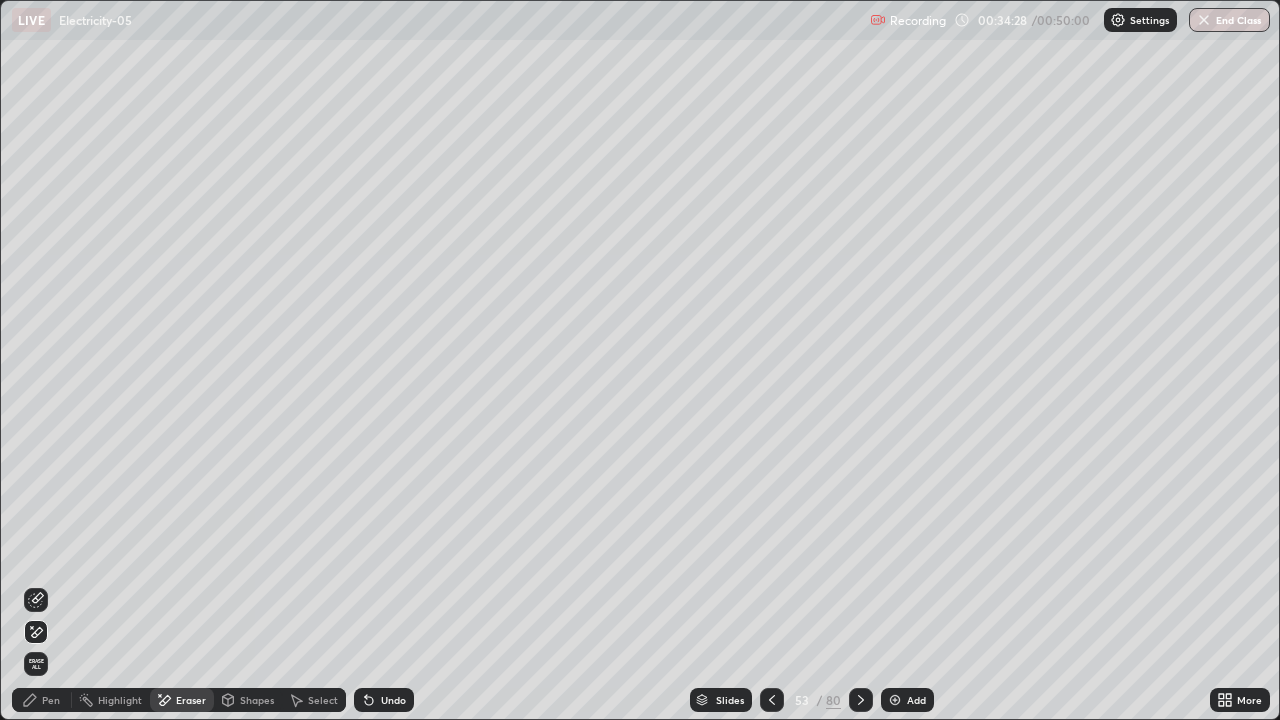 click on "Pen" at bounding box center [51, 700] 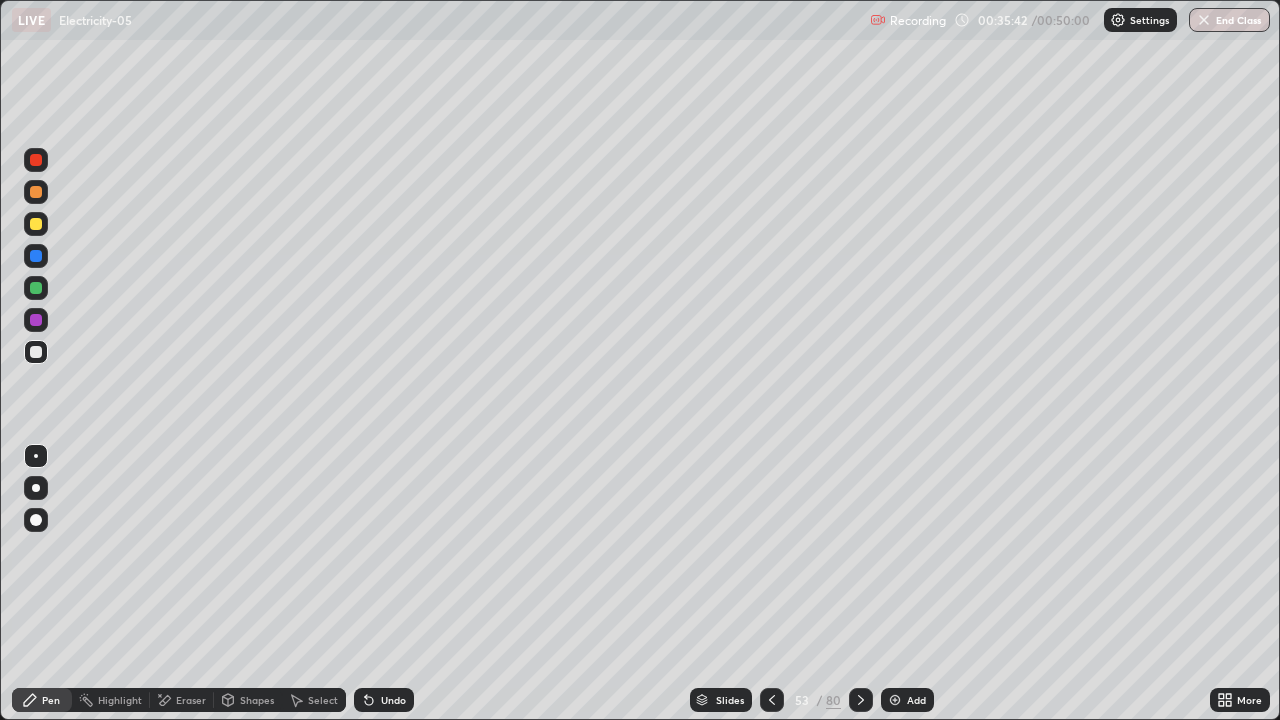 click 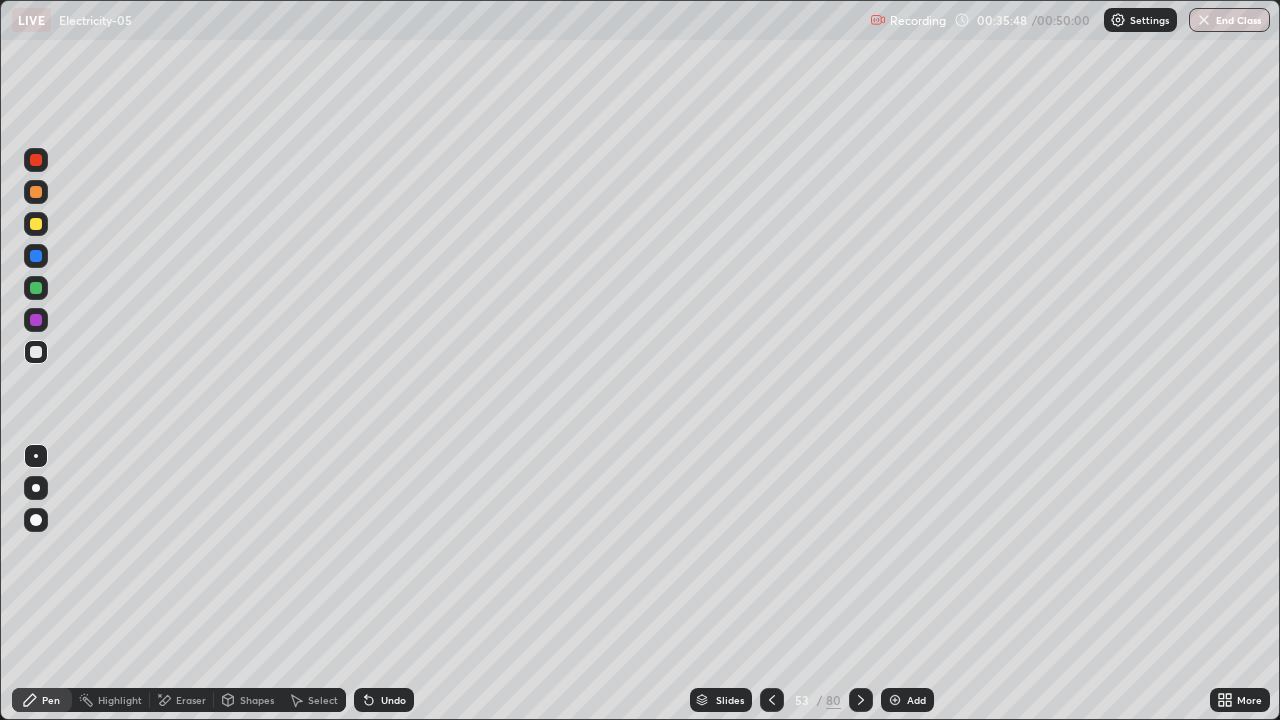 click 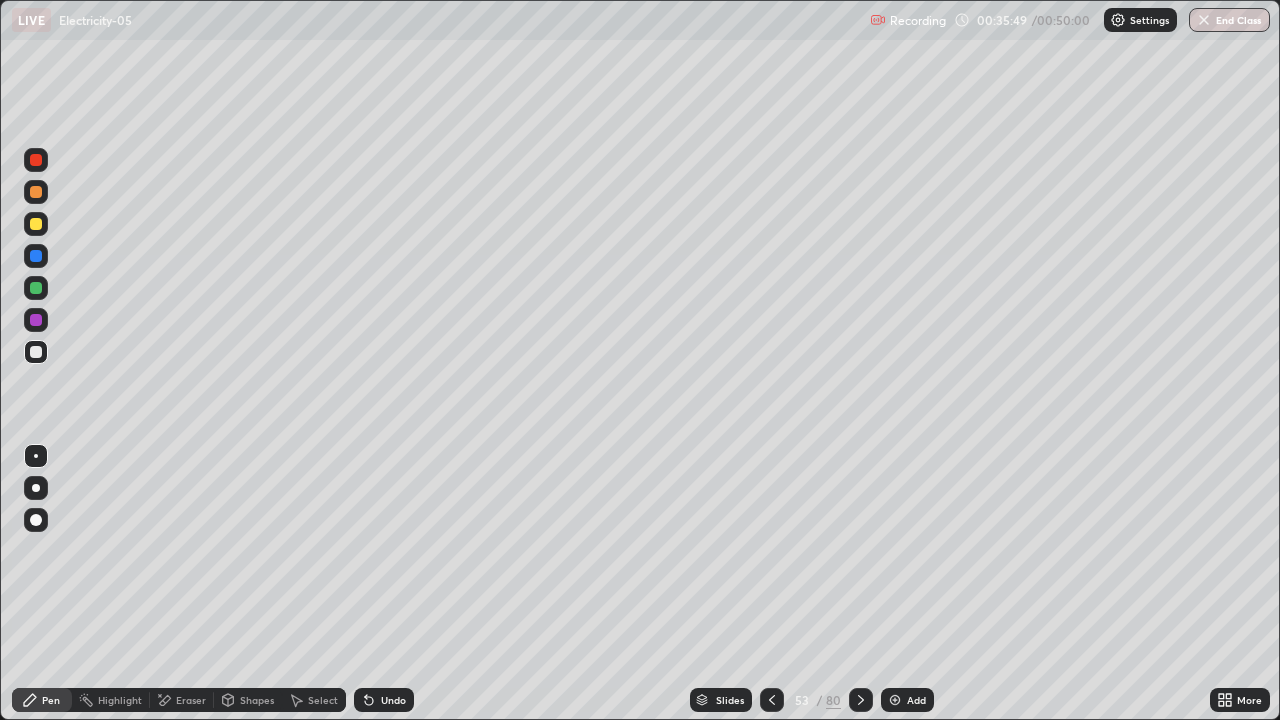 click 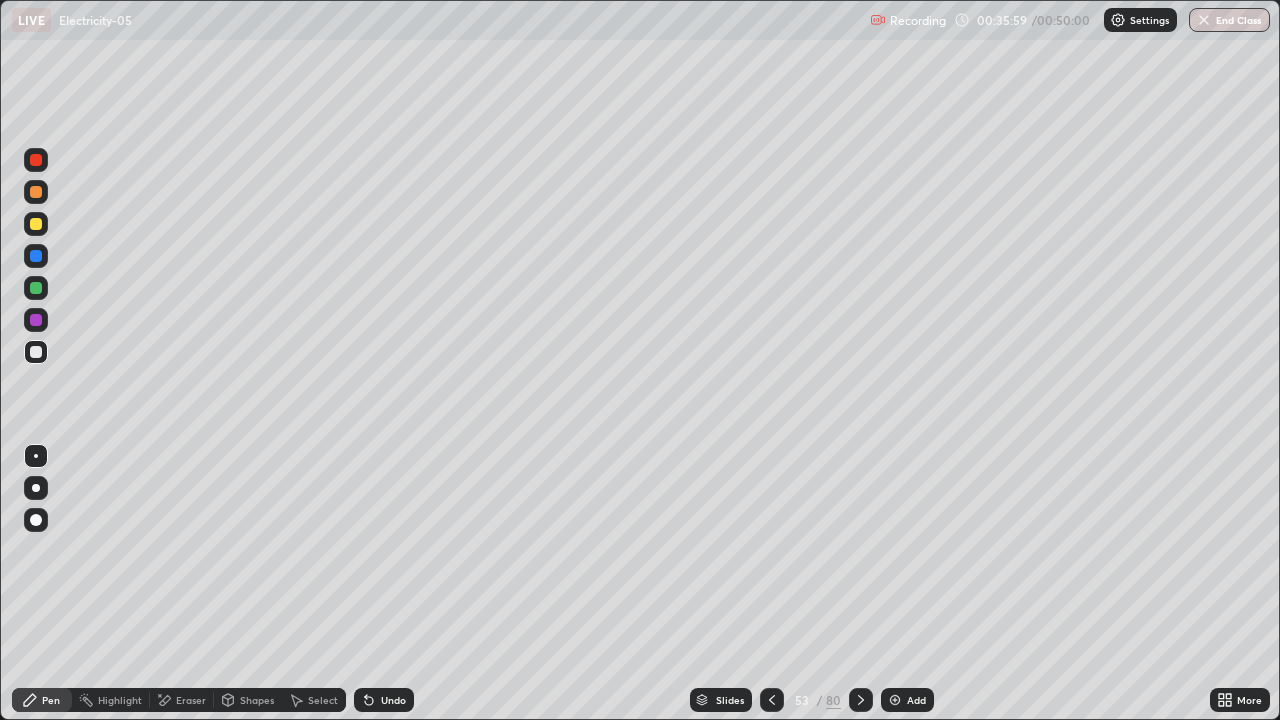 click on "Select" at bounding box center [314, 700] 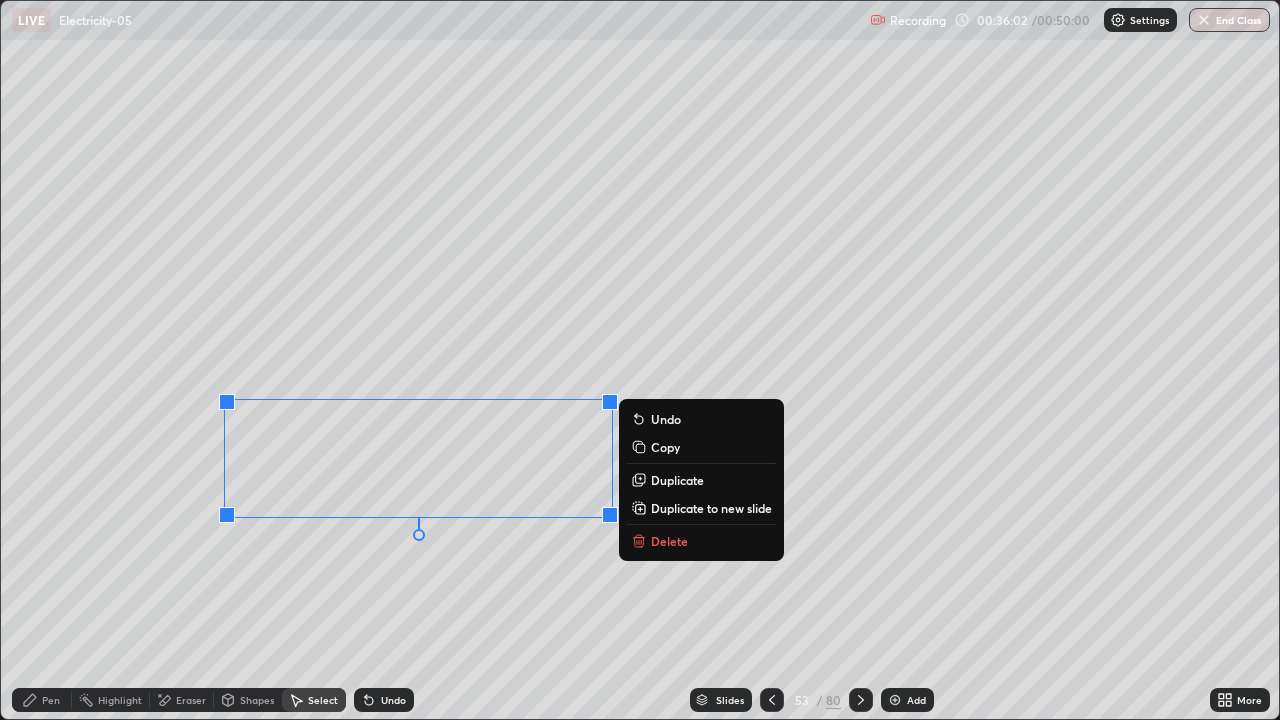 click on "Pen" at bounding box center (51, 700) 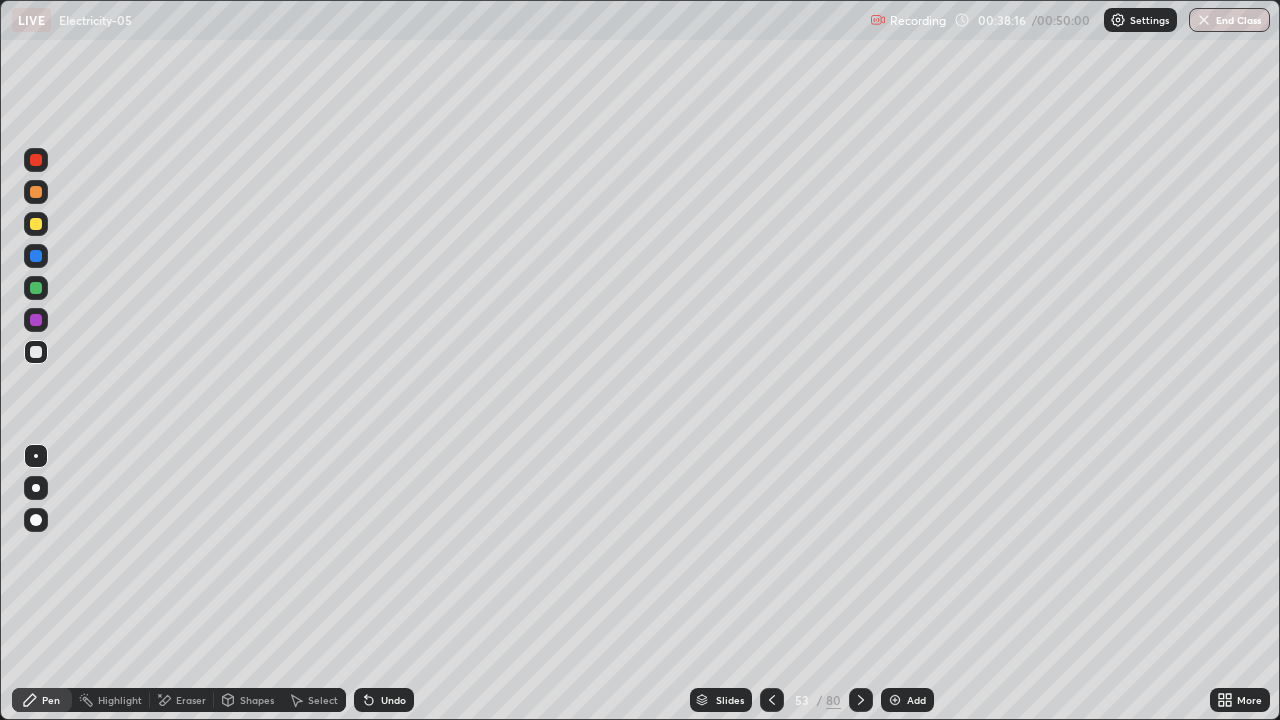 click on "Add" at bounding box center [907, 700] 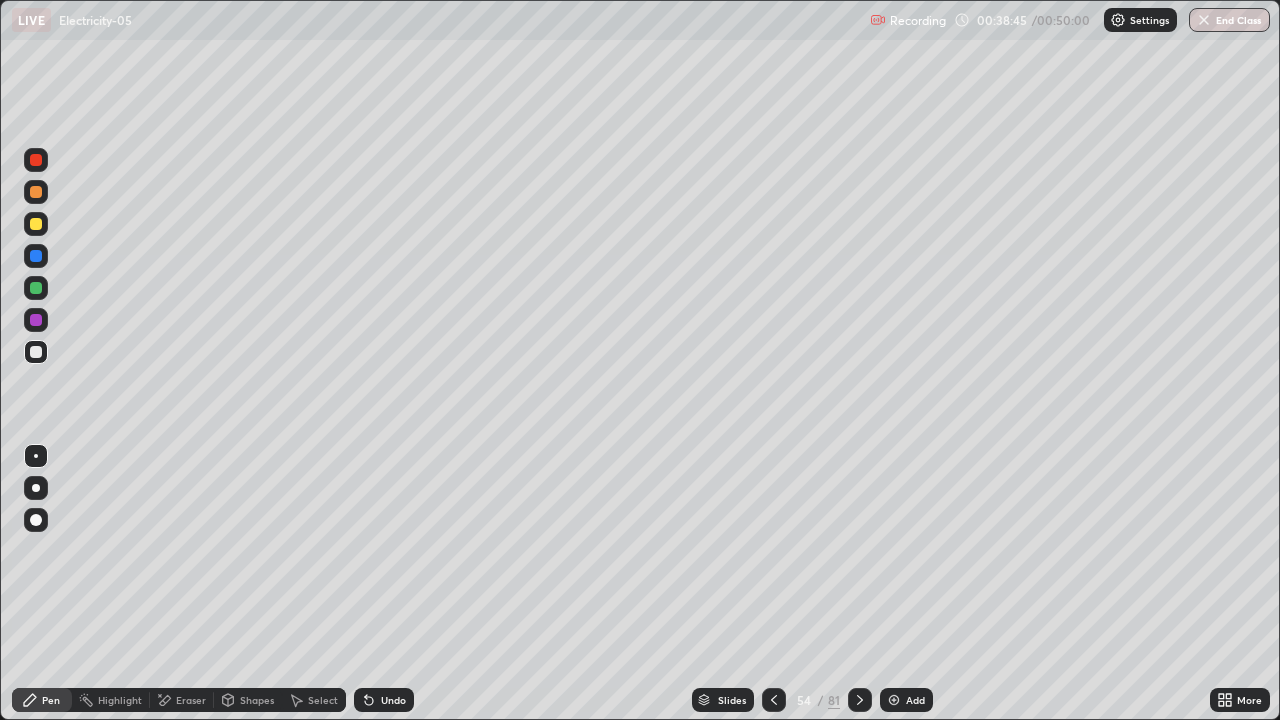 click 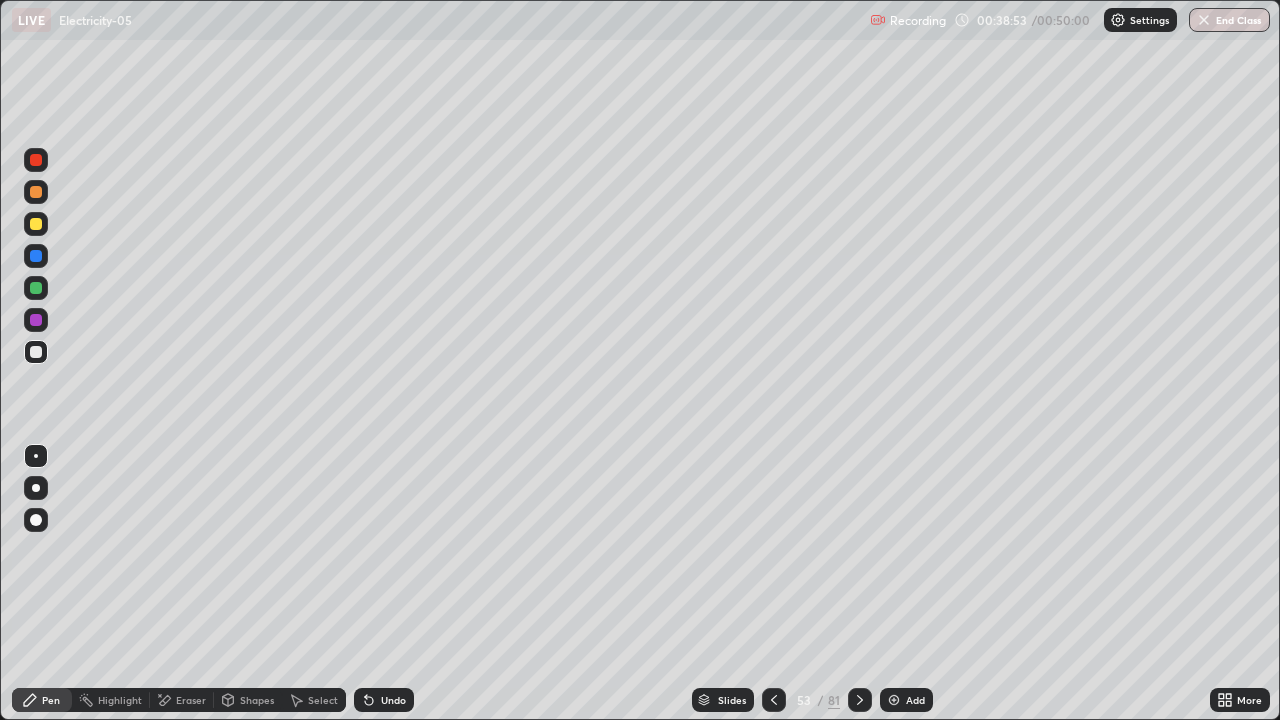 click 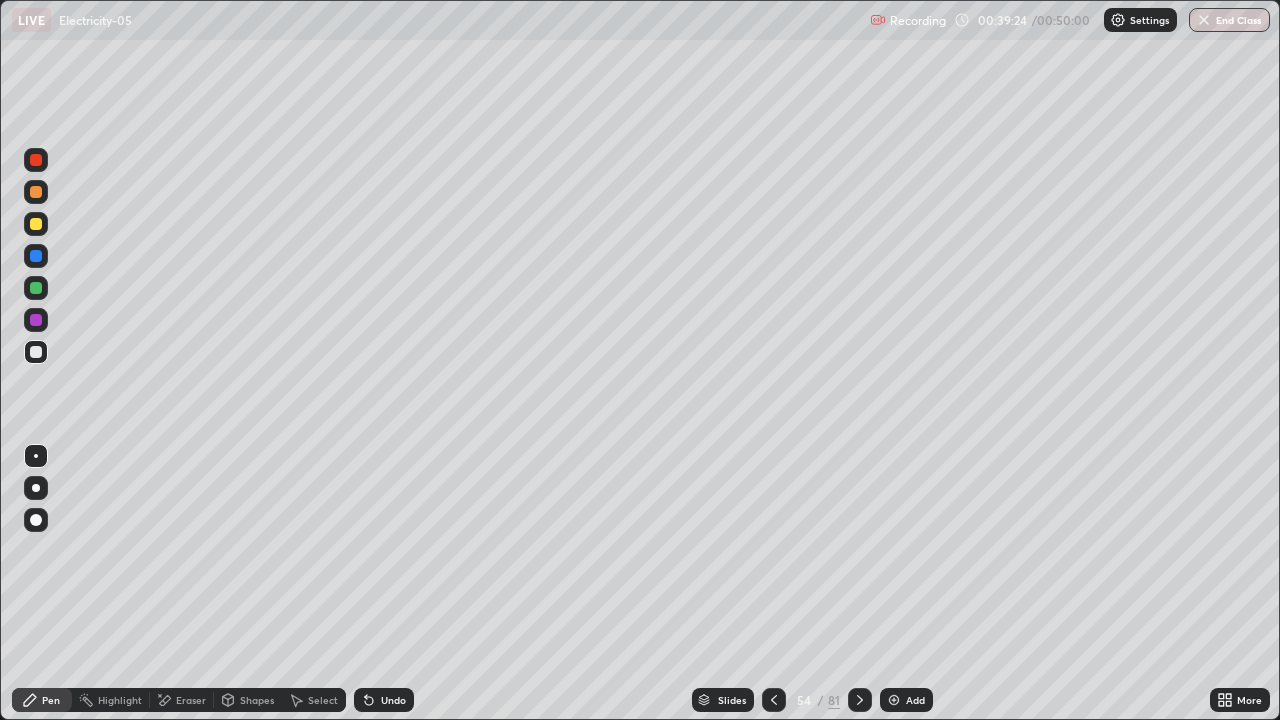 click at bounding box center (894, 700) 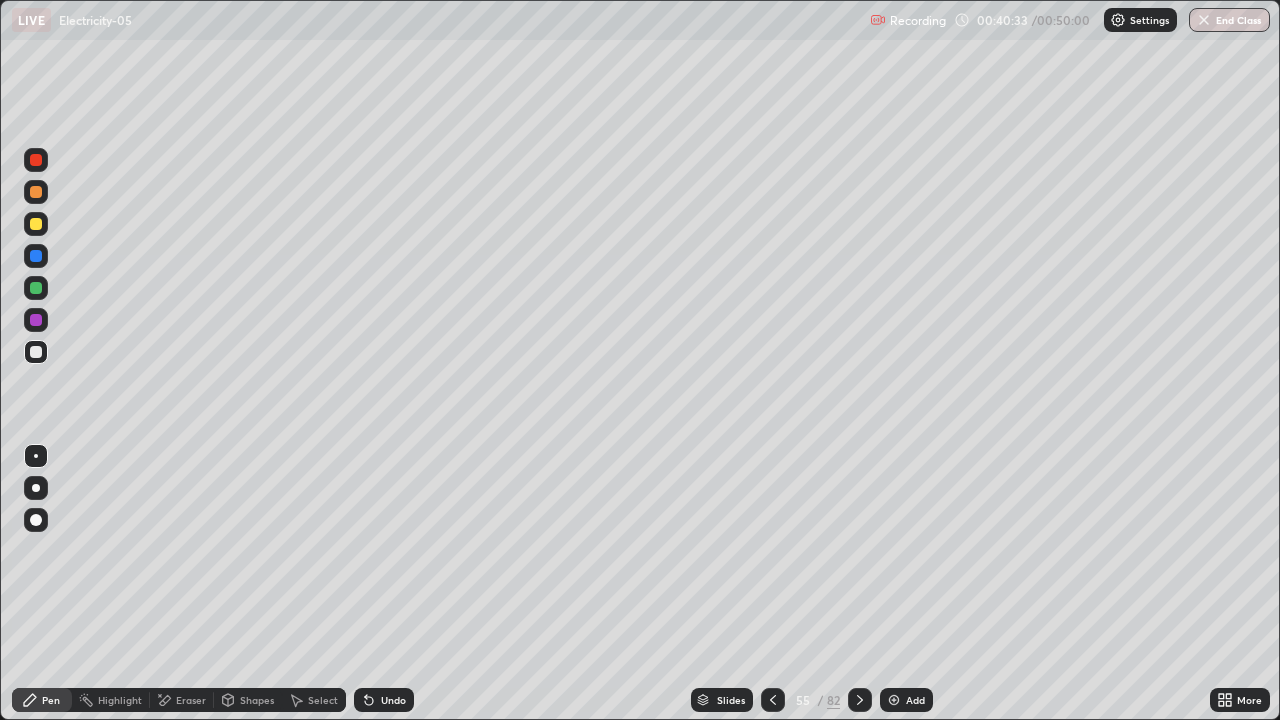 click at bounding box center [773, 700] 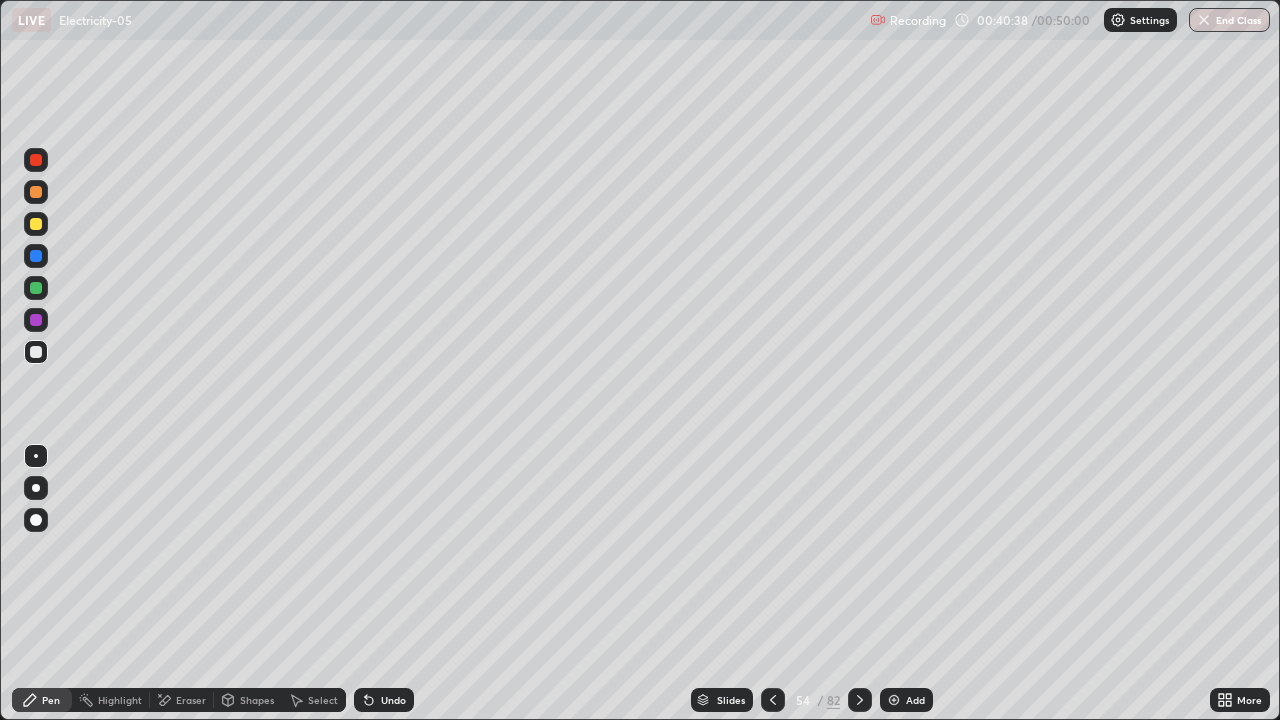 click at bounding box center [773, 700] 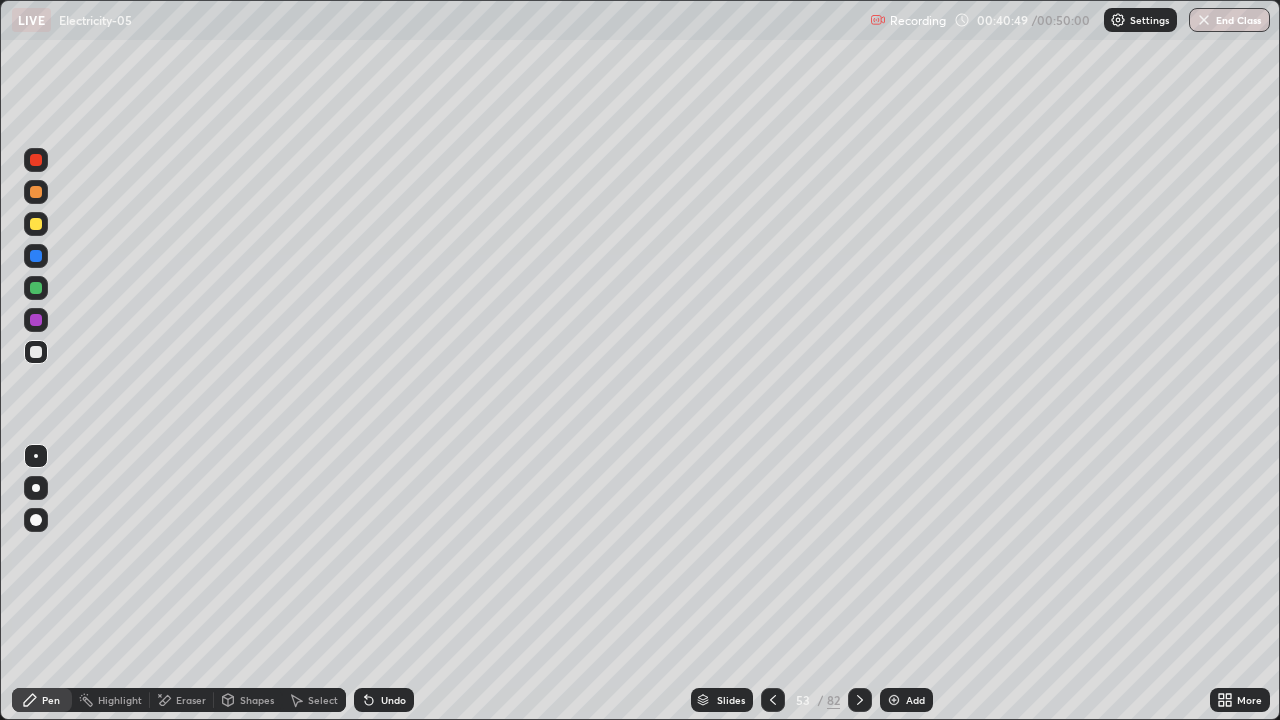 click 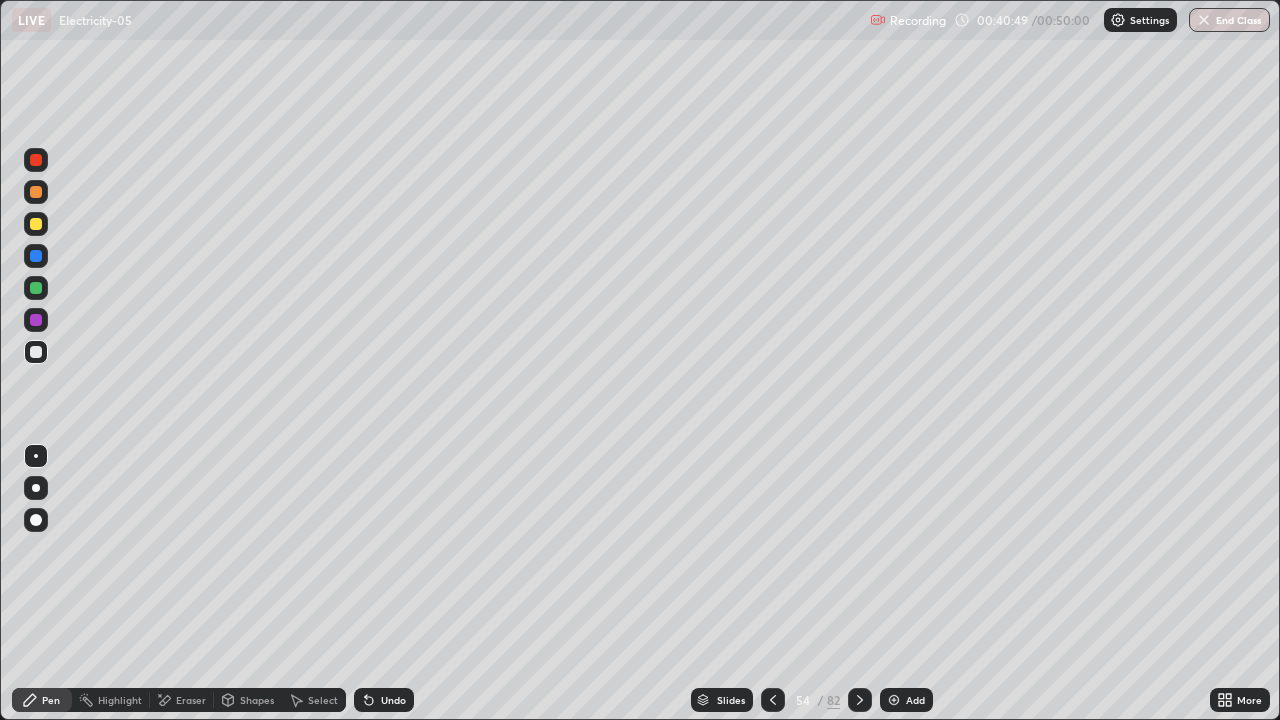 click 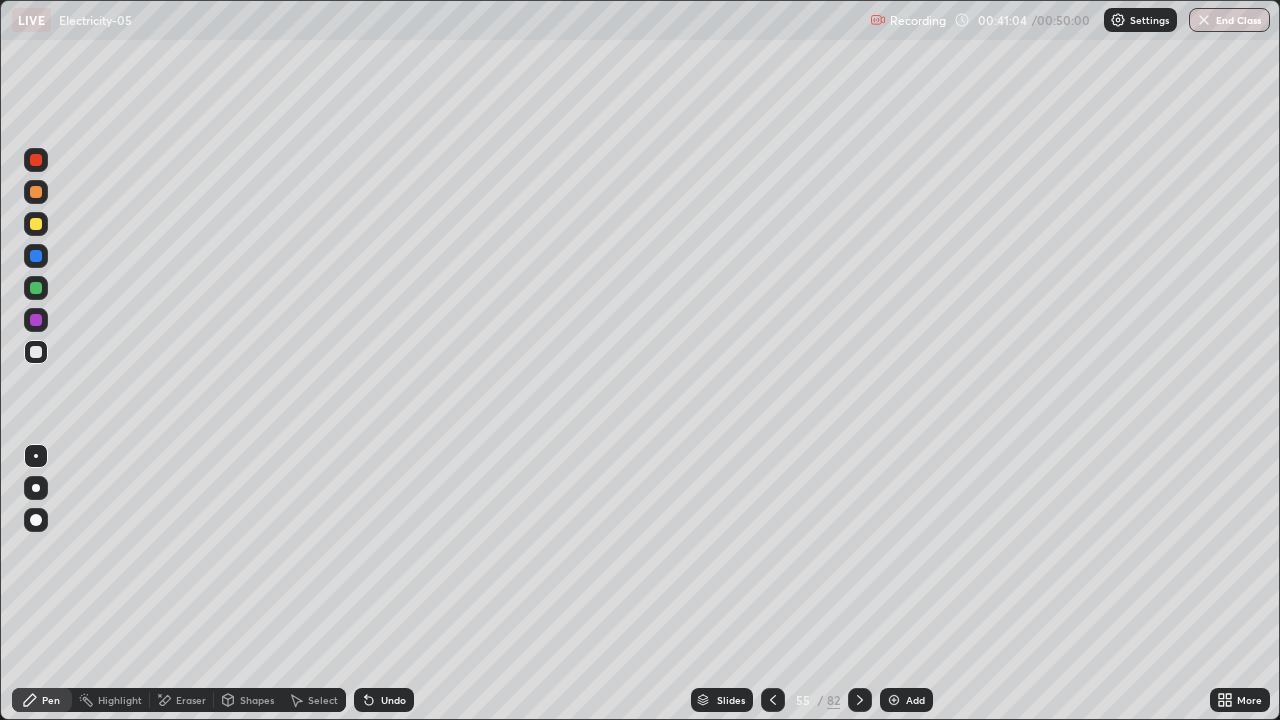 click 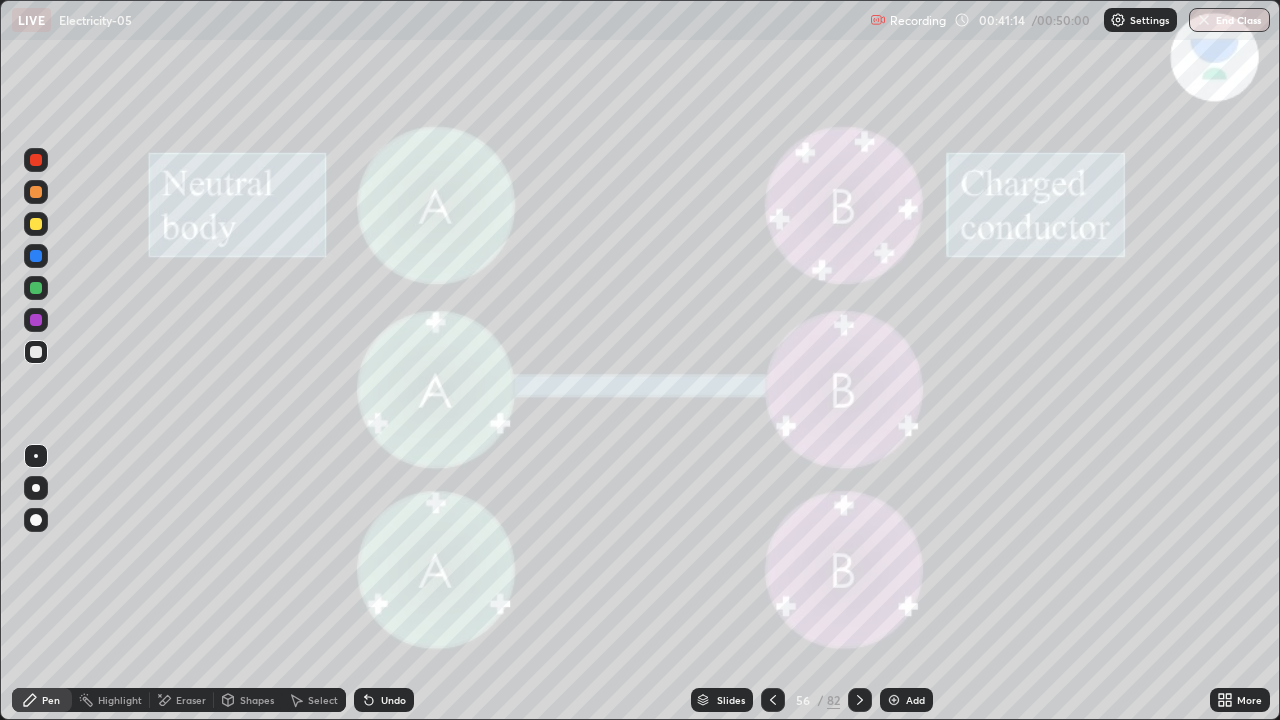 click 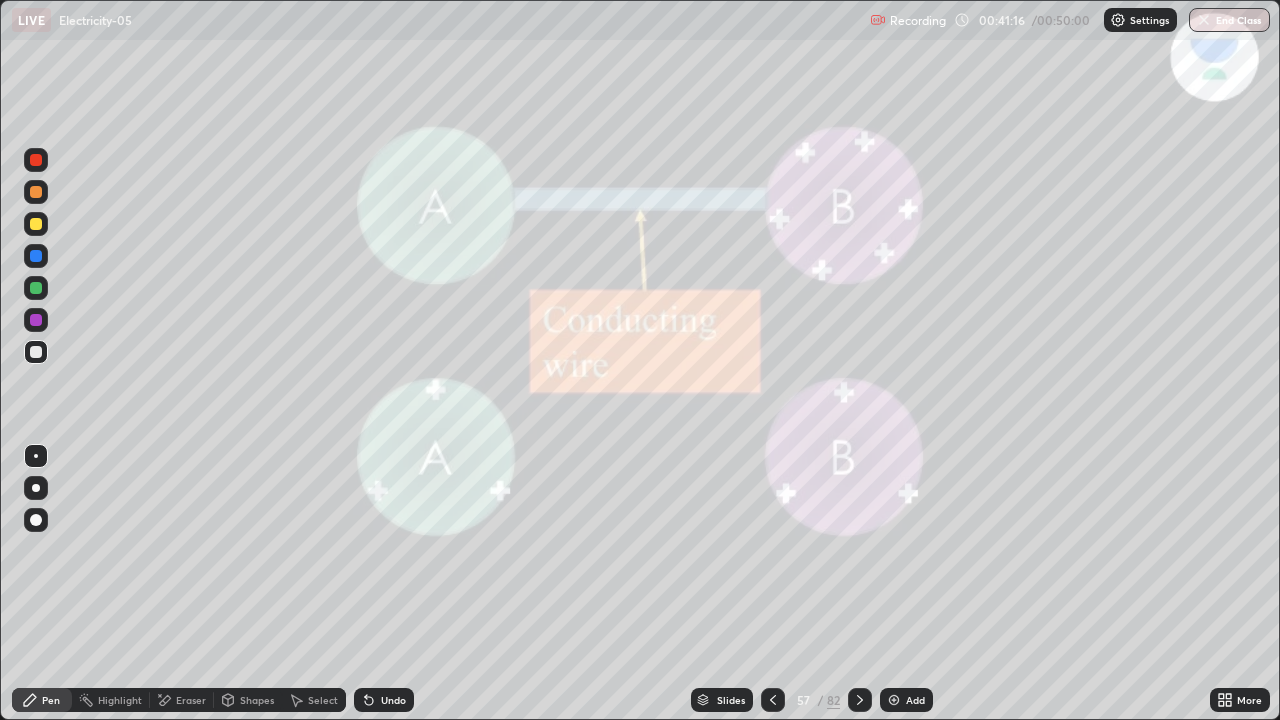 click 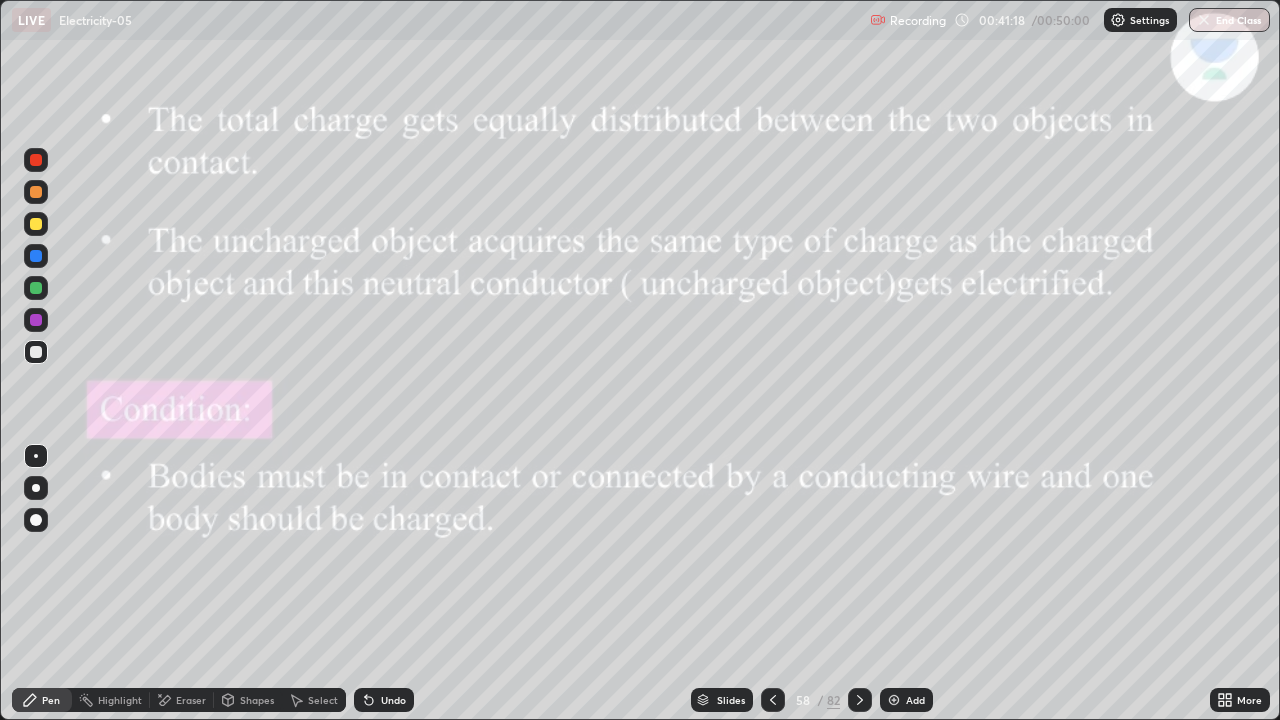 click 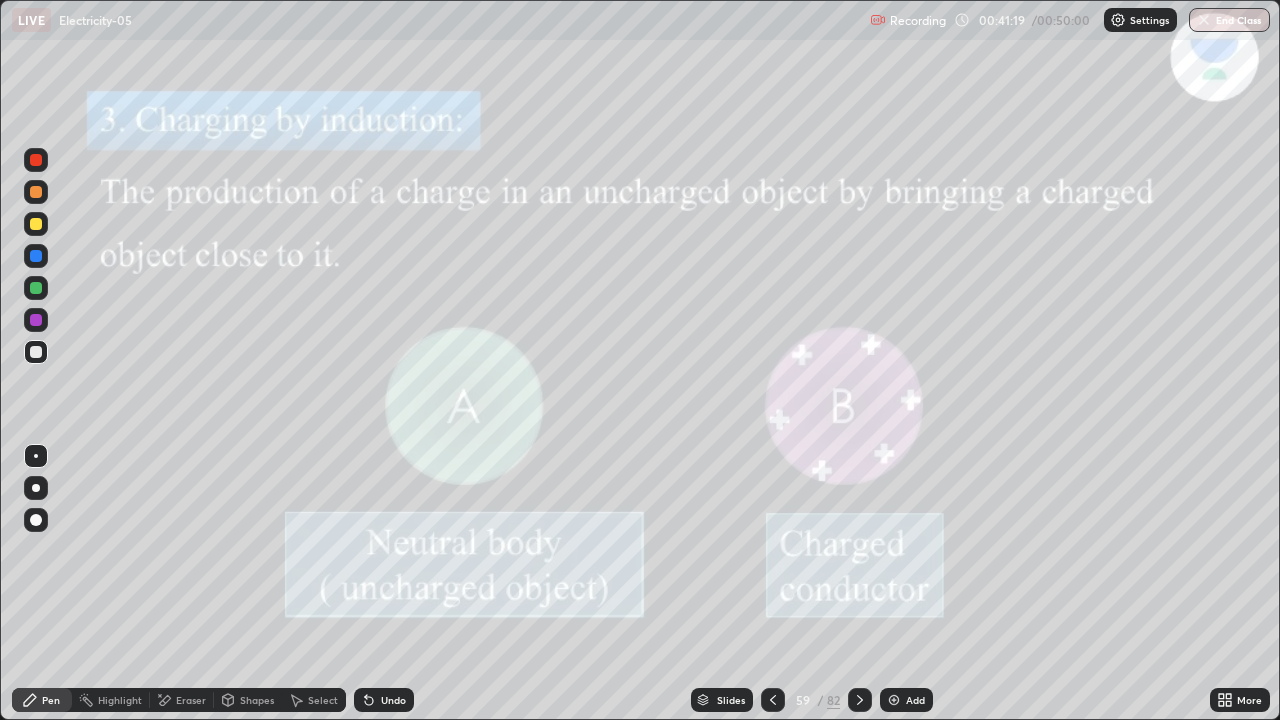 click at bounding box center (773, 700) 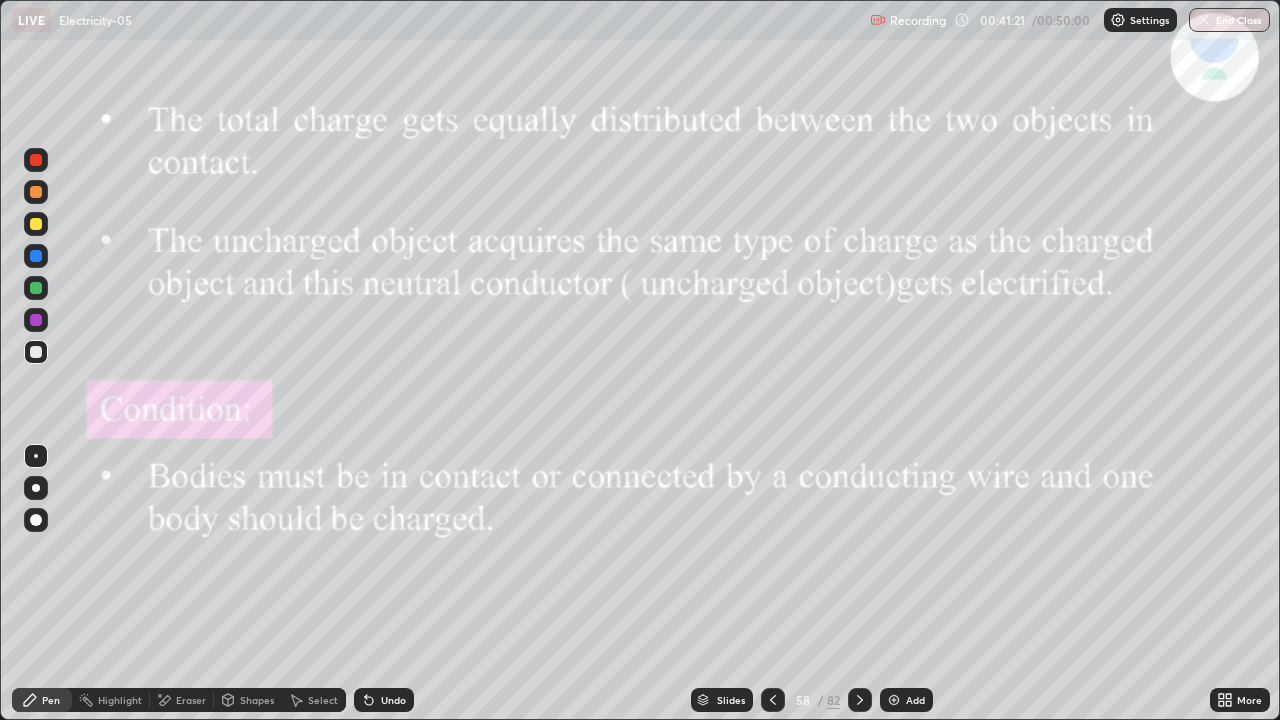 click 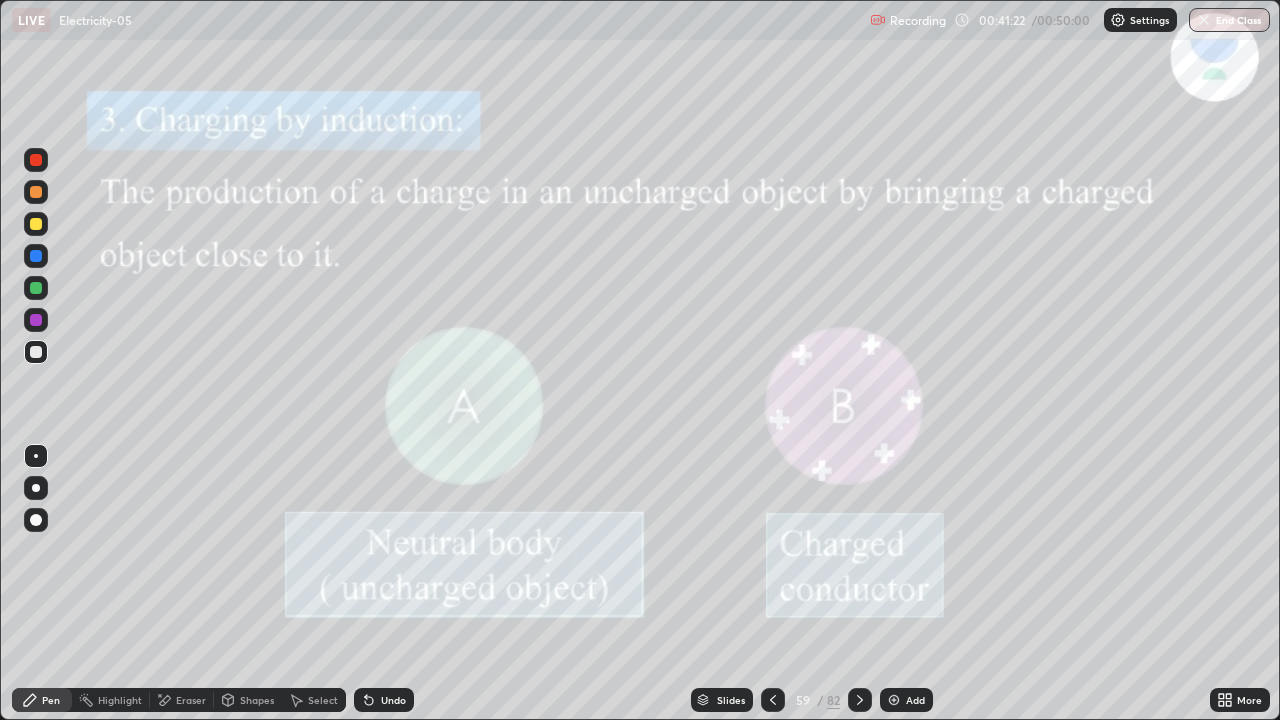 click 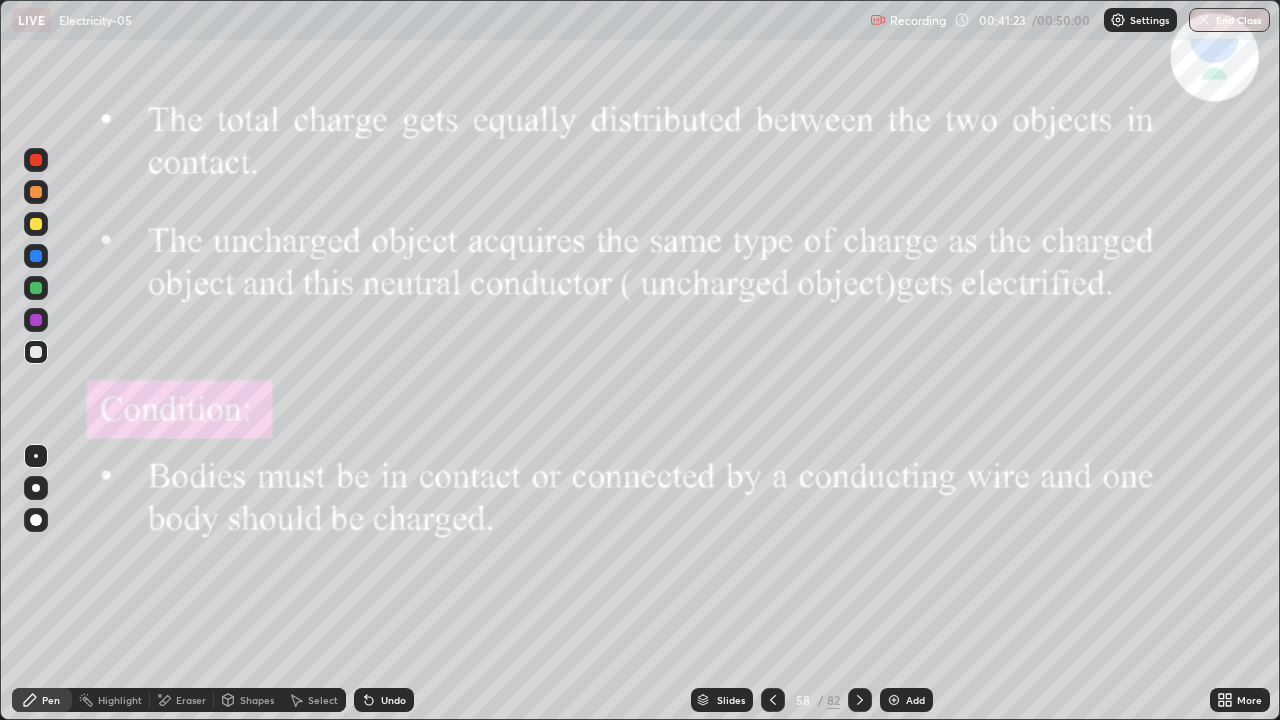 click at bounding box center (894, 700) 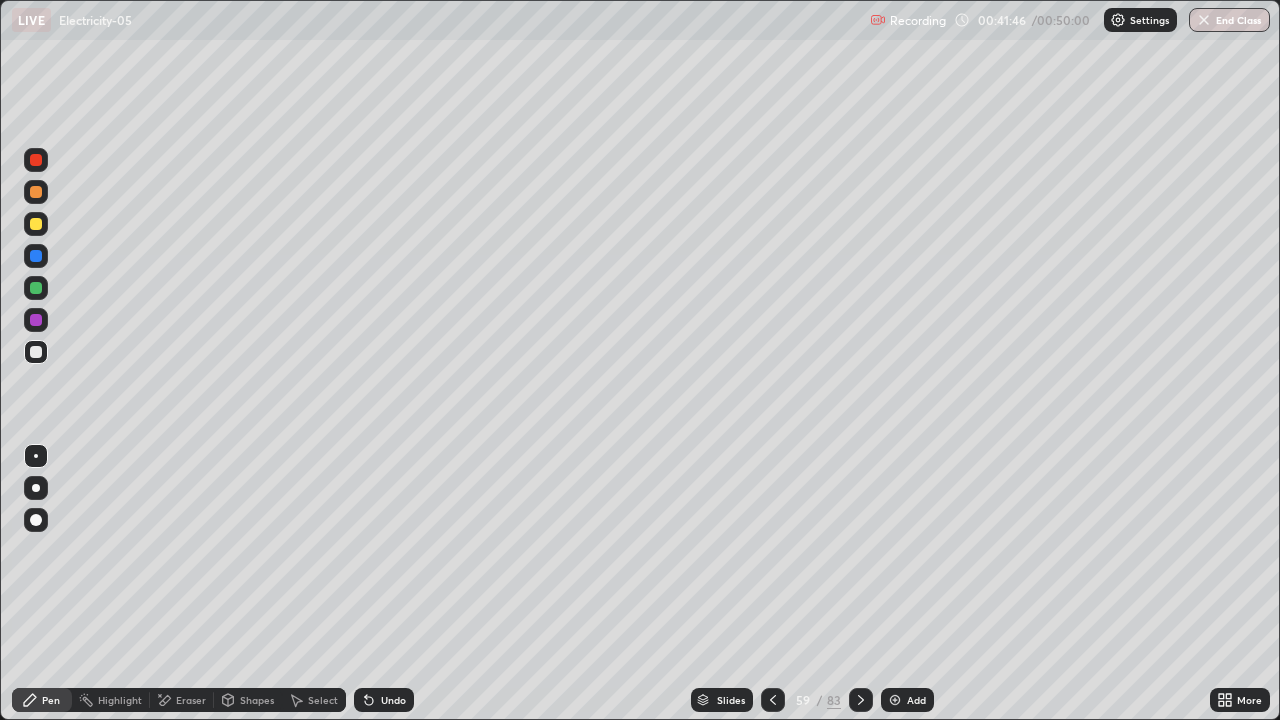 click 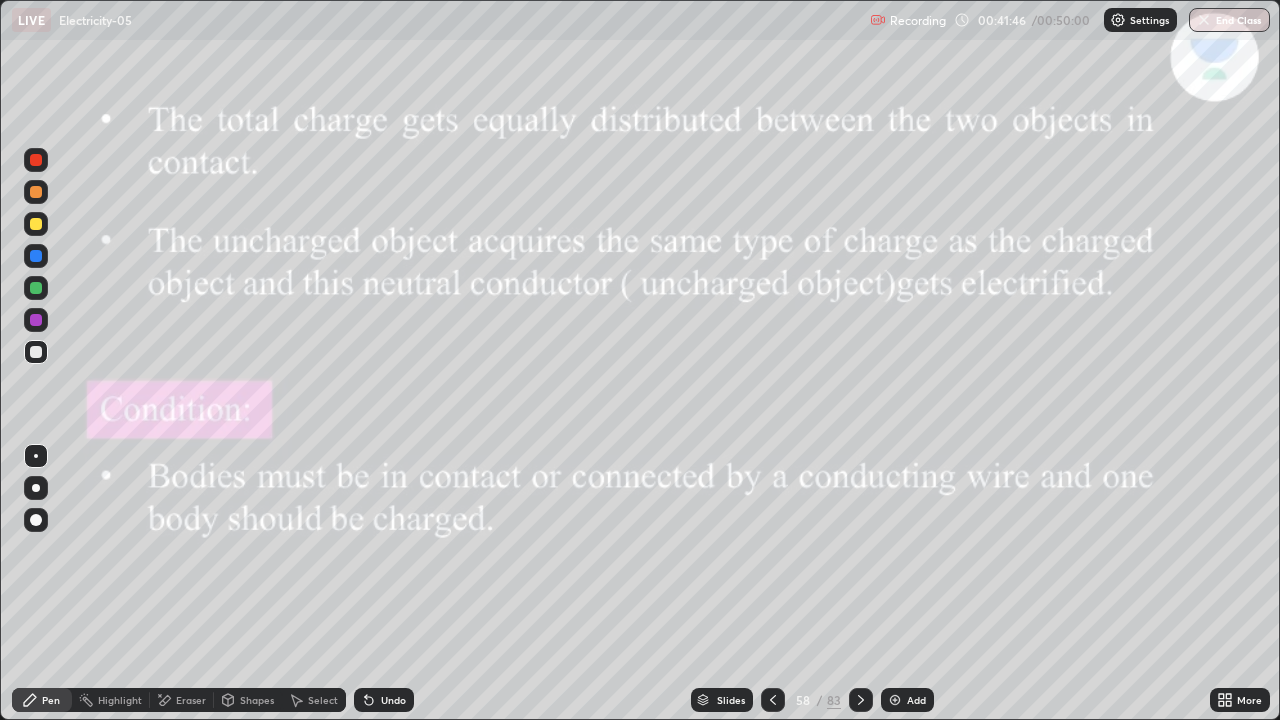 click at bounding box center (895, 700) 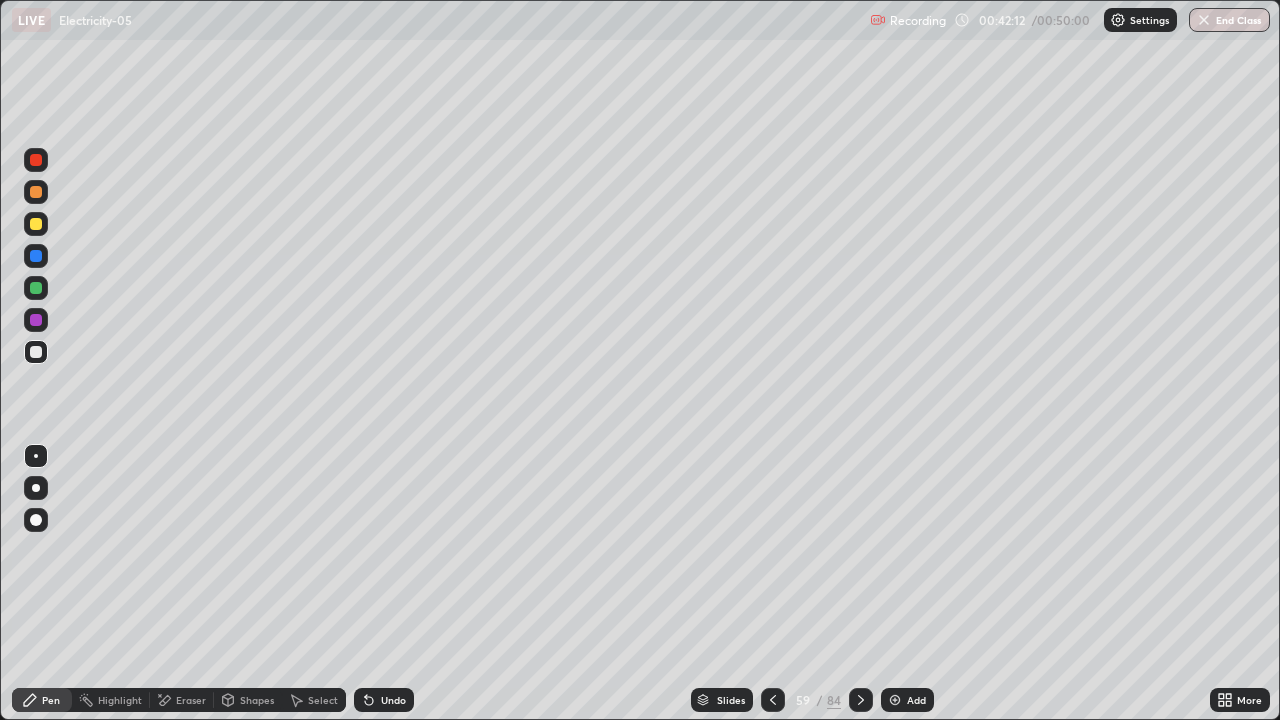 click on "Eraser" at bounding box center [191, 700] 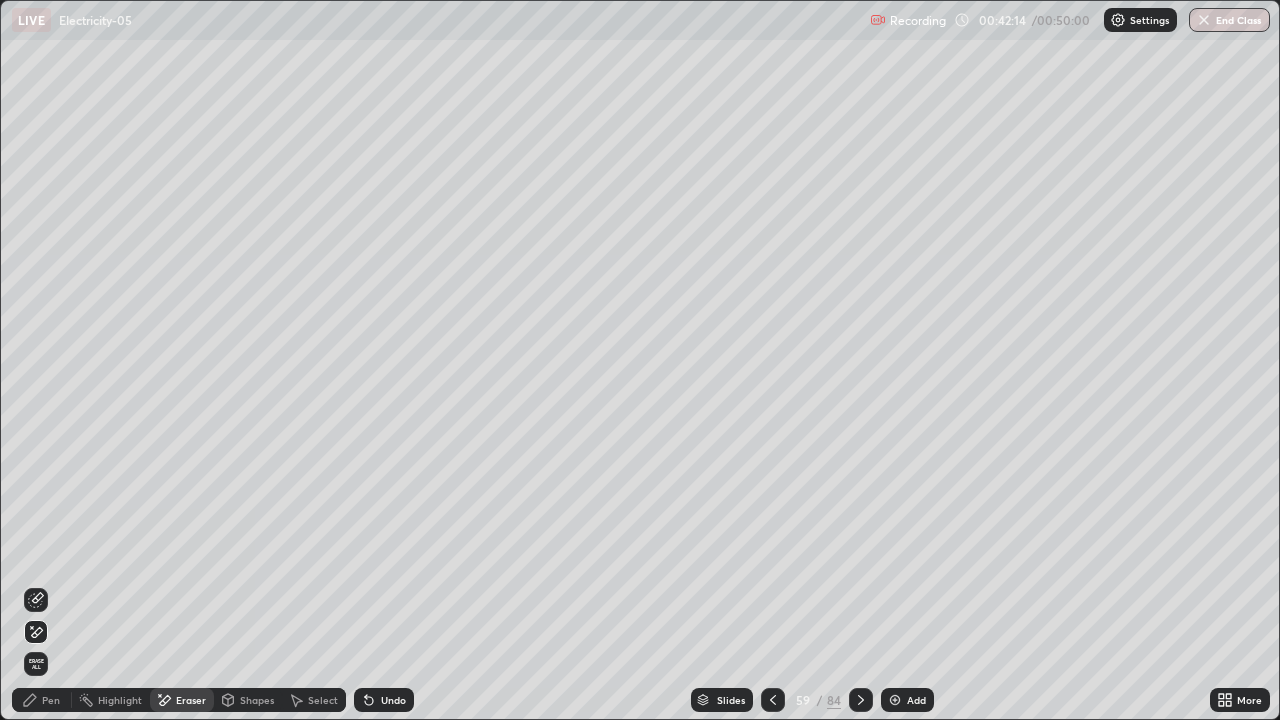 click on "Pen" at bounding box center (51, 700) 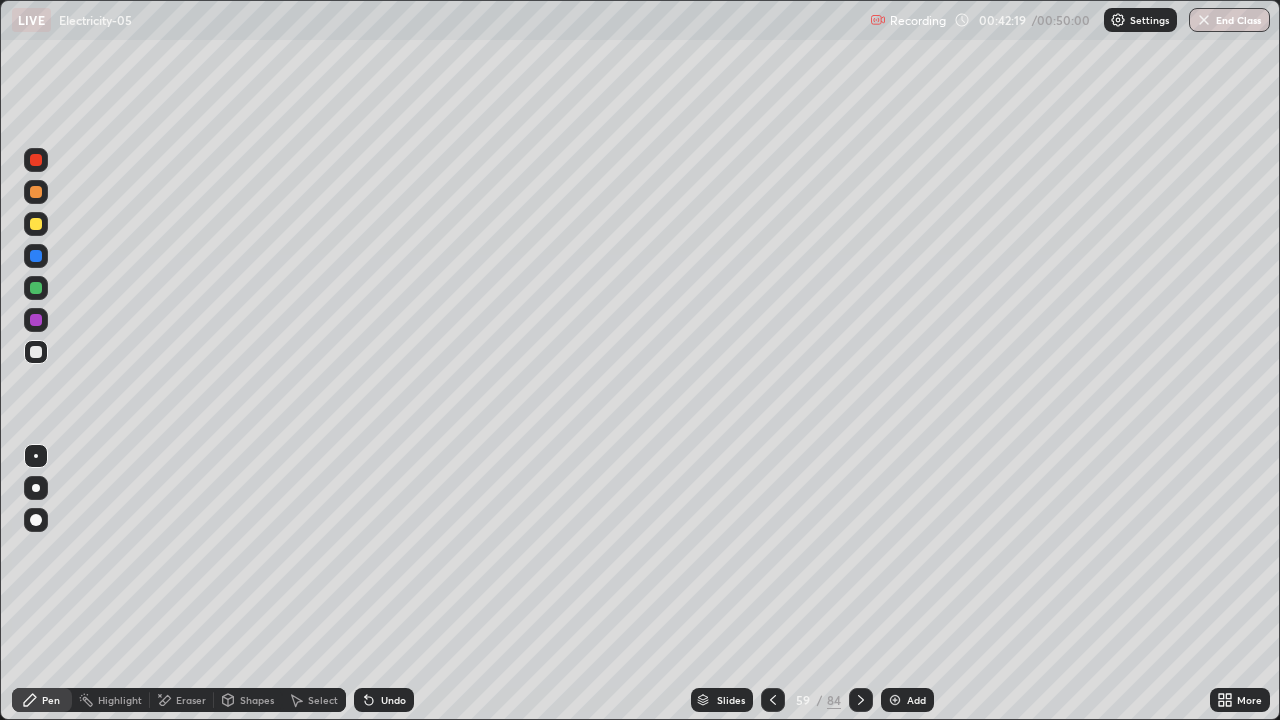 click on "Undo" at bounding box center [393, 700] 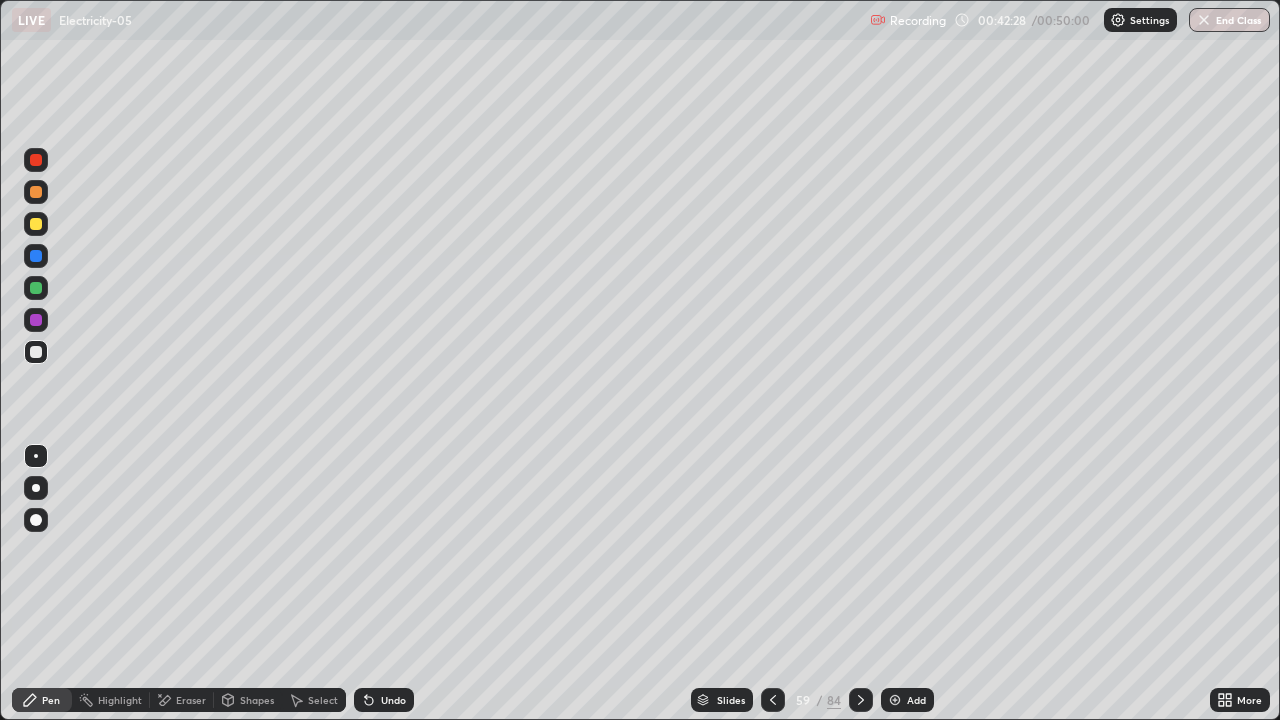 click 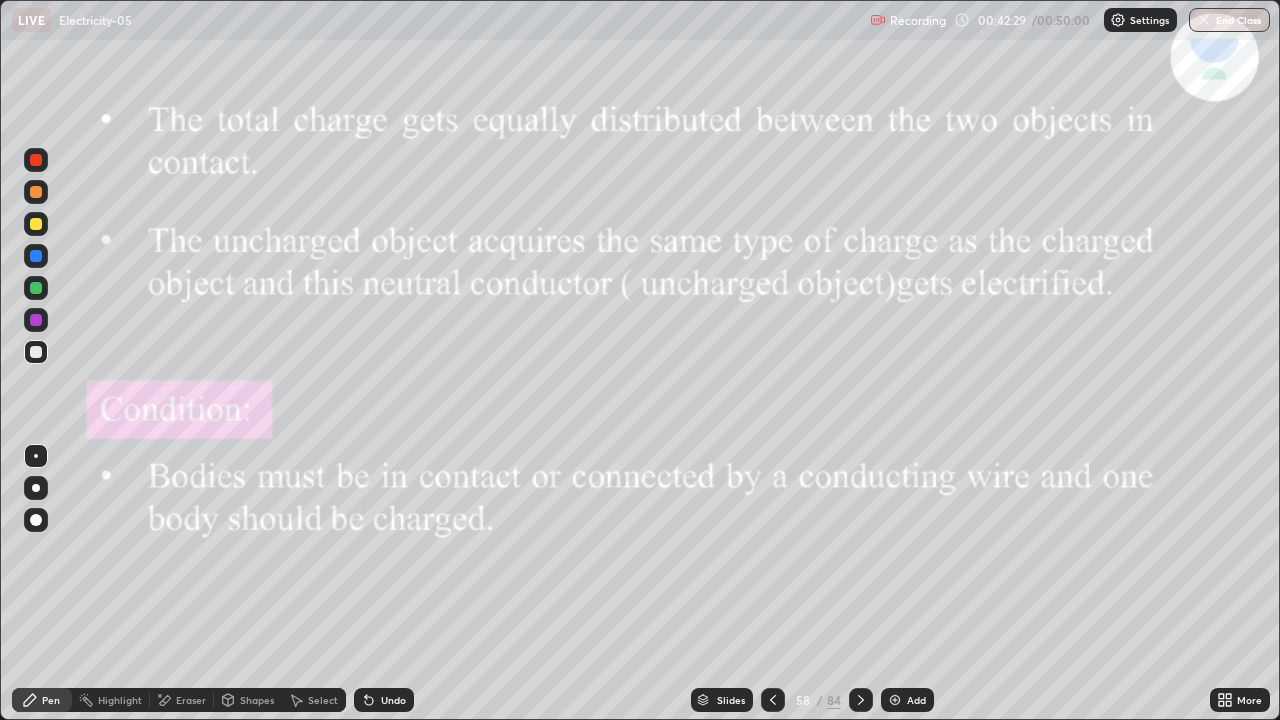 click 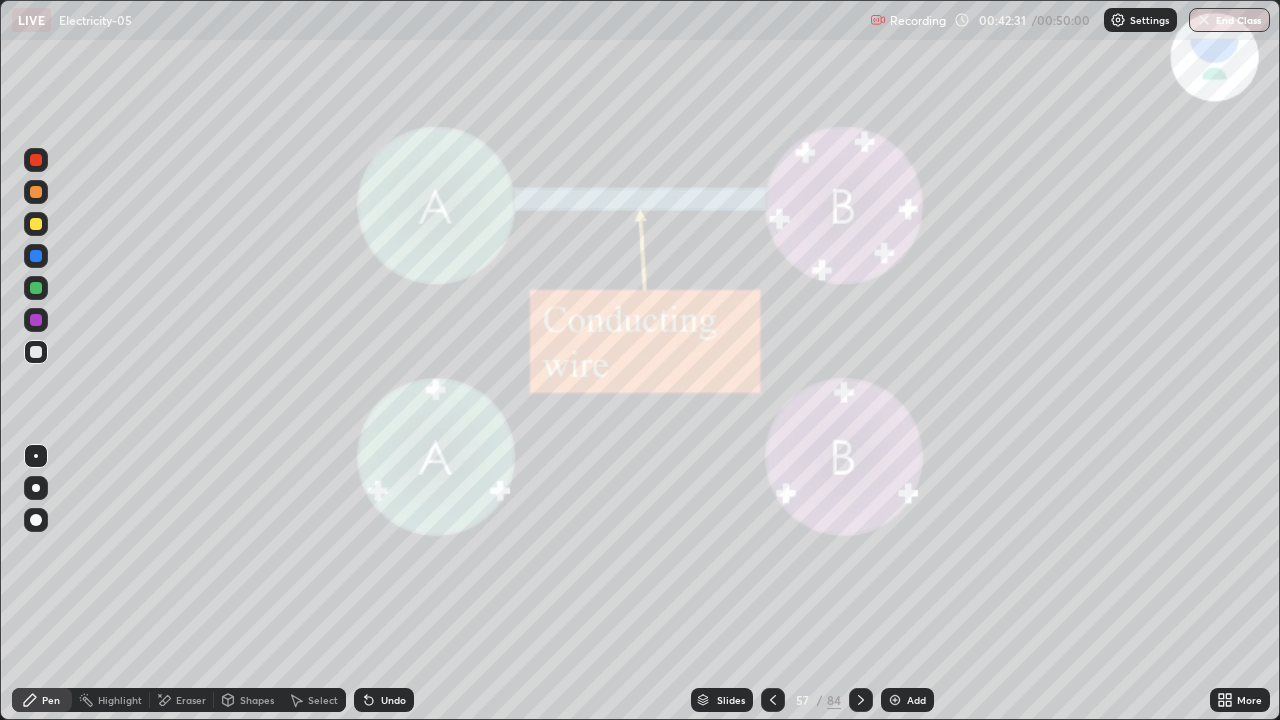 click 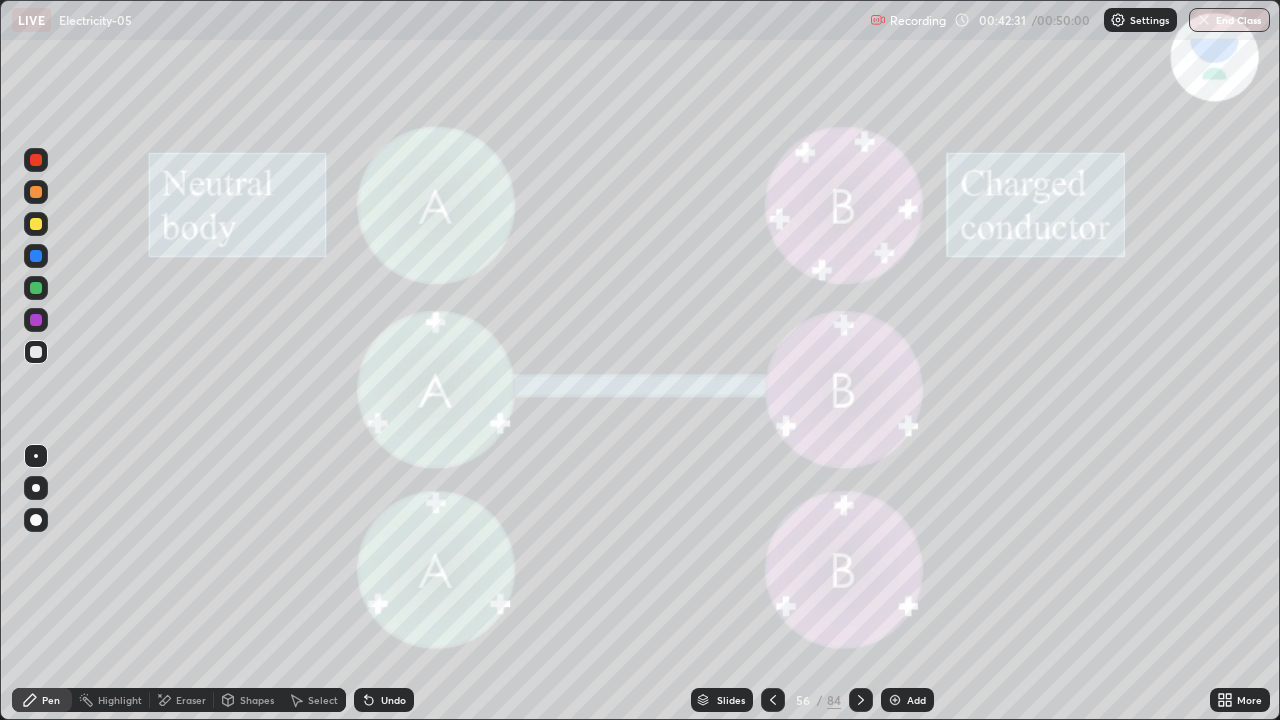click 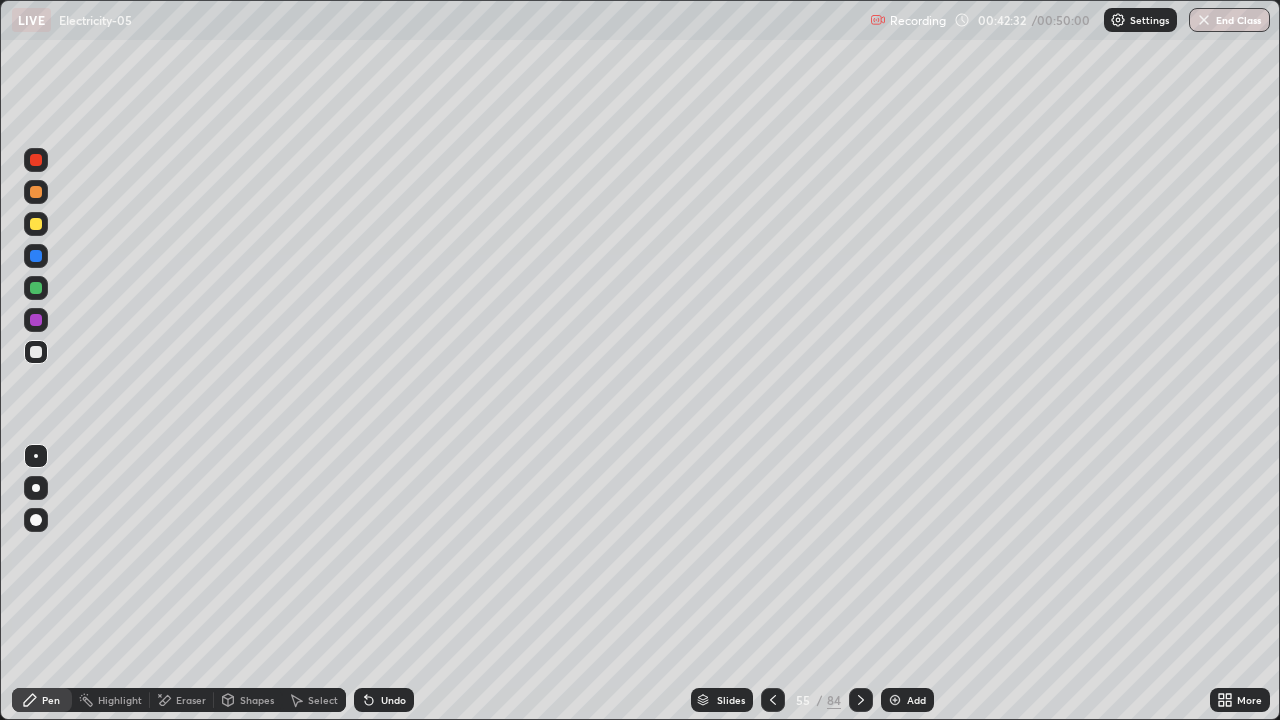 click 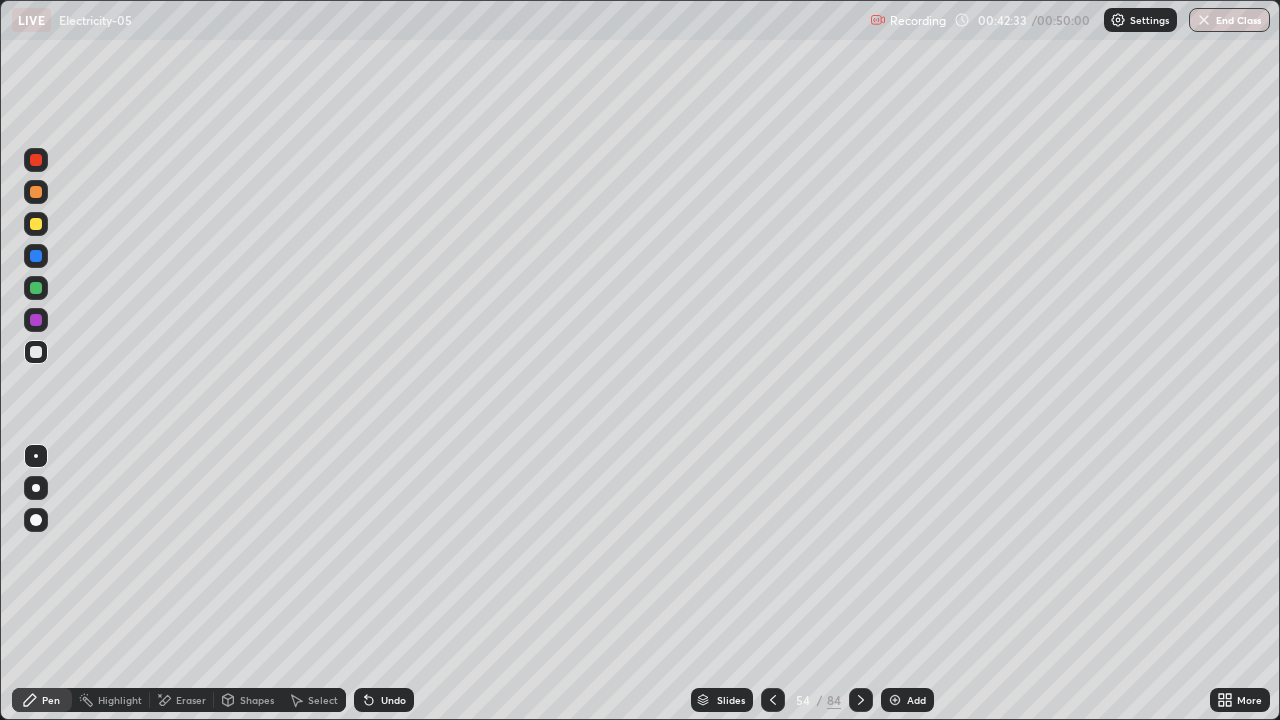 click 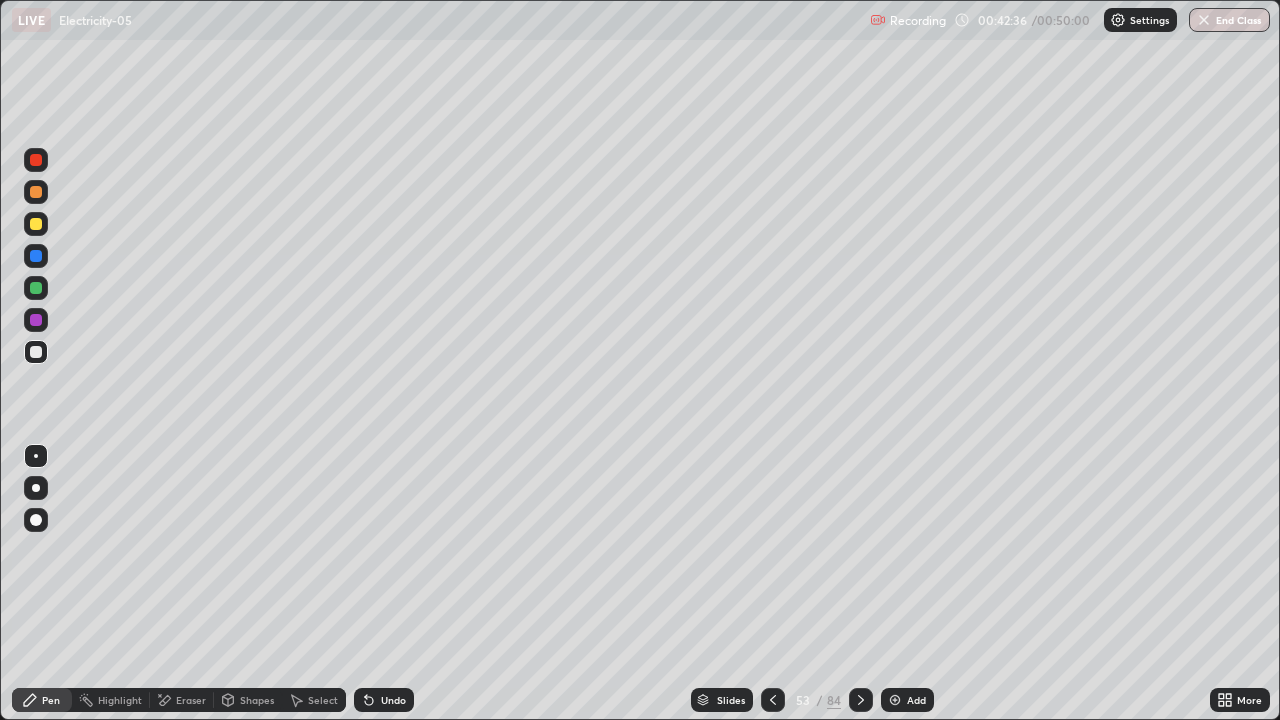 click 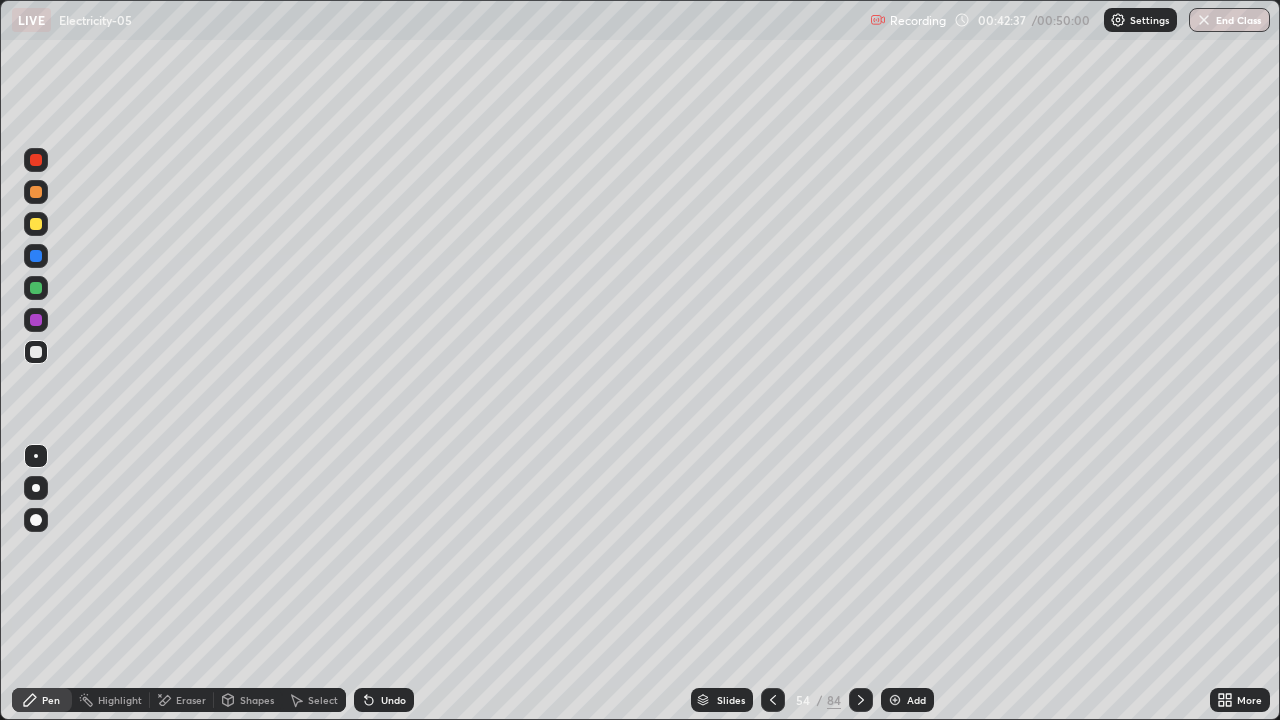 click 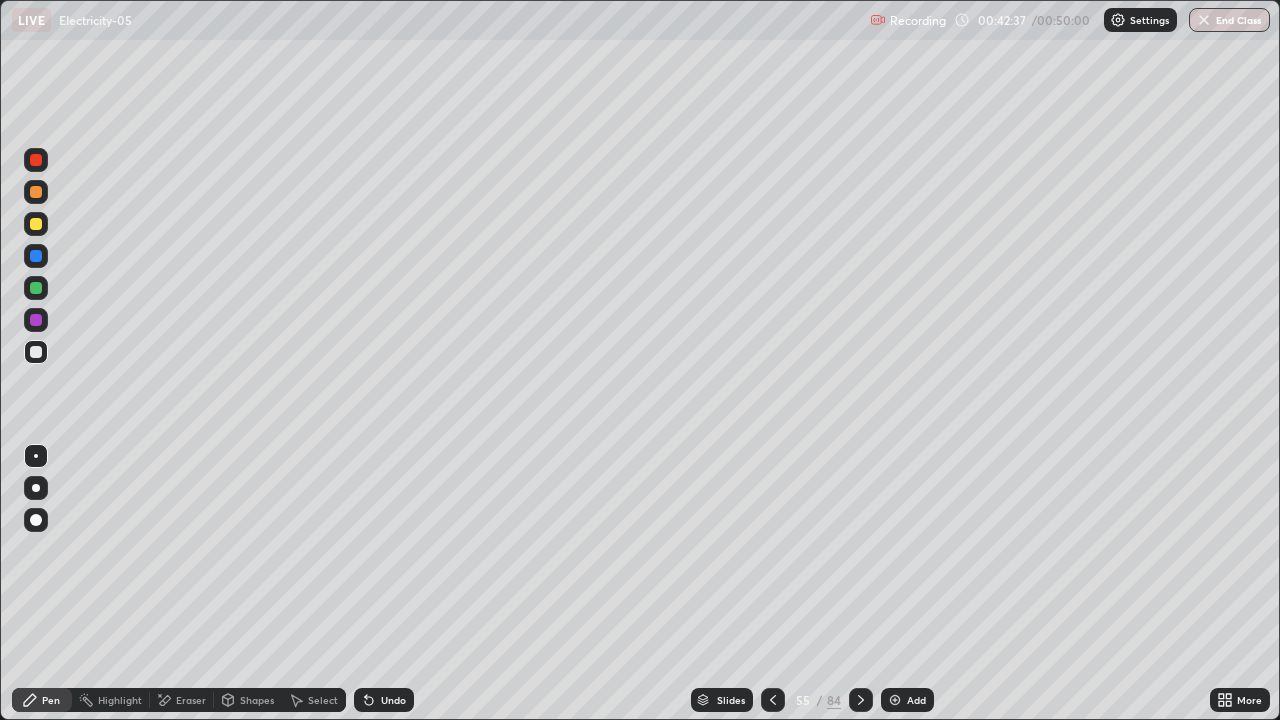 click 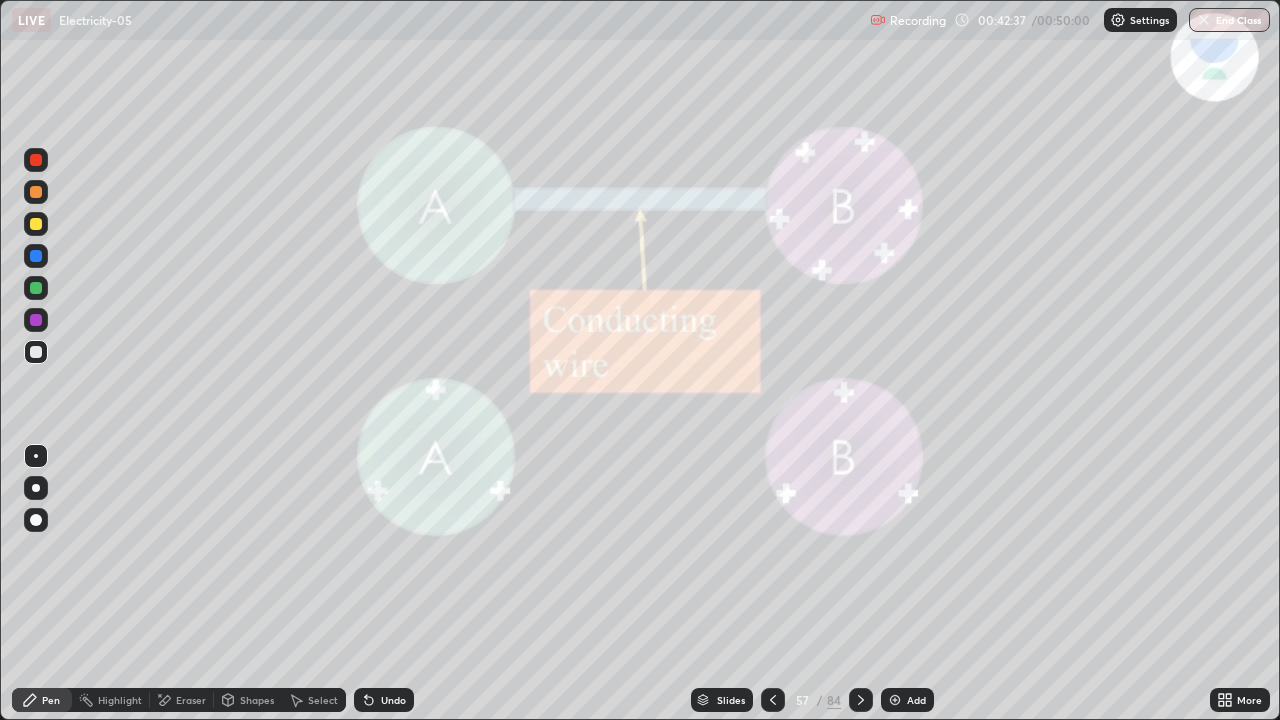 click 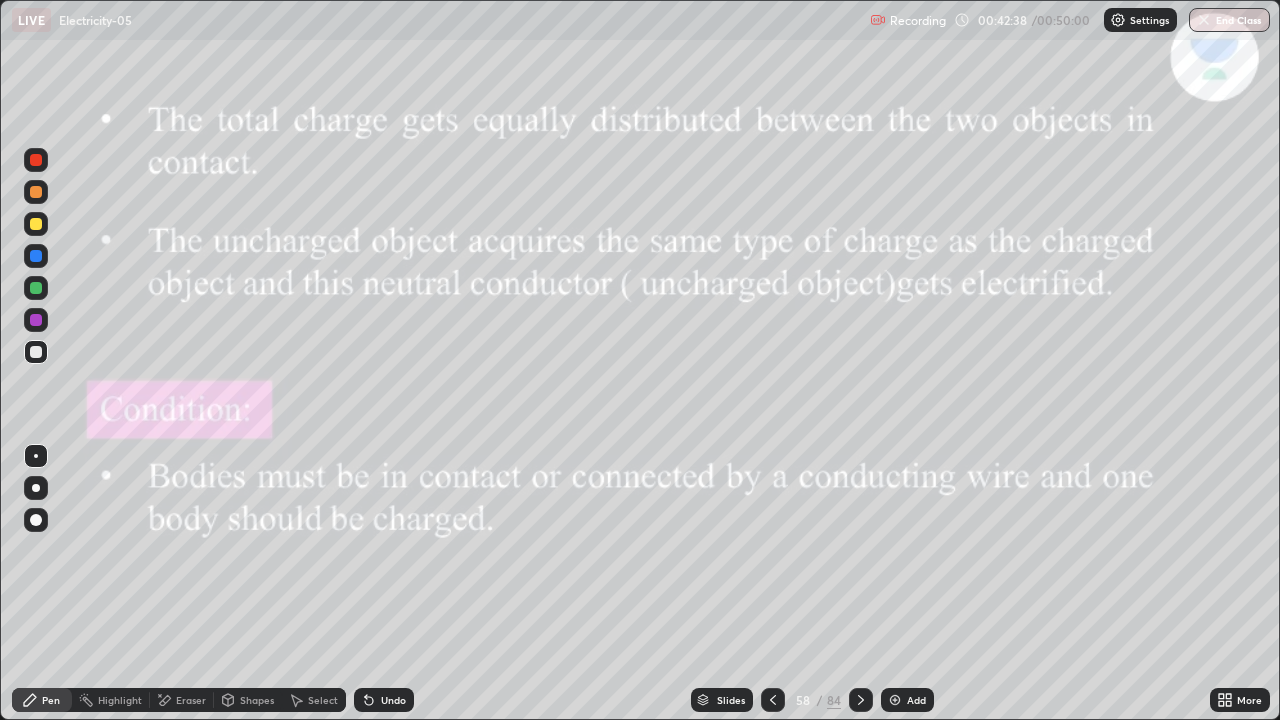 click 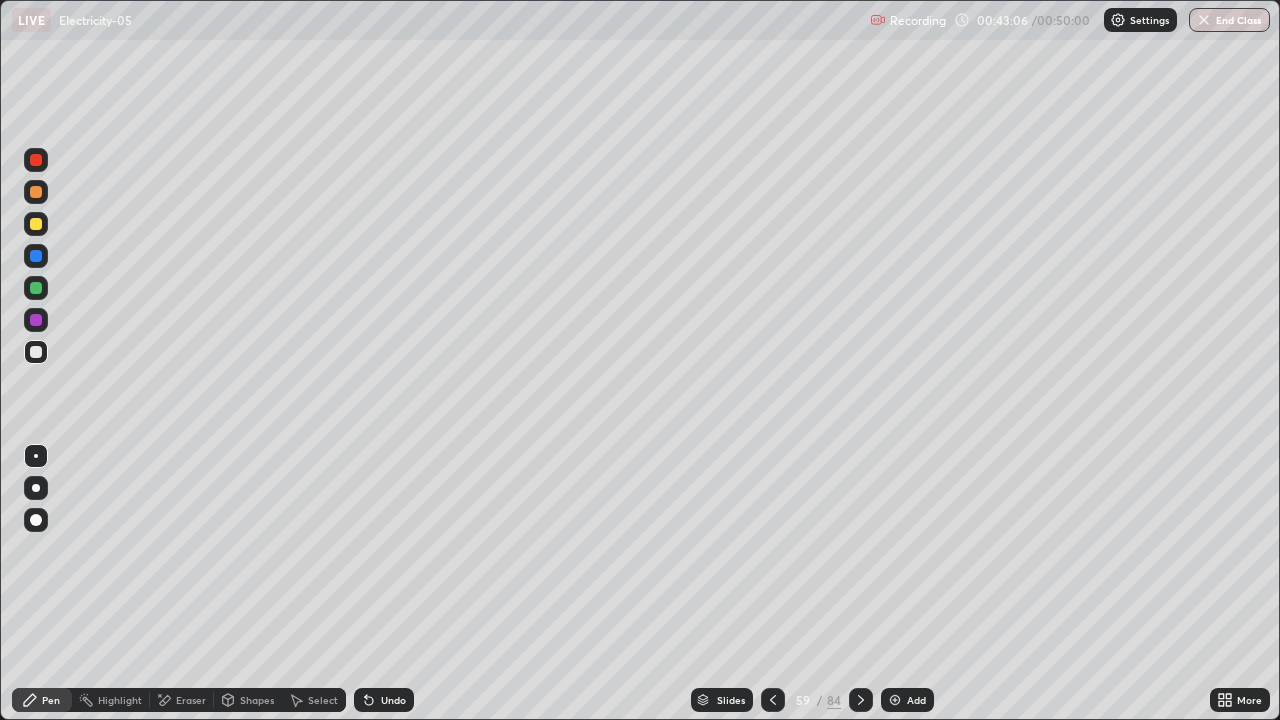 click on "Eraser" at bounding box center (191, 700) 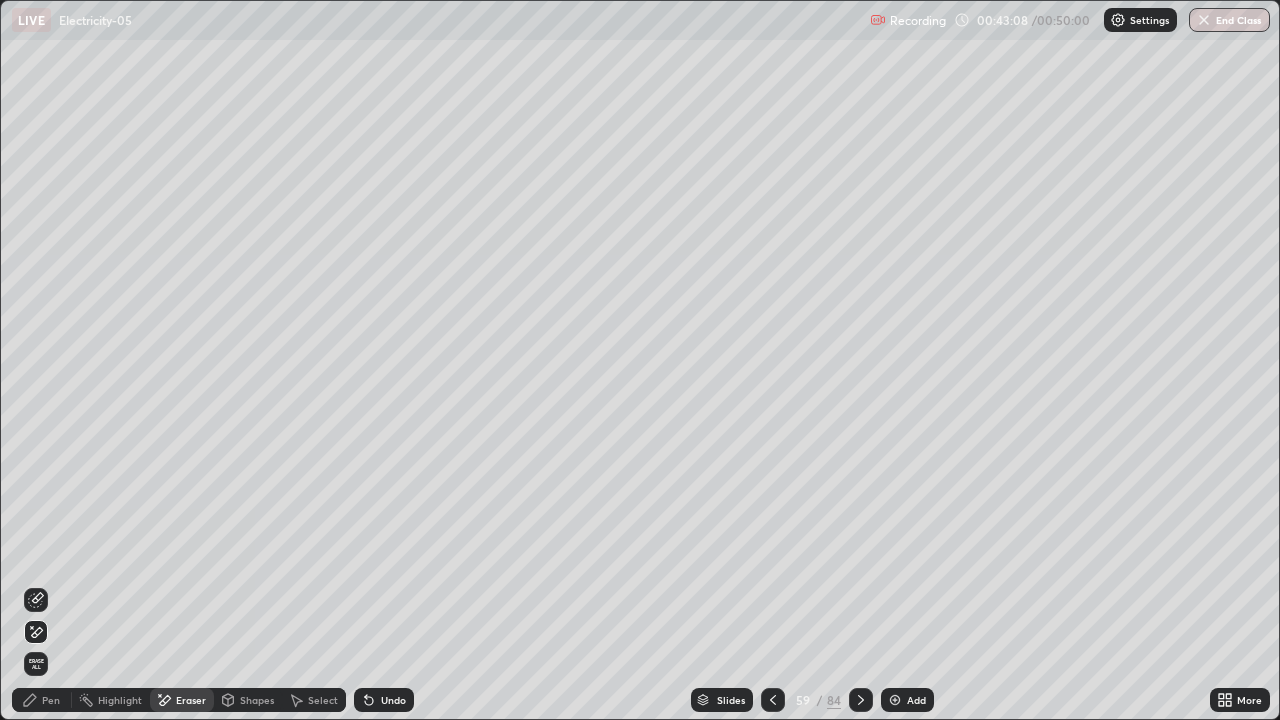 click on "Pen" at bounding box center (42, 700) 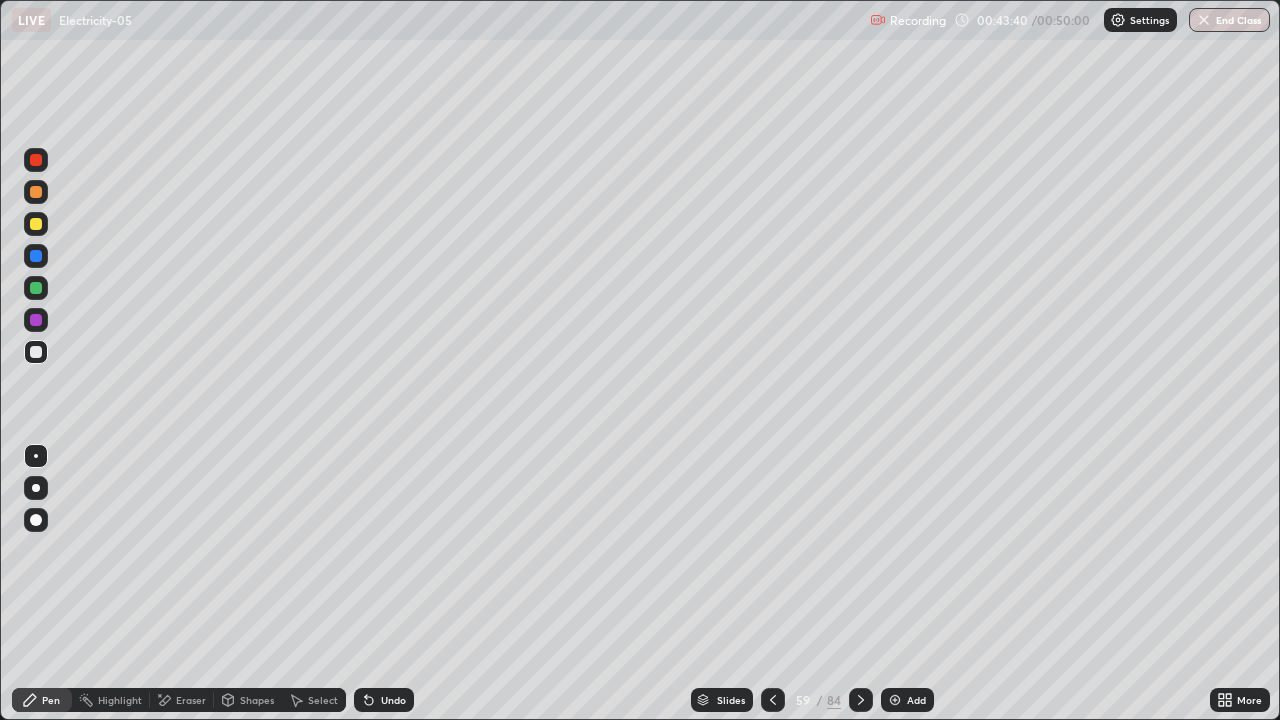 click 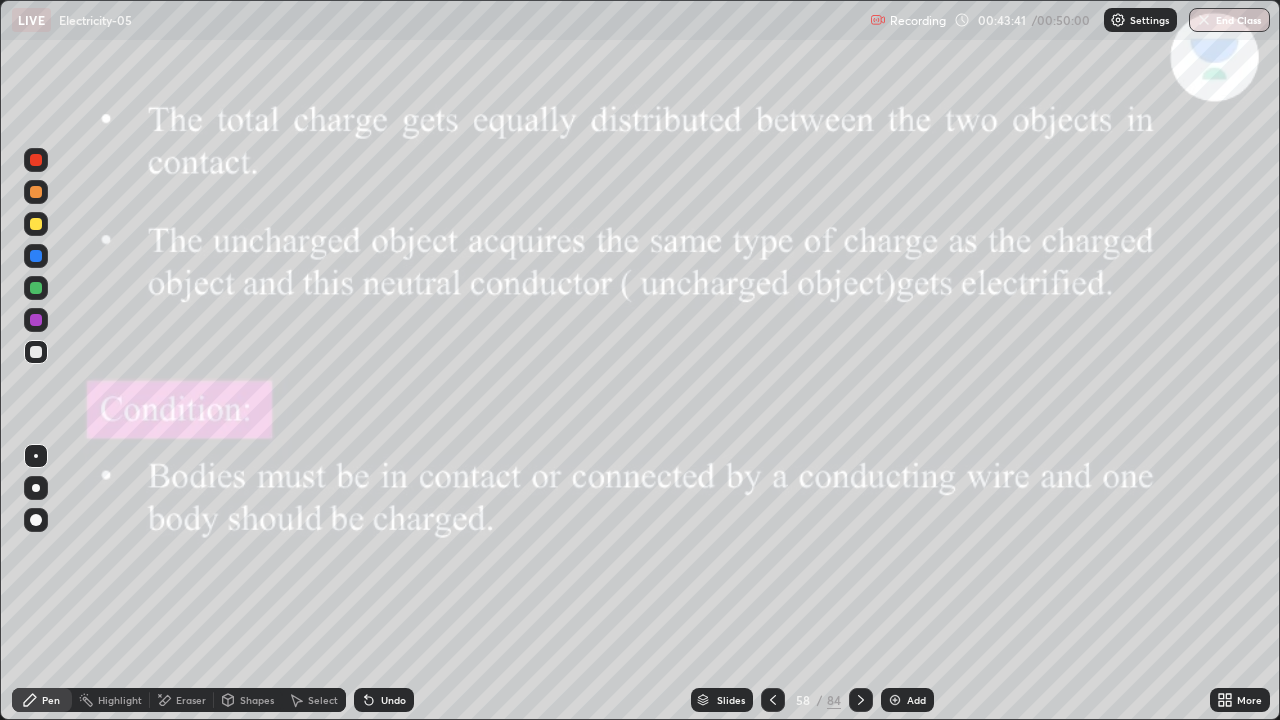 click 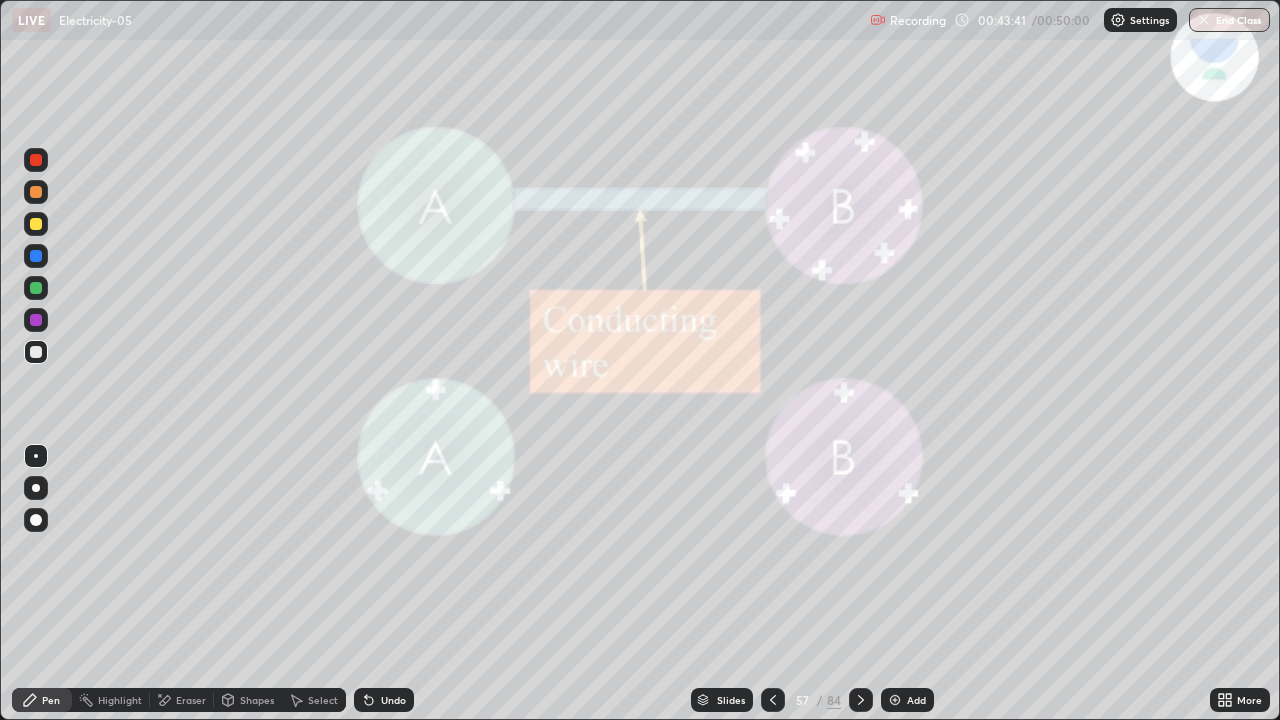 click at bounding box center [773, 700] 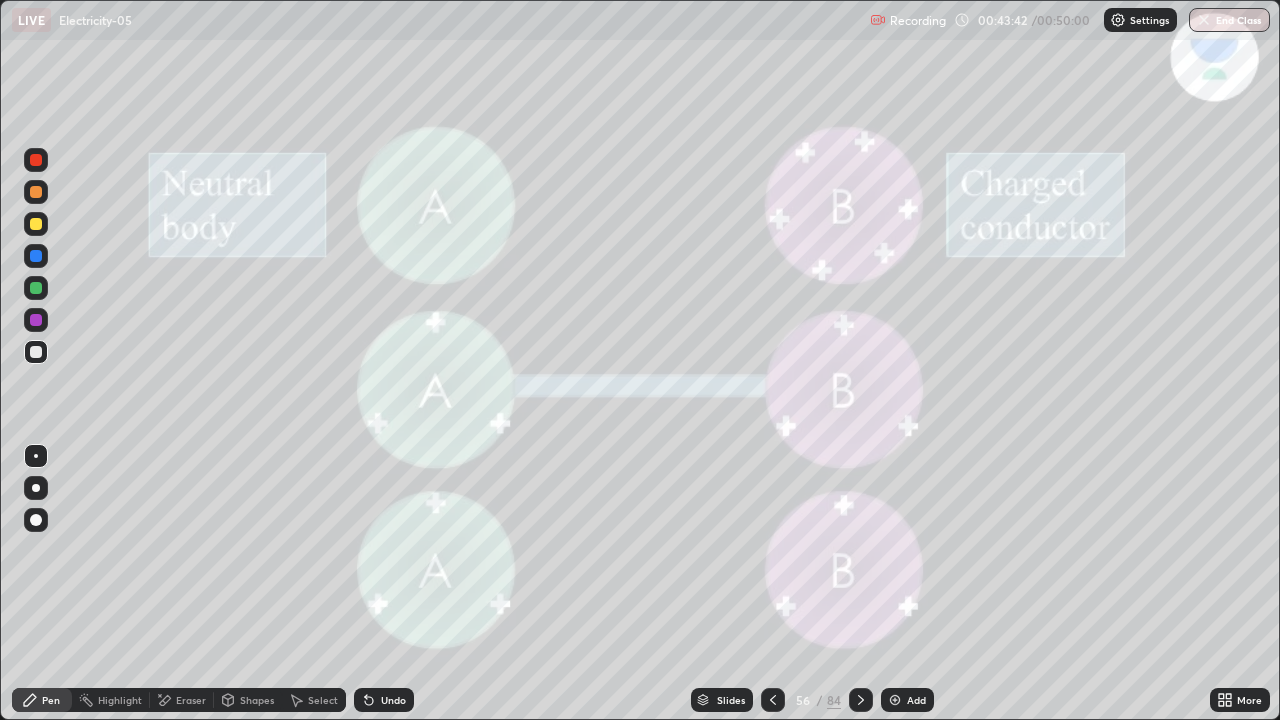 click at bounding box center [773, 700] 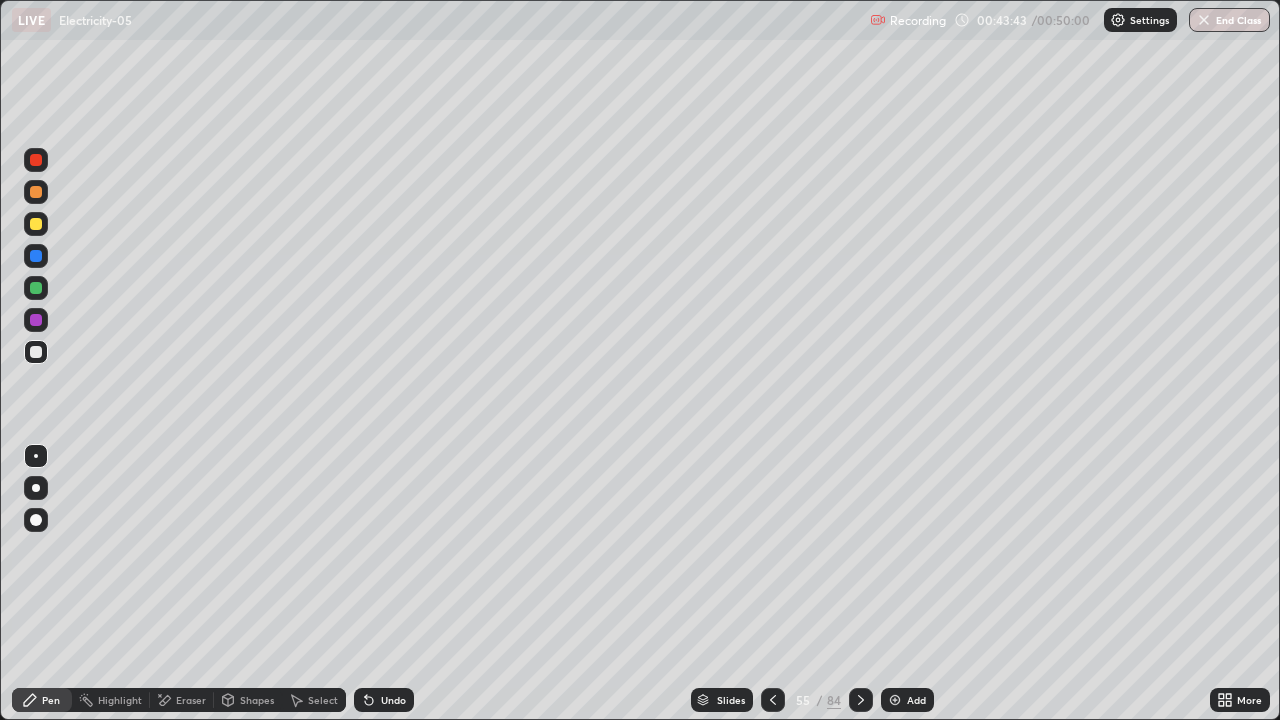 click 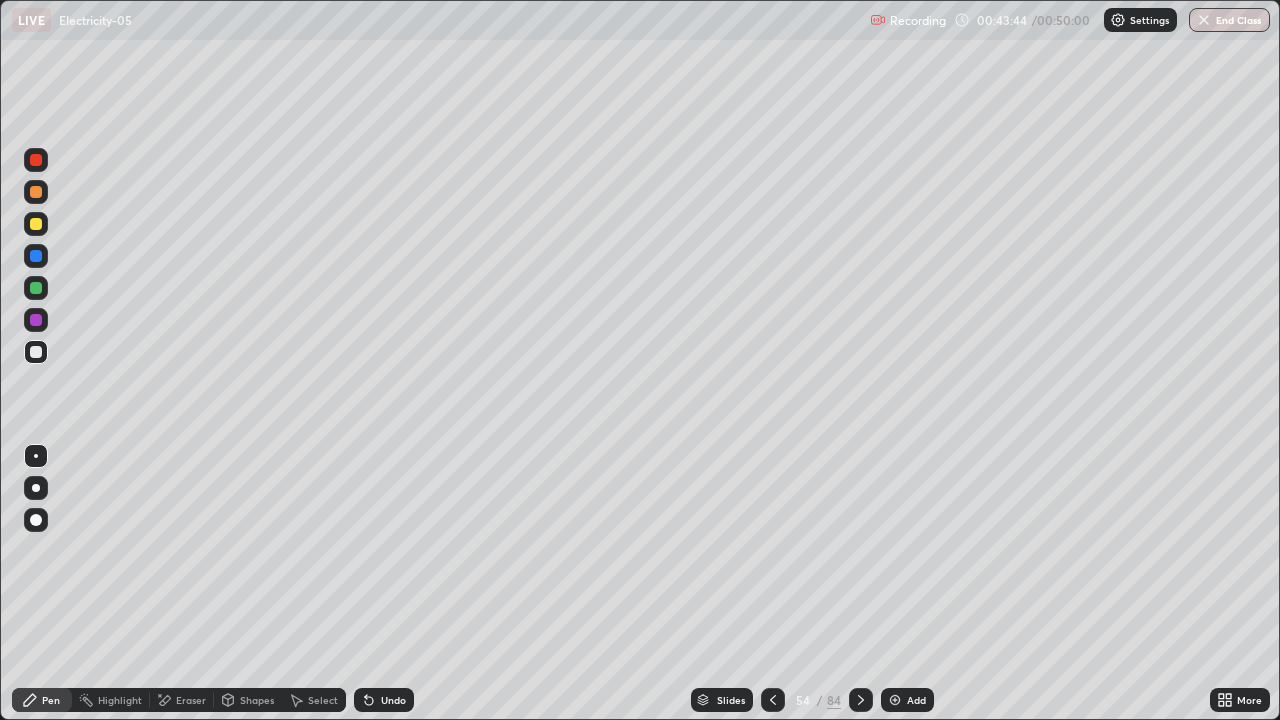 click 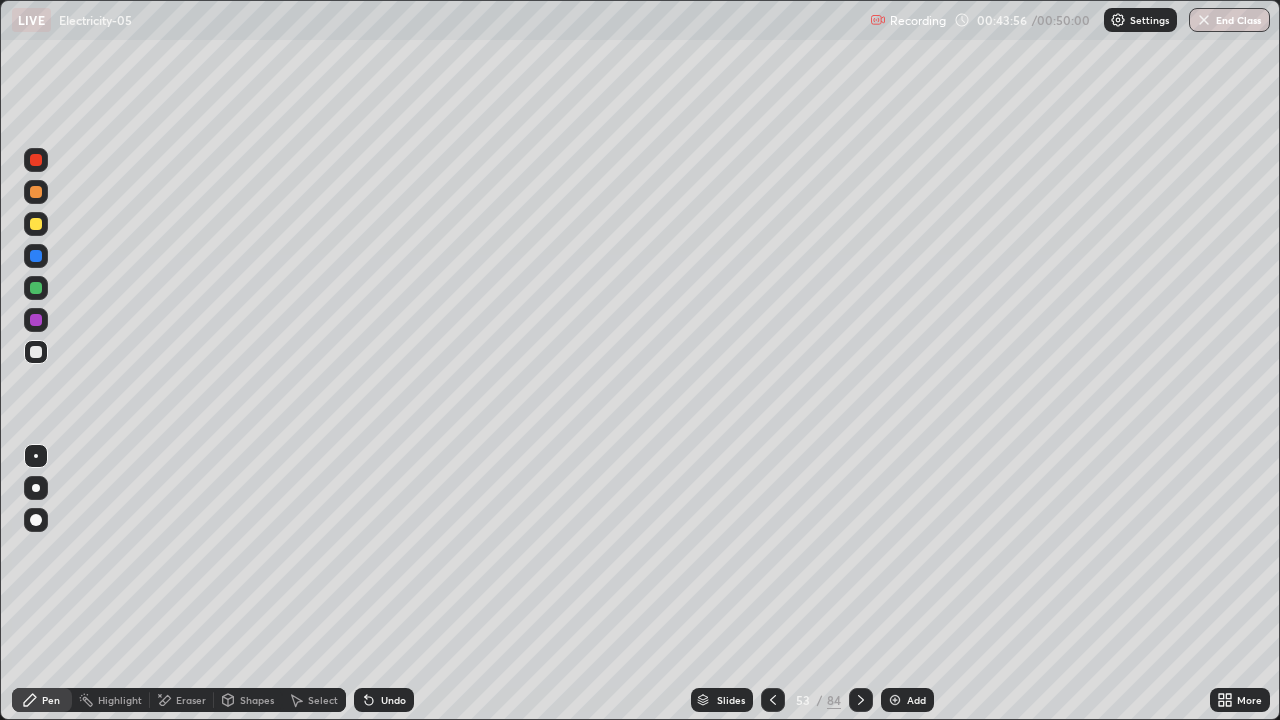 click 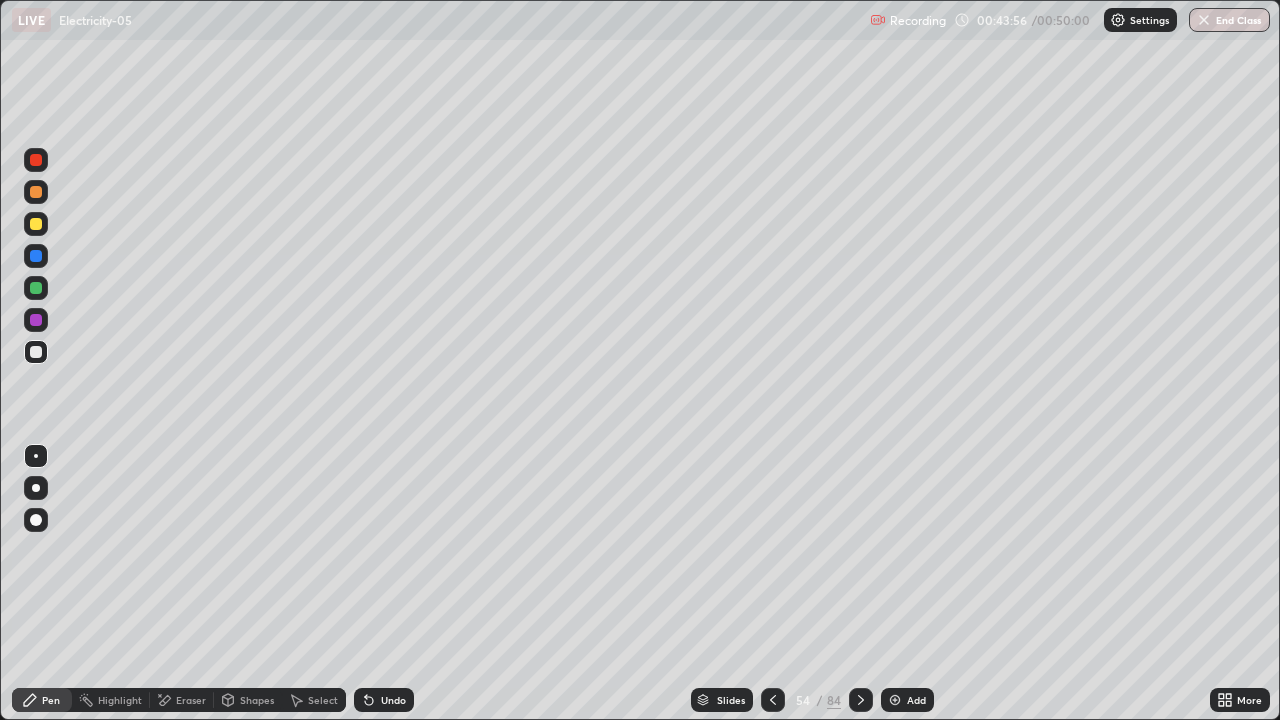 click 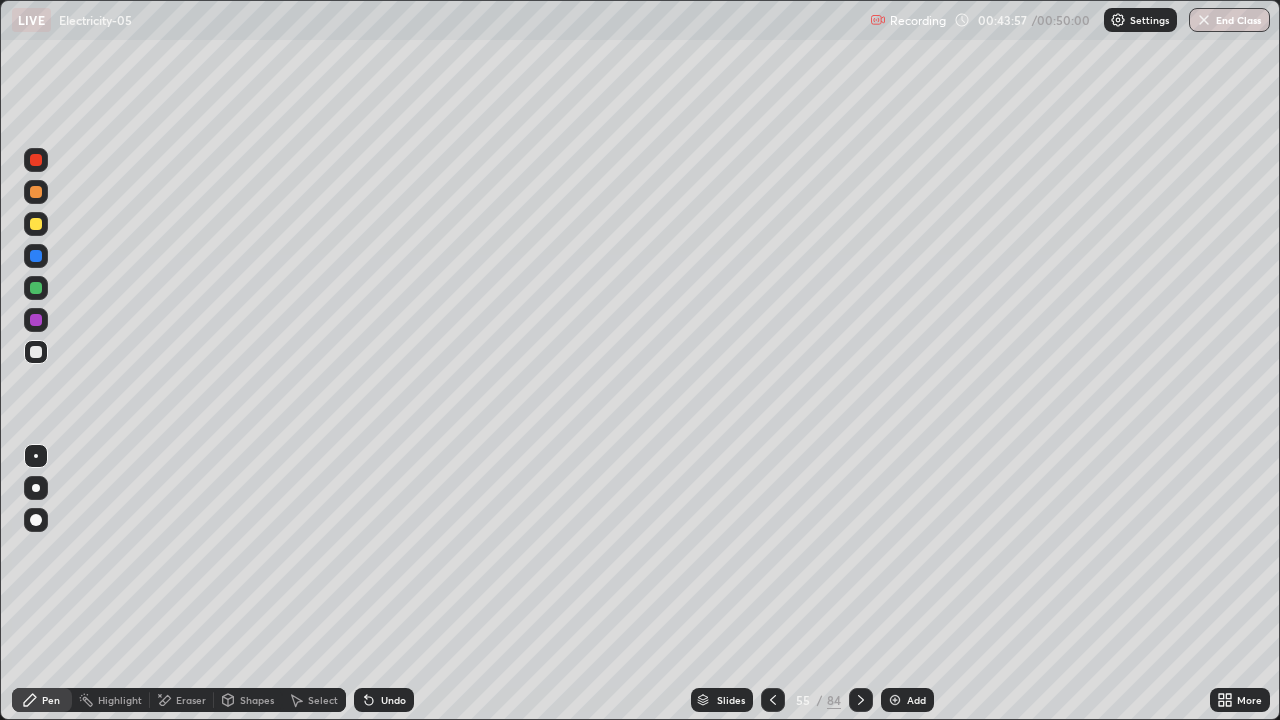click 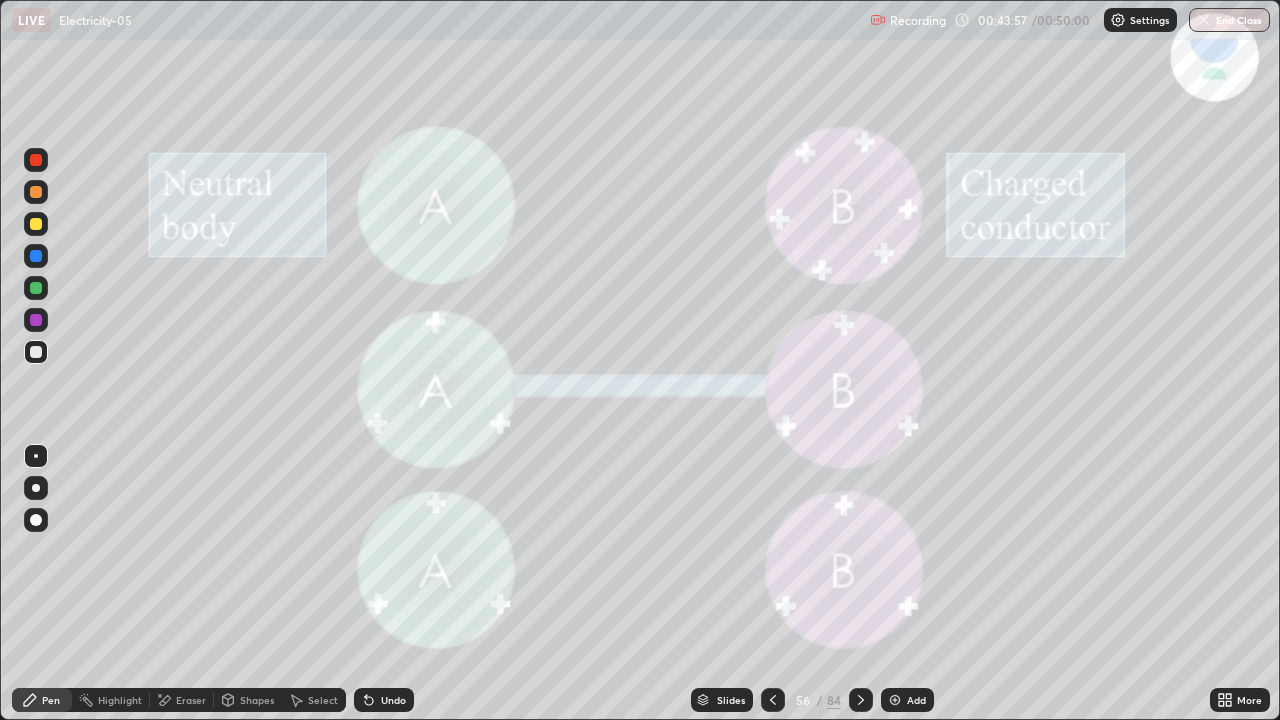 click 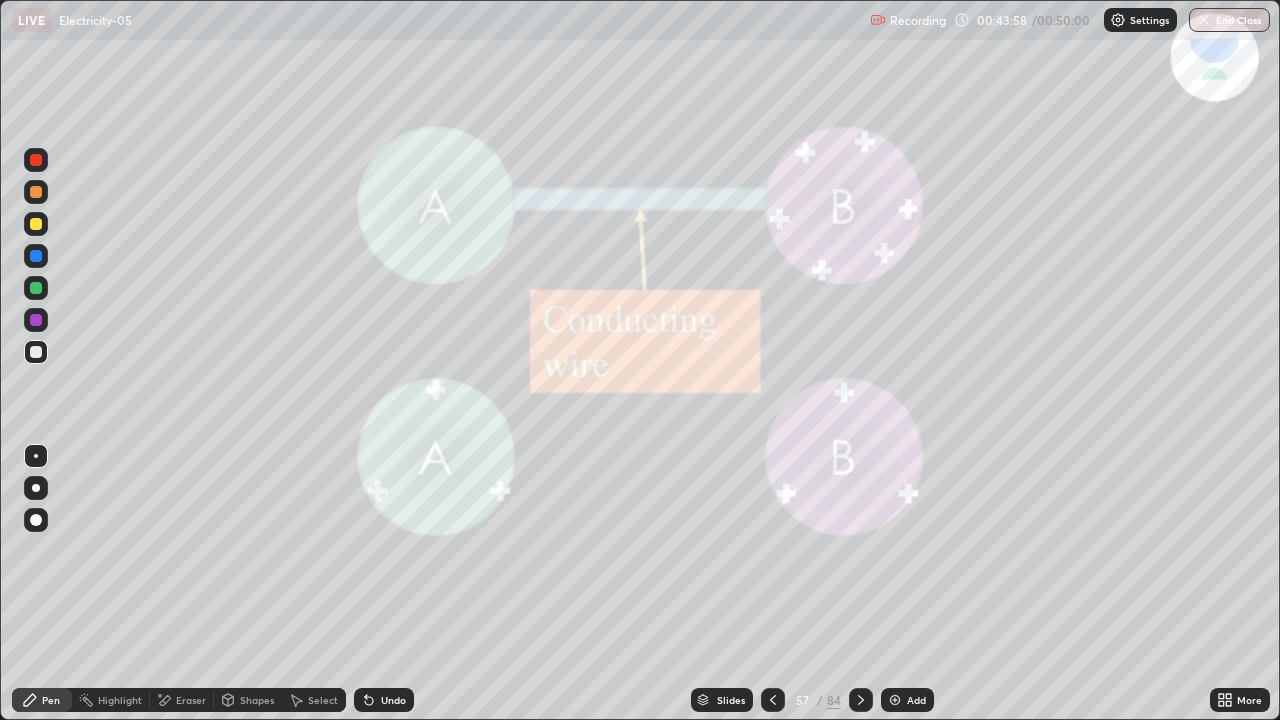 click 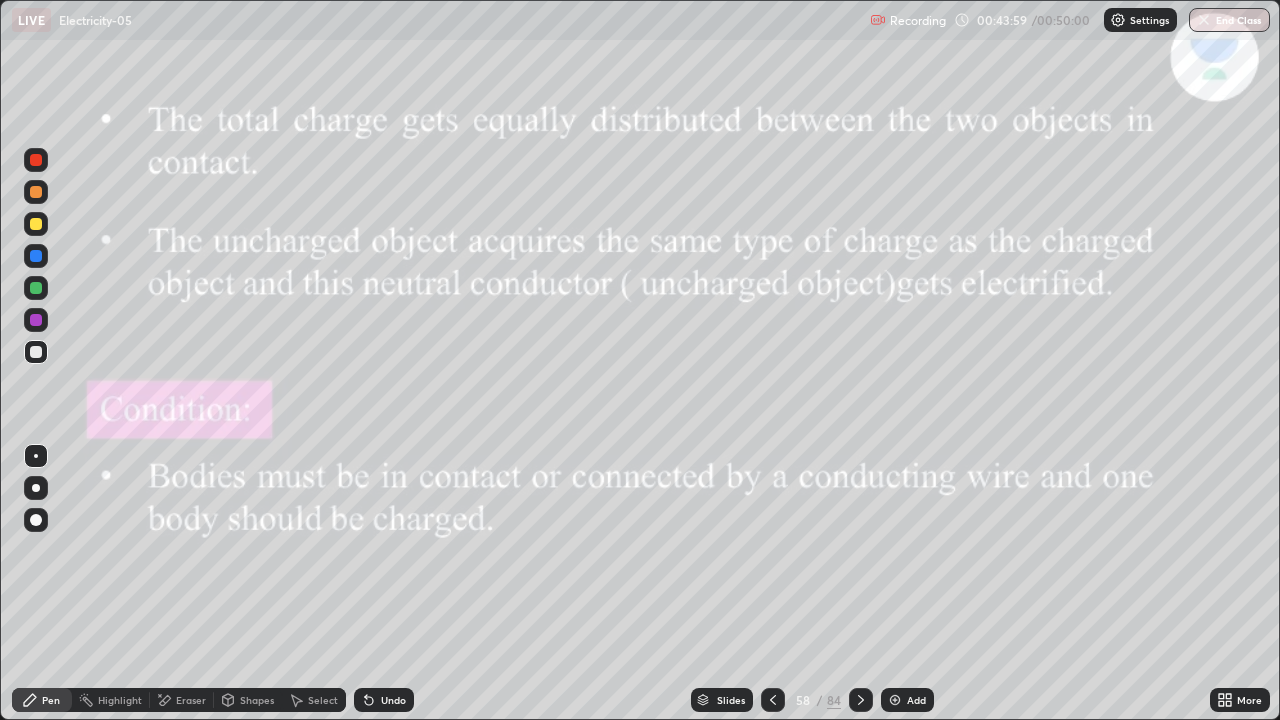 click 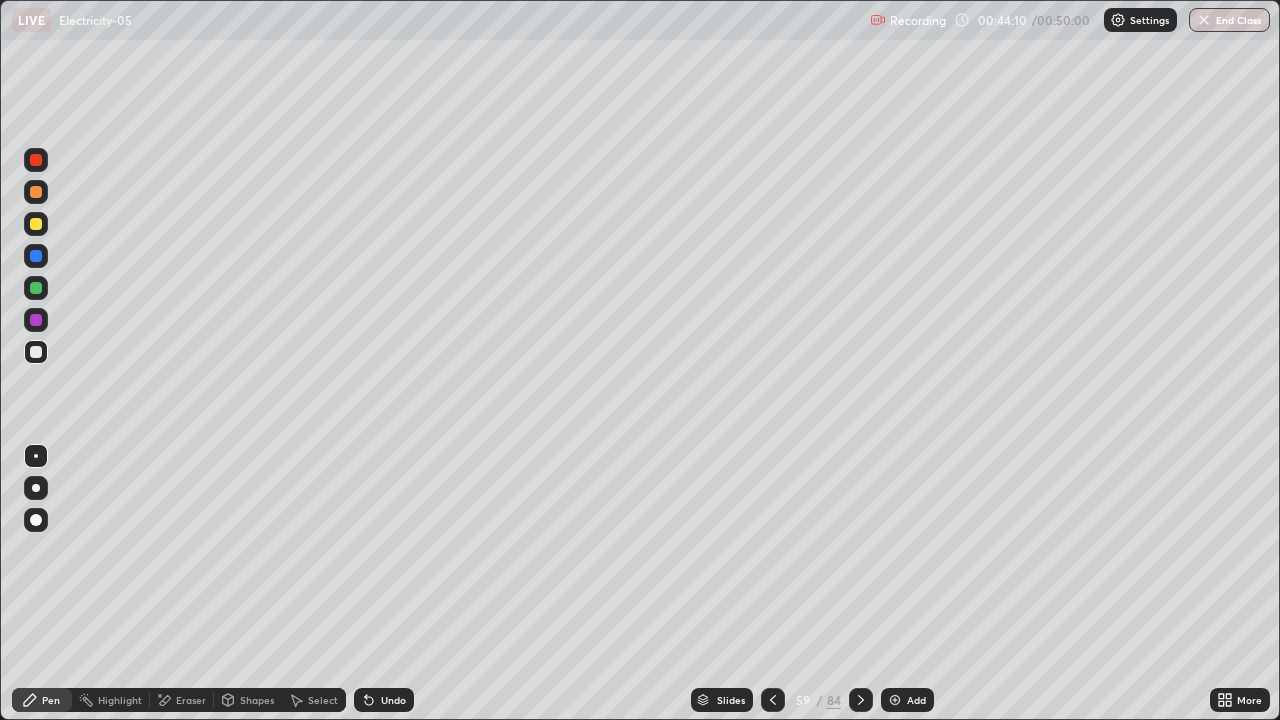 click 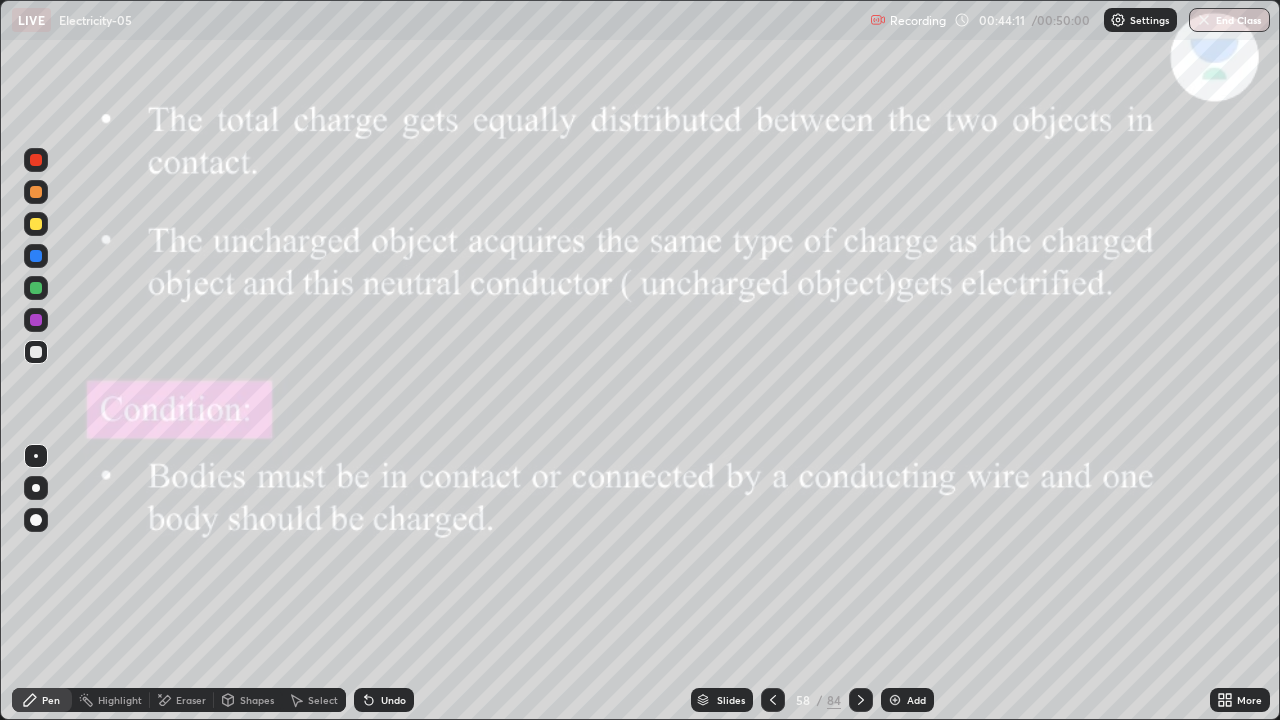 click 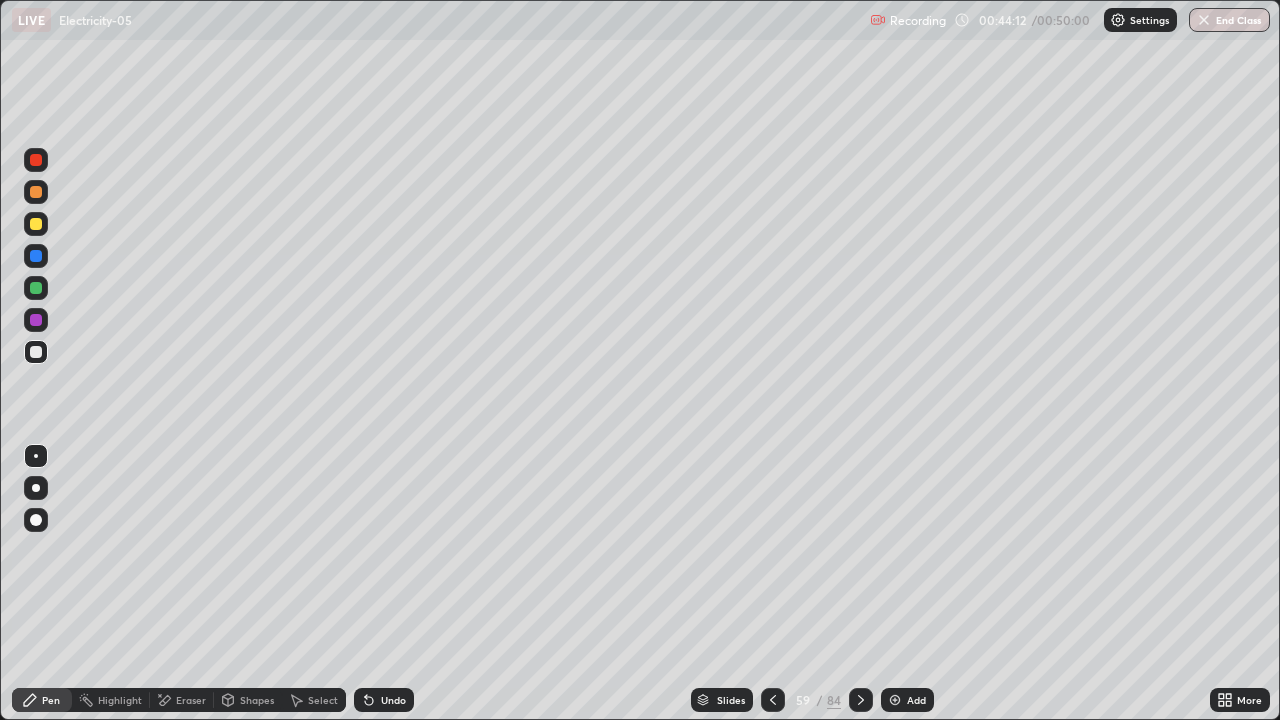 click 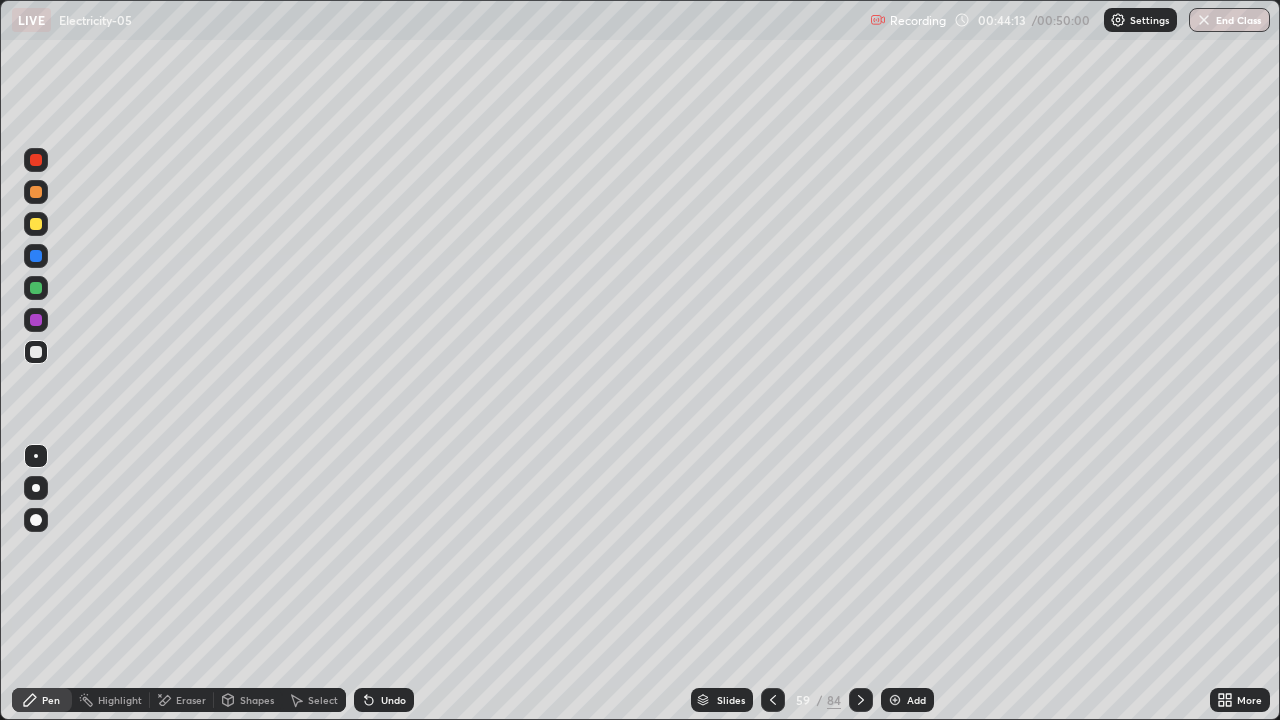 click on "Select" at bounding box center [314, 700] 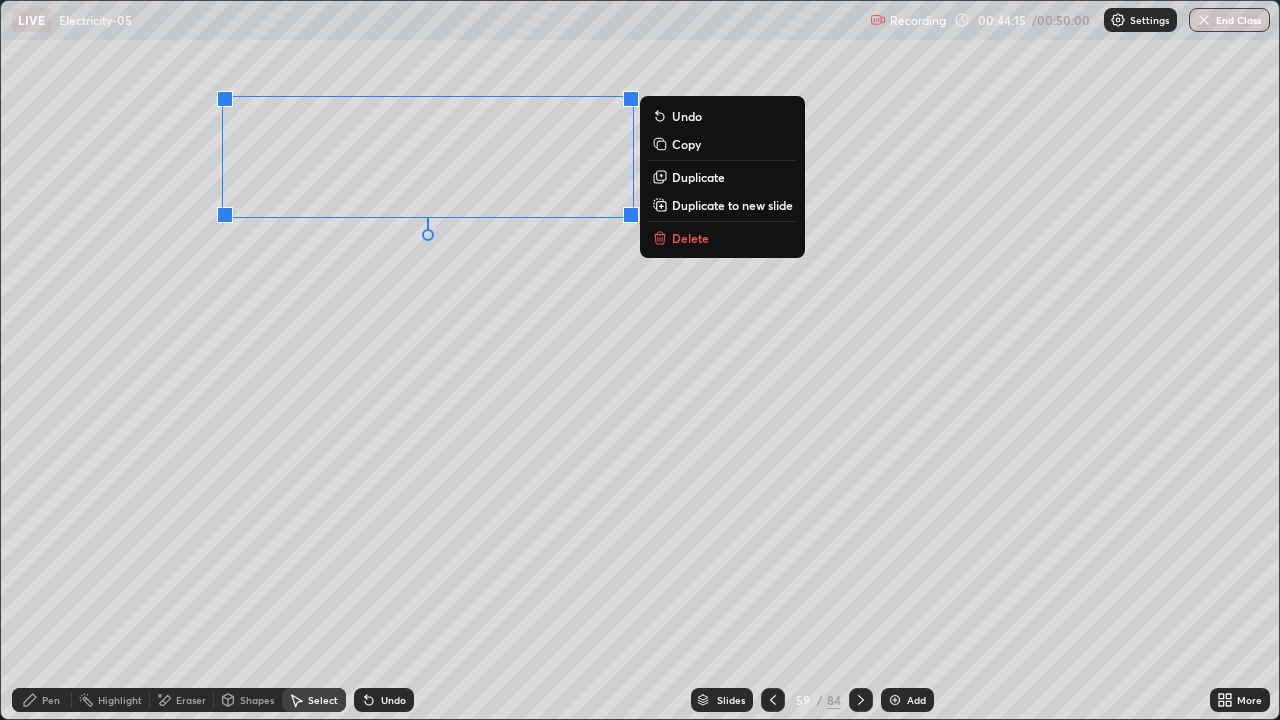 click on "Duplicate" at bounding box center (698, 177) 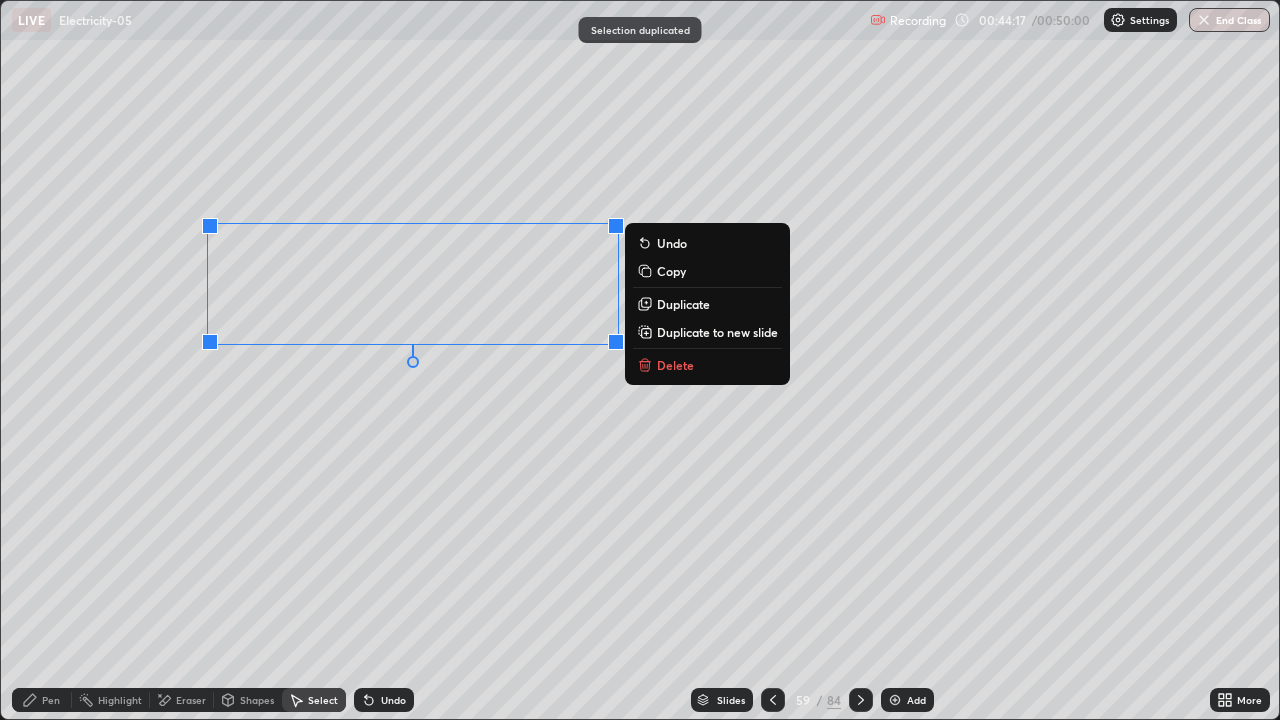 click on "0 ° Undo Copy Duplicate Duplicate to new slide Delete" at bounding box center [640, 360] 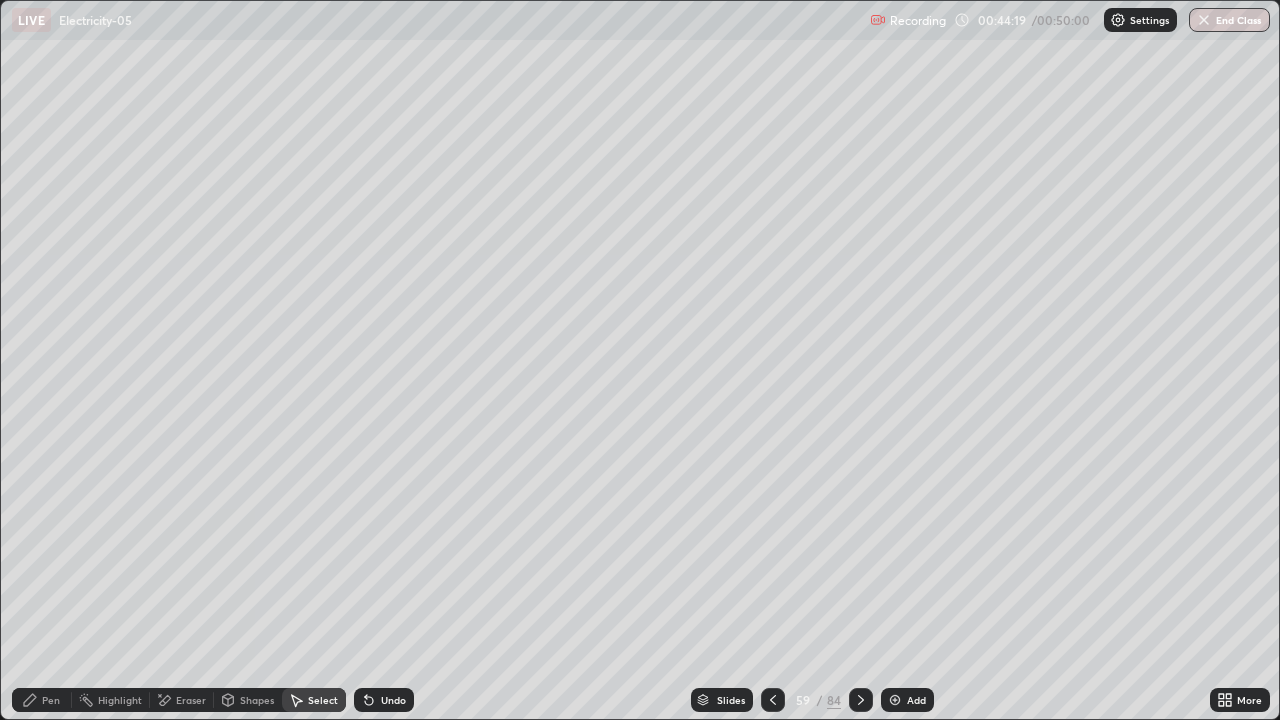click on "Pen" at bounding box center [51, 700] 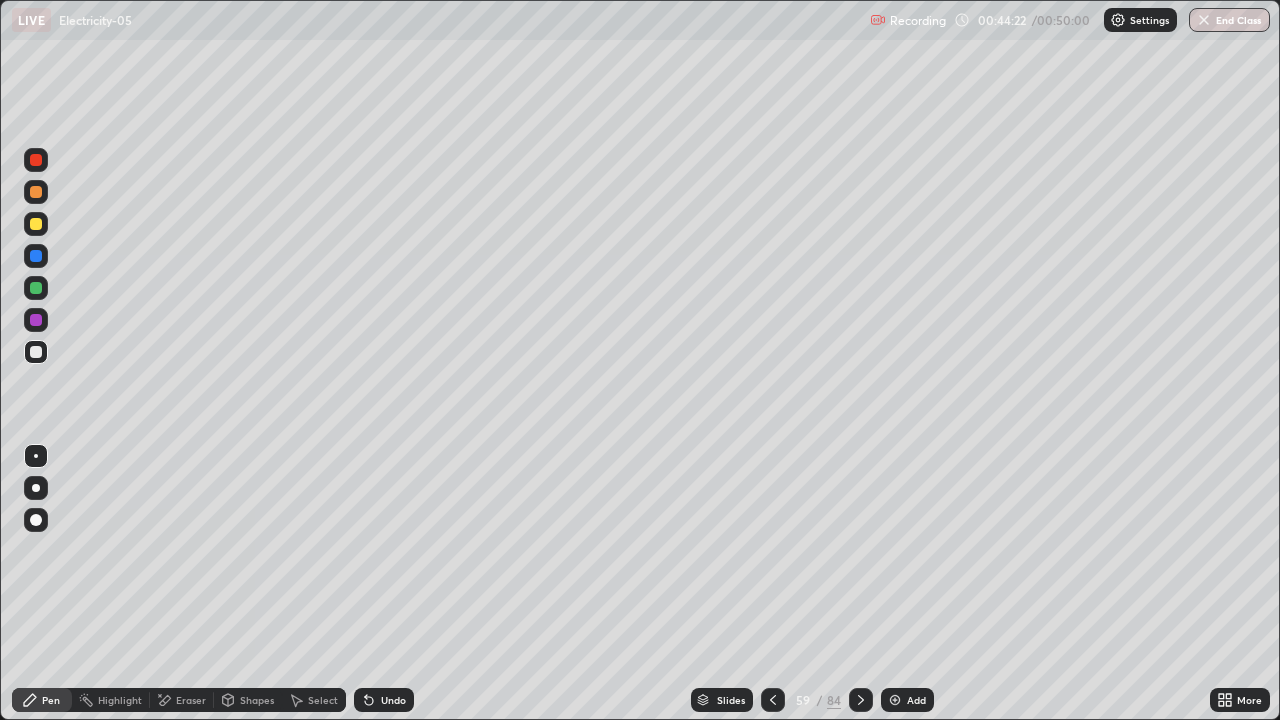click on "Eraser" at bounding box center (182, 700) 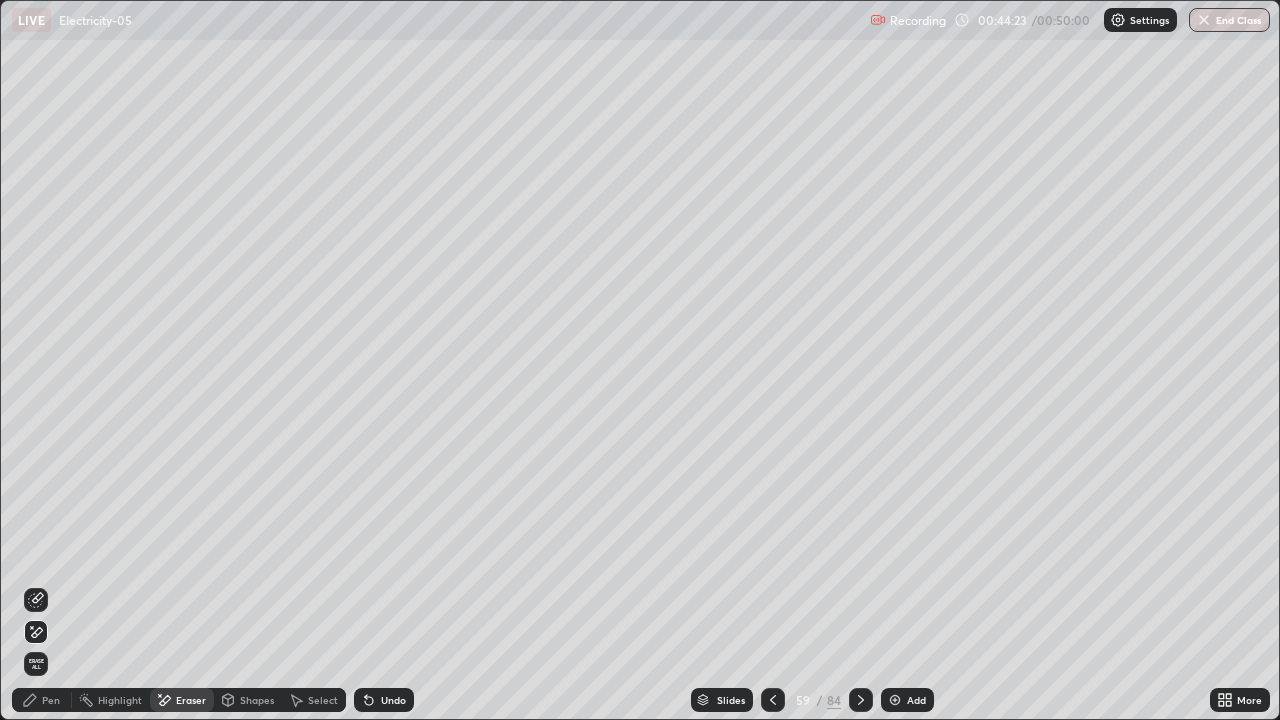 click 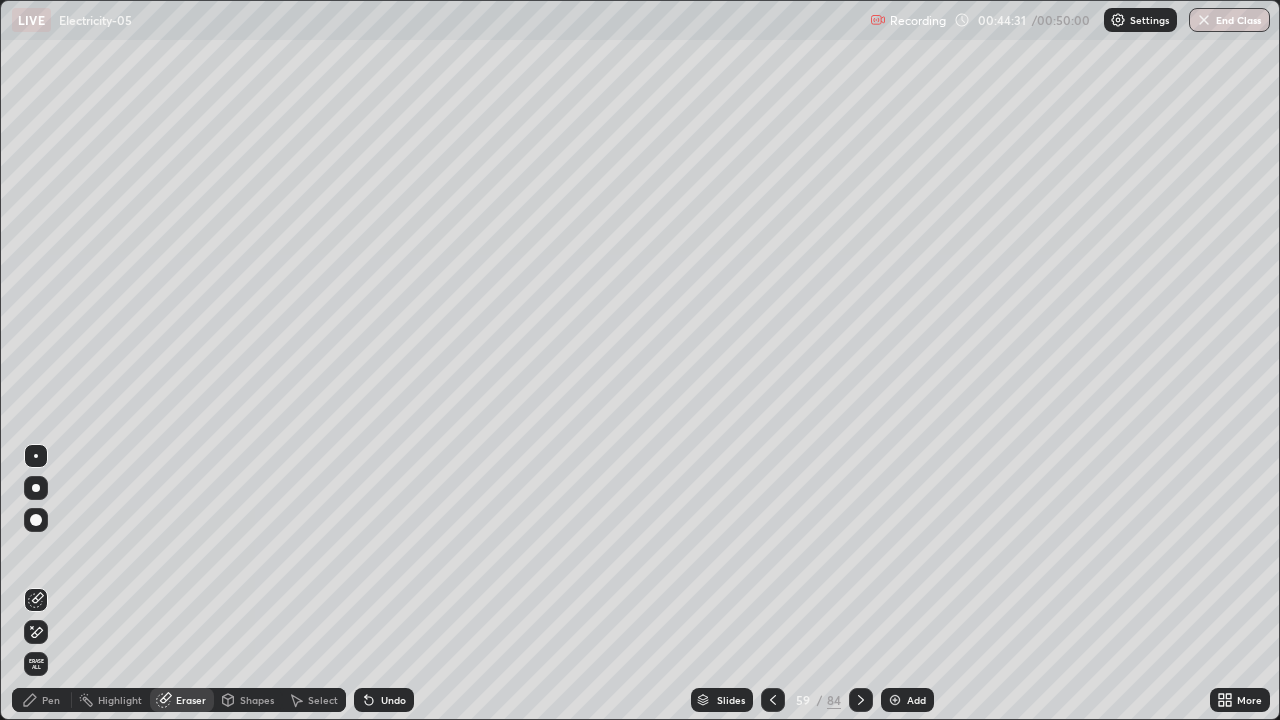 click on "Select" at bounding box center (323, 700) 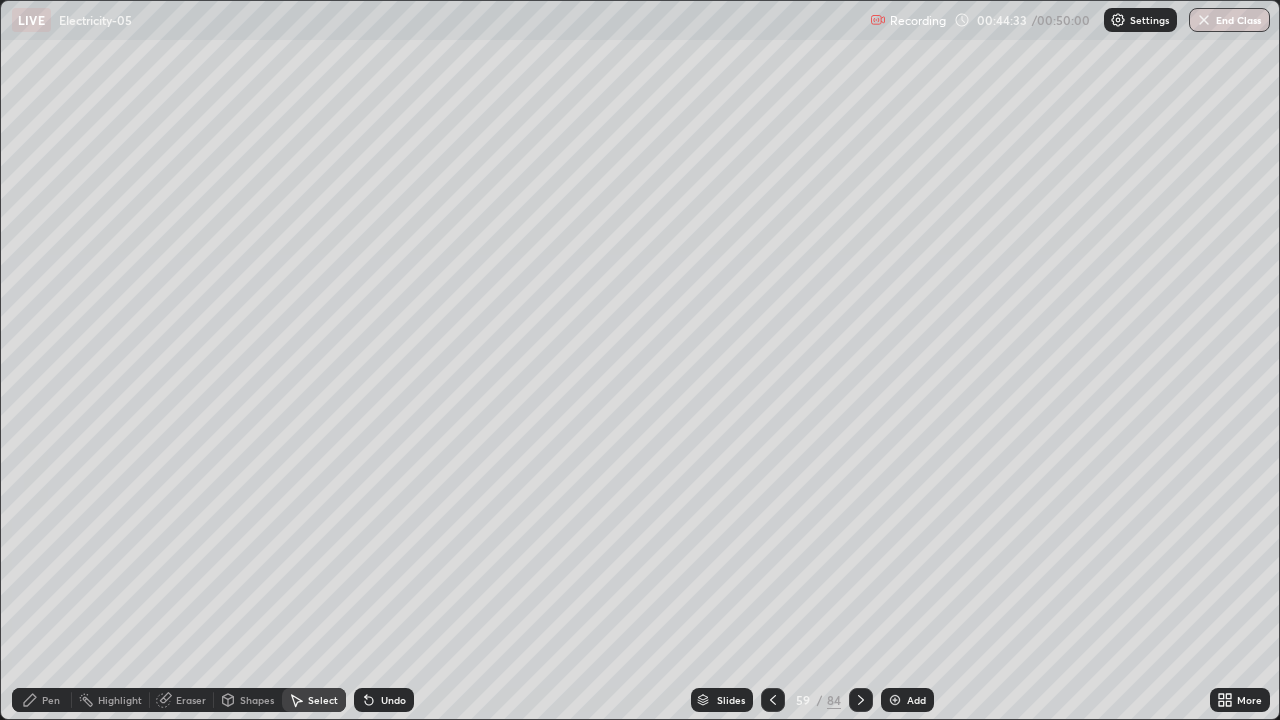 click on "Pen" at bounding box center (51, 700) 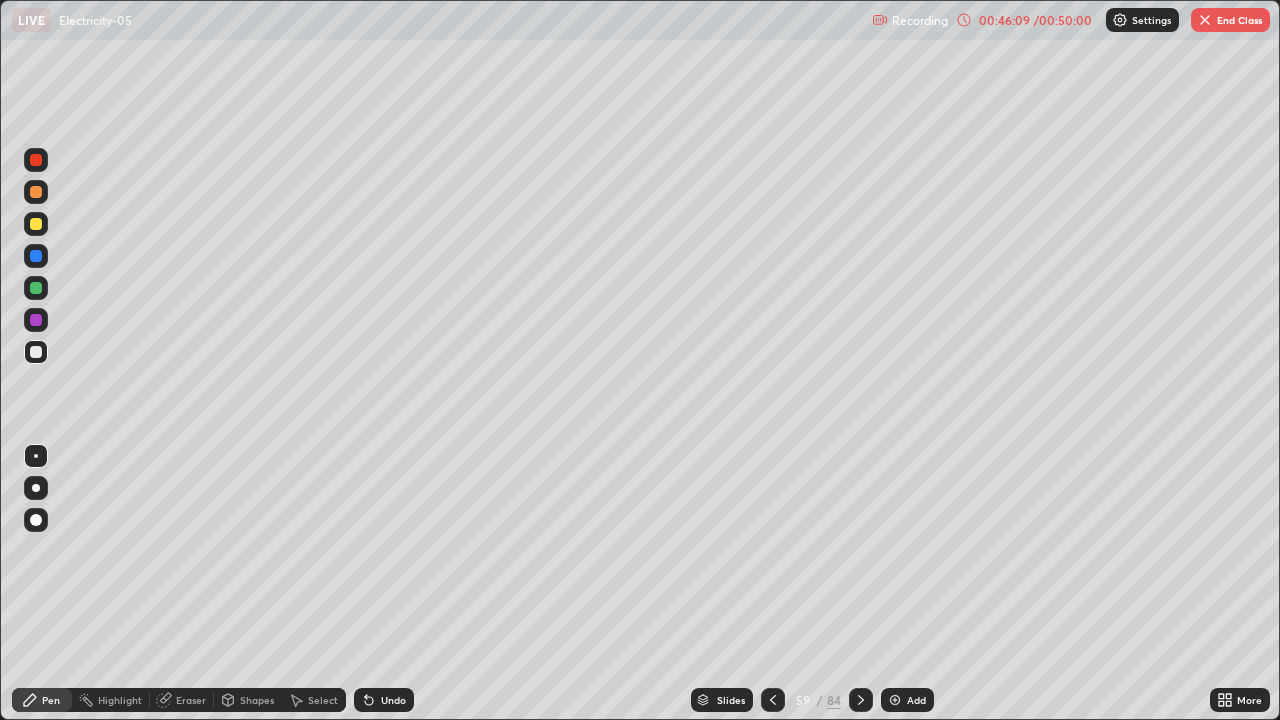 click on "Select" at bounding box center (323, 700) 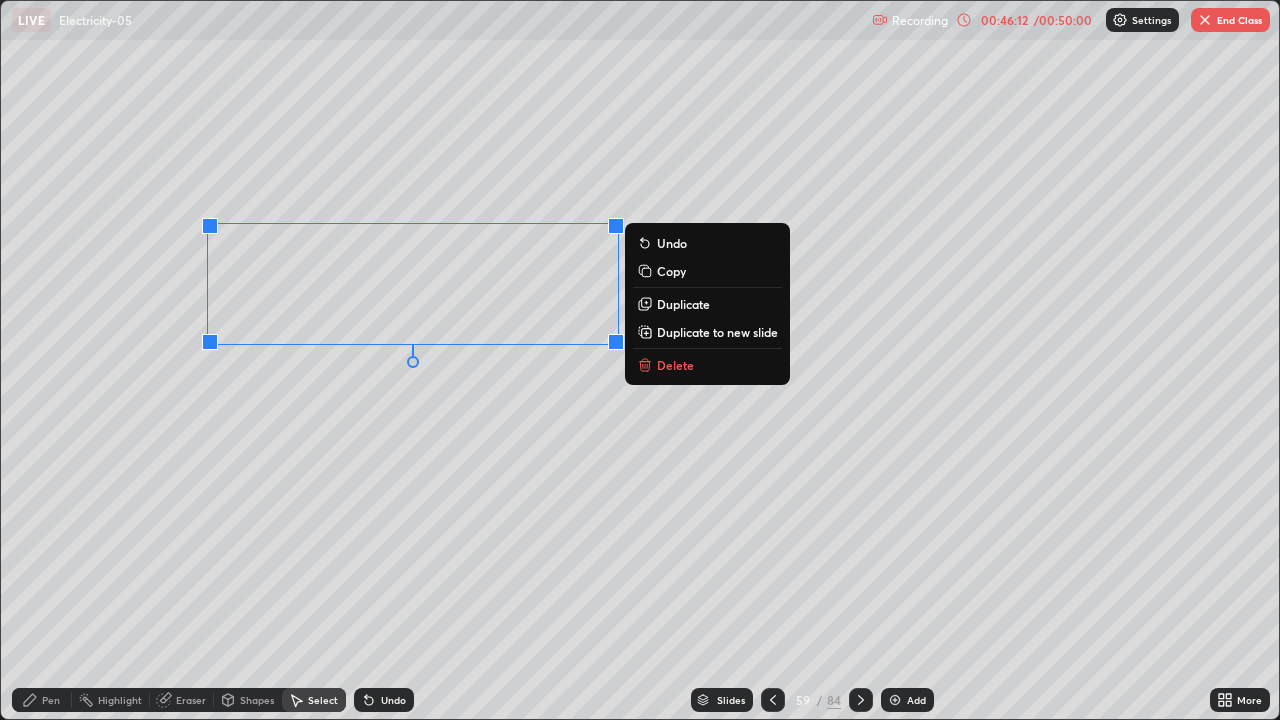 click on "Duplicate" at bounding box center [683, 304] 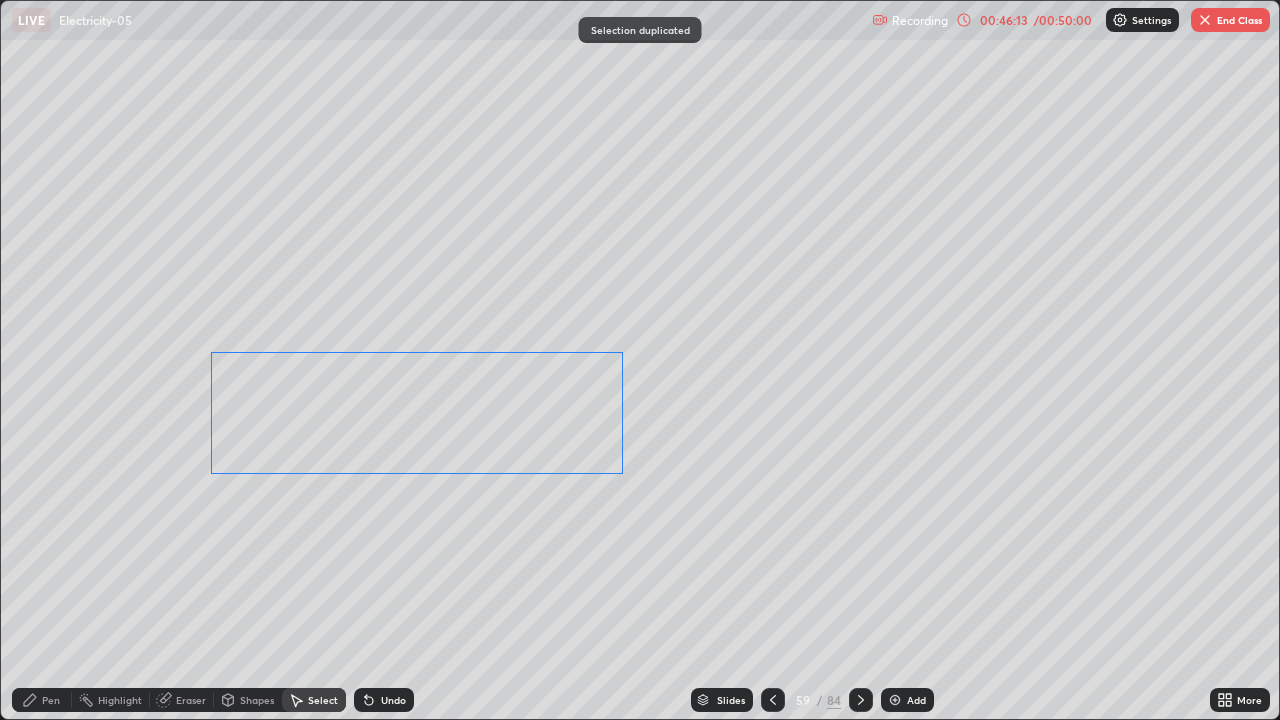 click on "0 ° Undo Copy Duplicate Duplicate to new slide Delete" at bounding box center [640, 360] 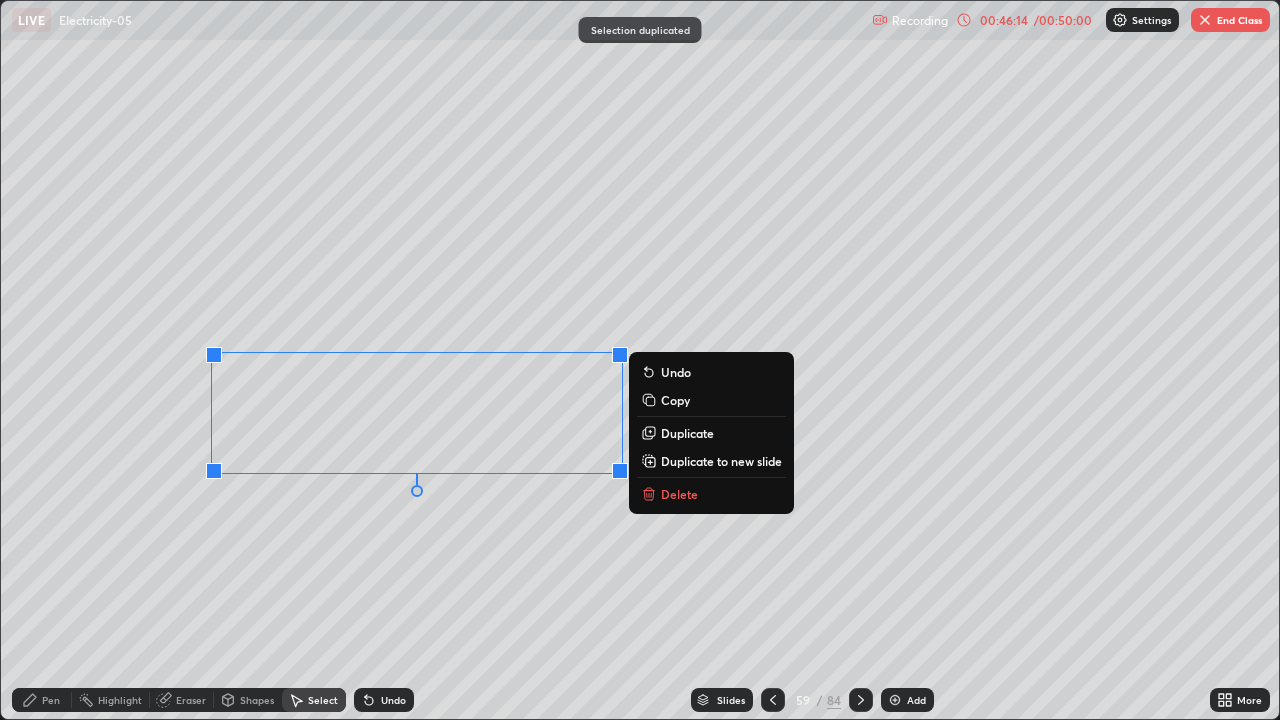 click on "0 ° Undo Copy Duplicate Duplicate to new slide Delete" at bounding box center (640, 360) 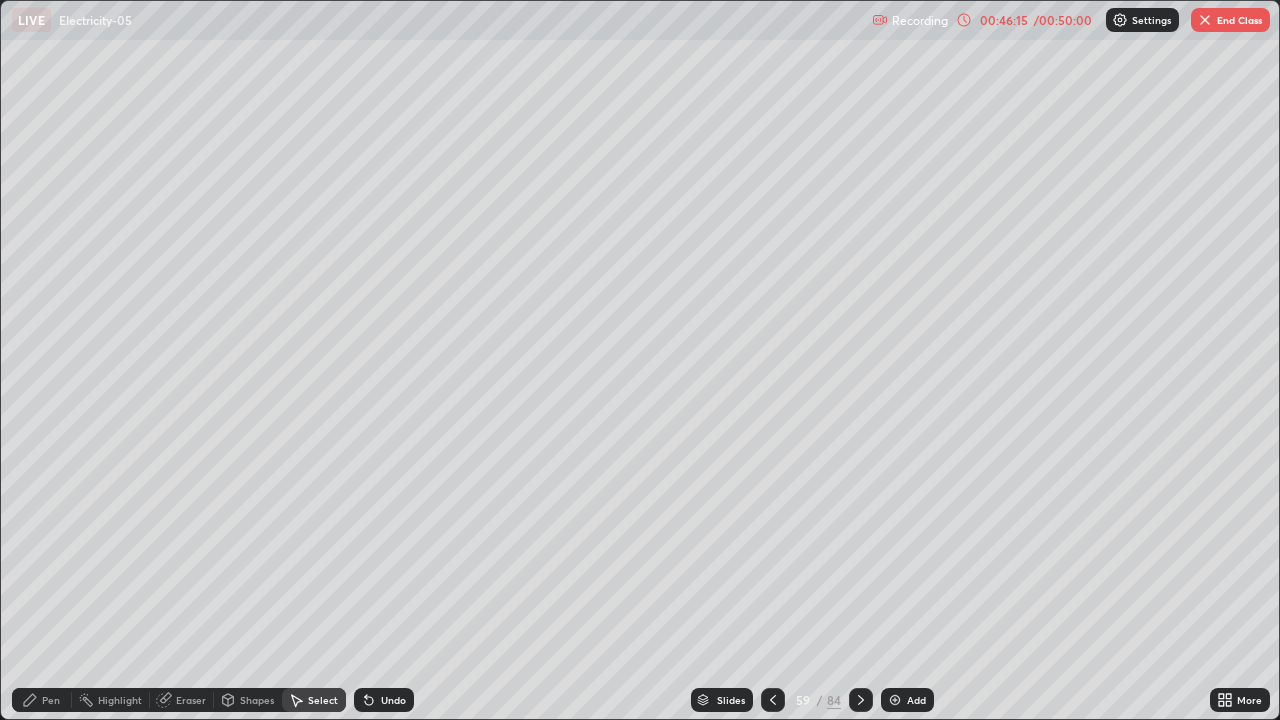 click on "Pen" at bounding box center (51, 700) 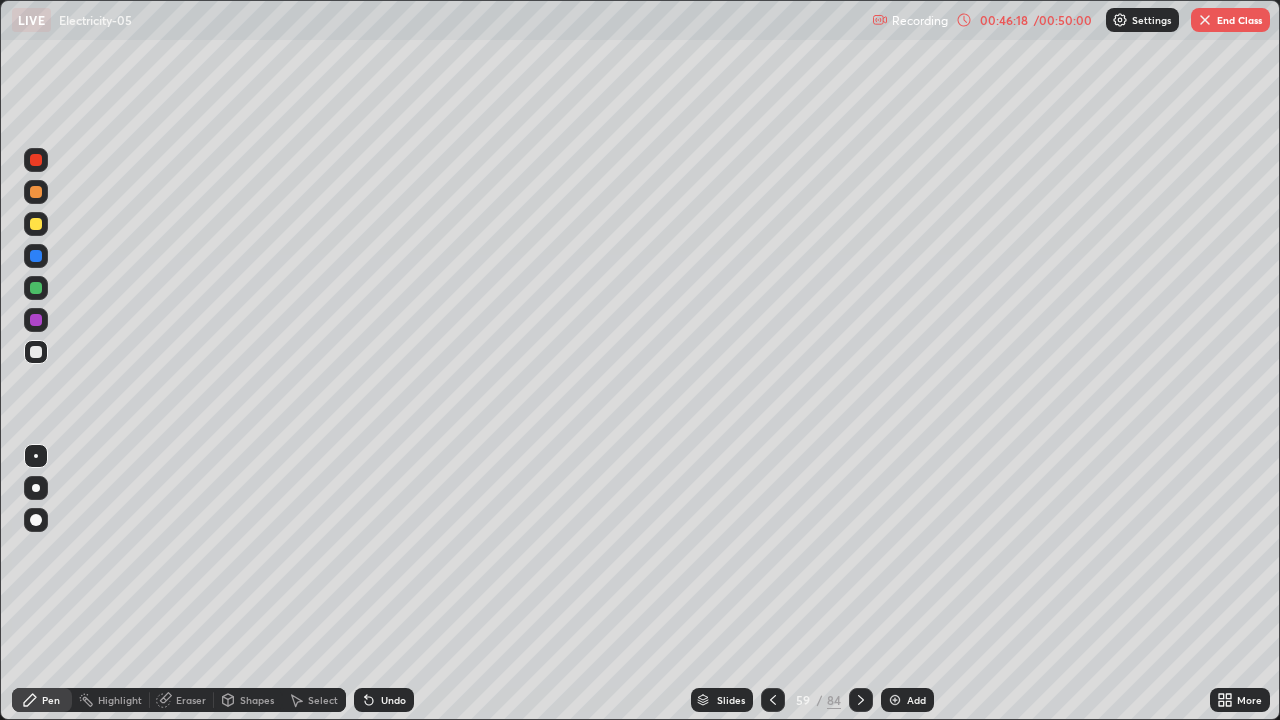click on "Eraser" at bounding box center (191, 700) 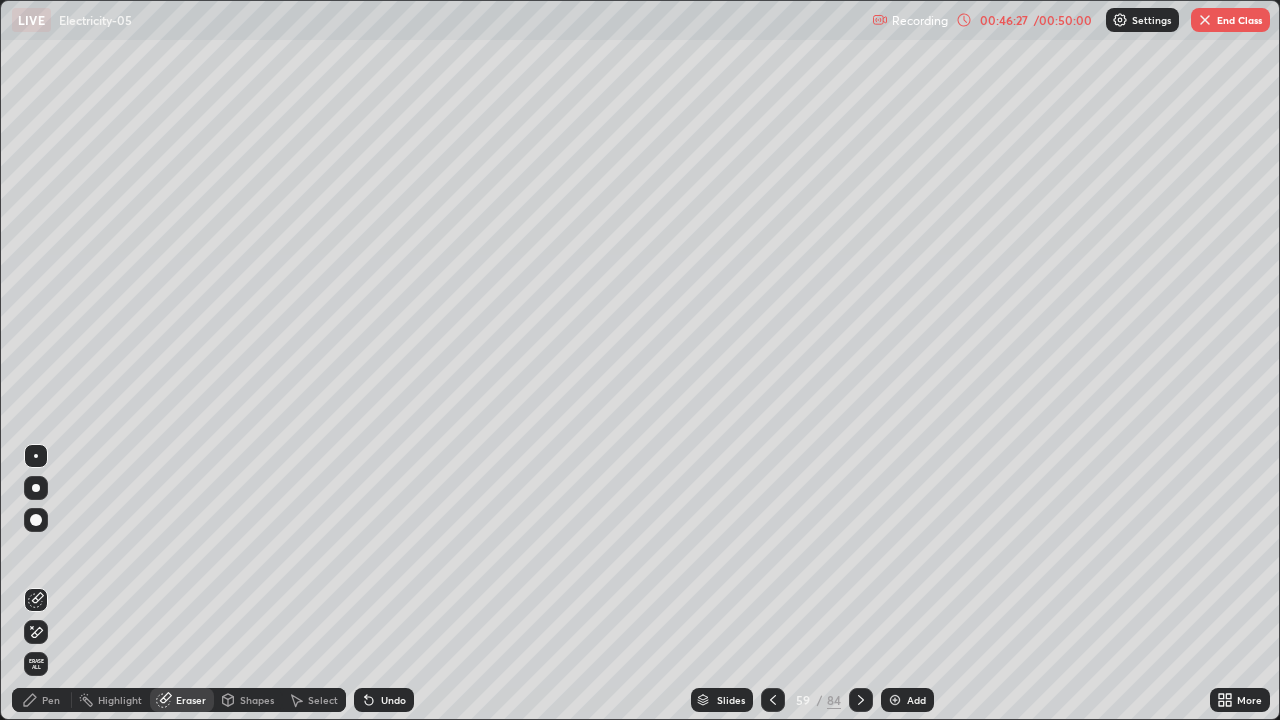 click on "Pen" at bounding box center (51, 700) 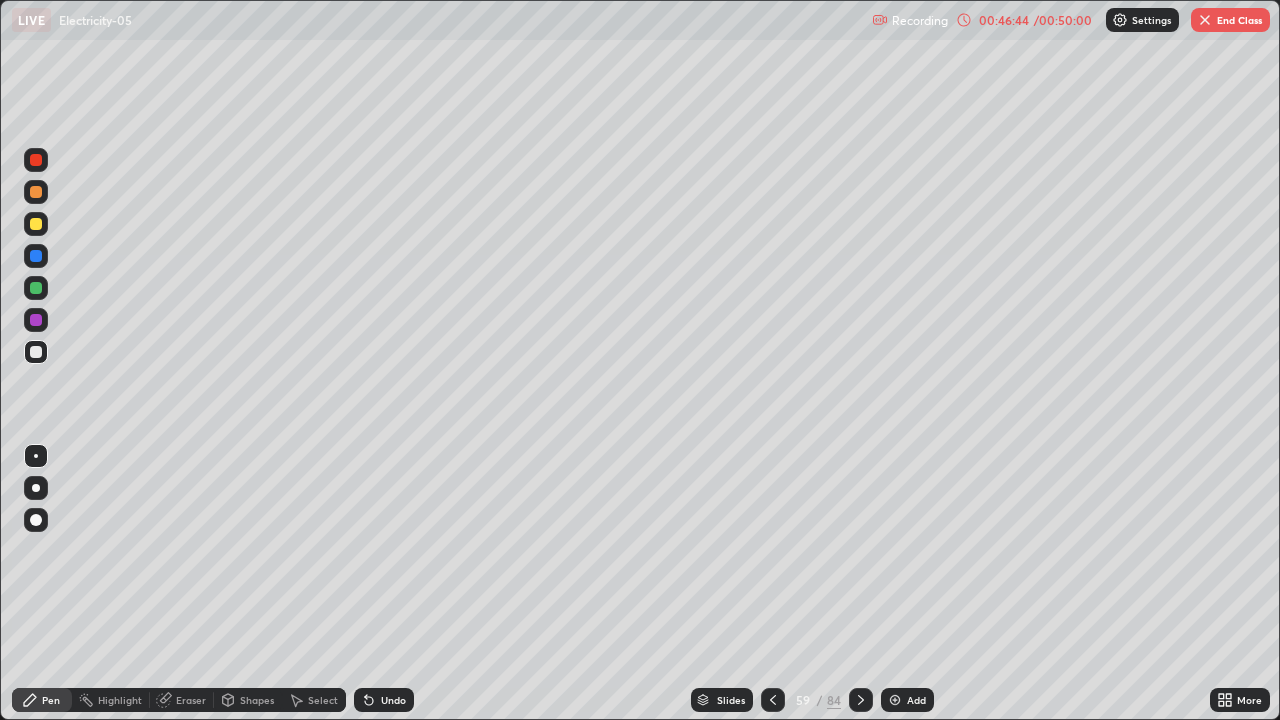 click on "Select" at bounding box center (323, 700) 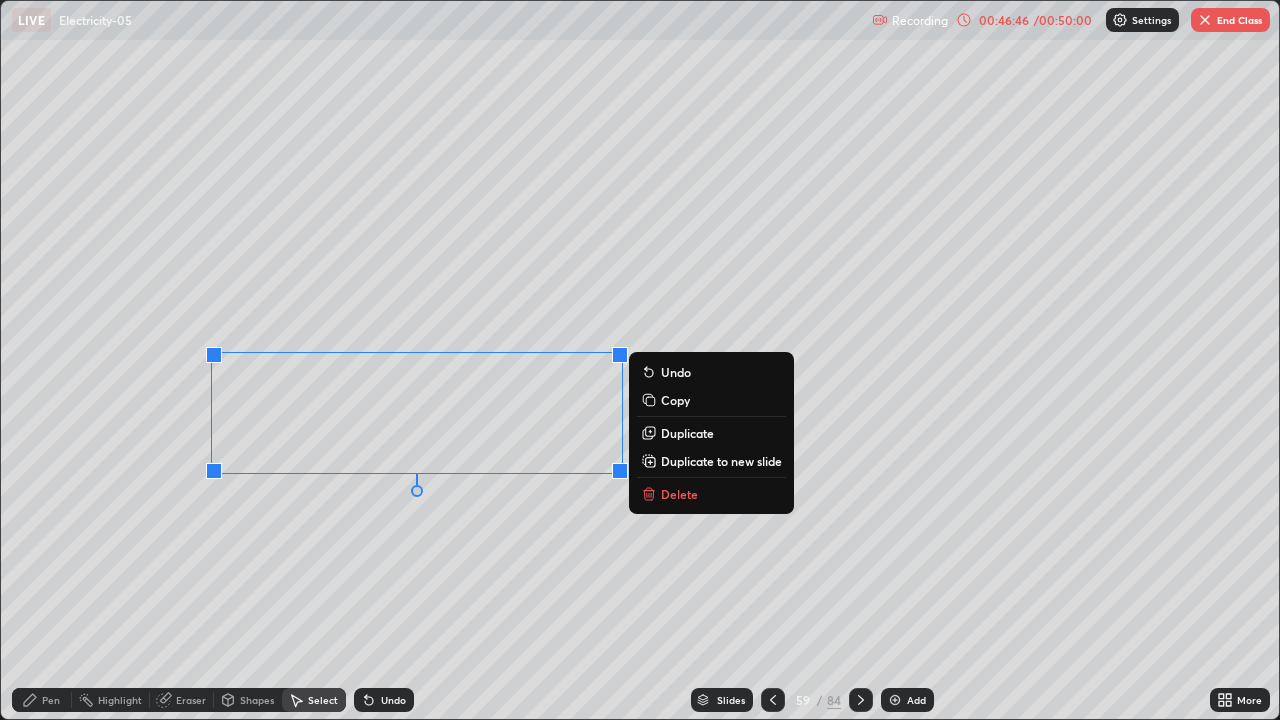 click on "Duplicate" at bounding box center [687, 433] 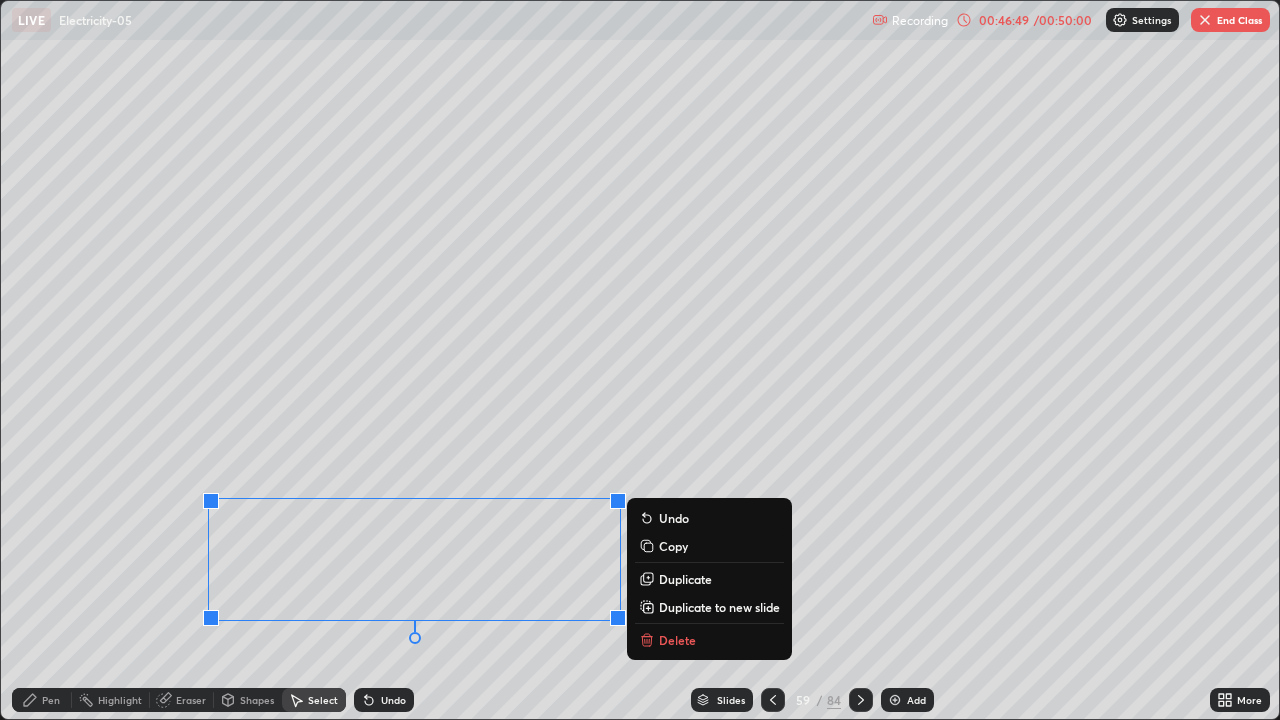 click on "Pen" at bounding box center [51, 700] 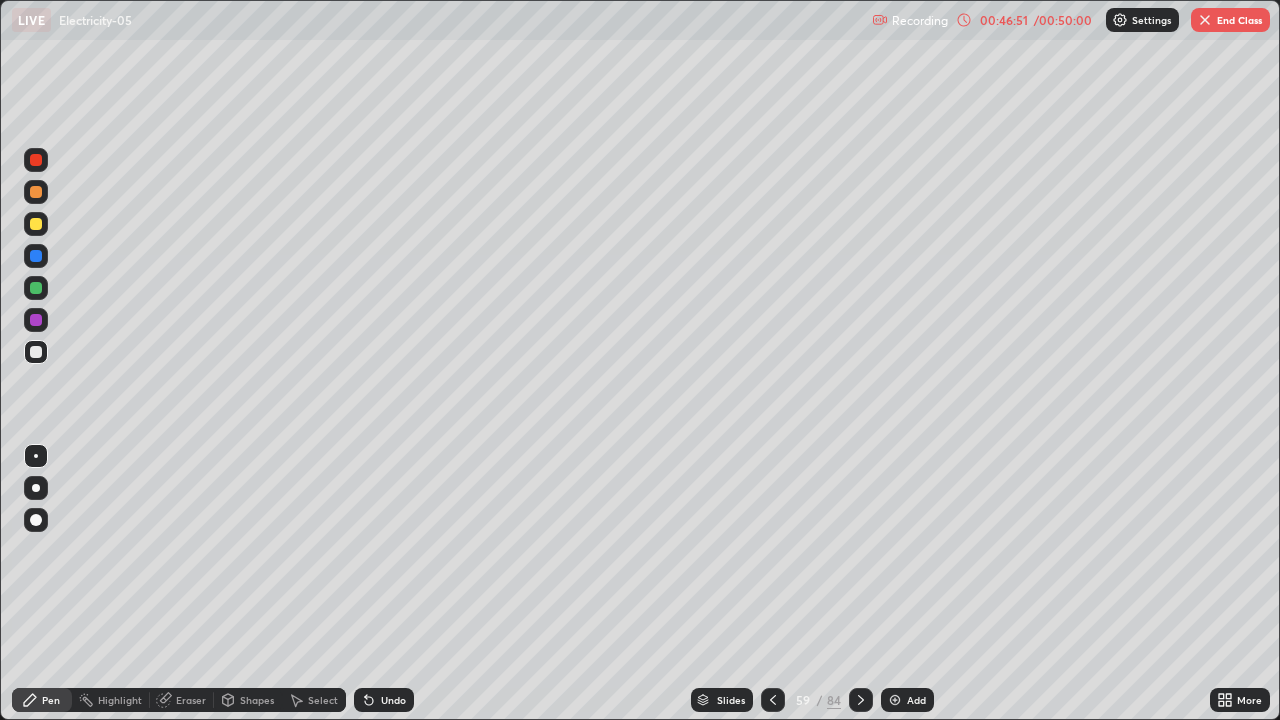 click on "Eraser" at bounding box center [182, 700] 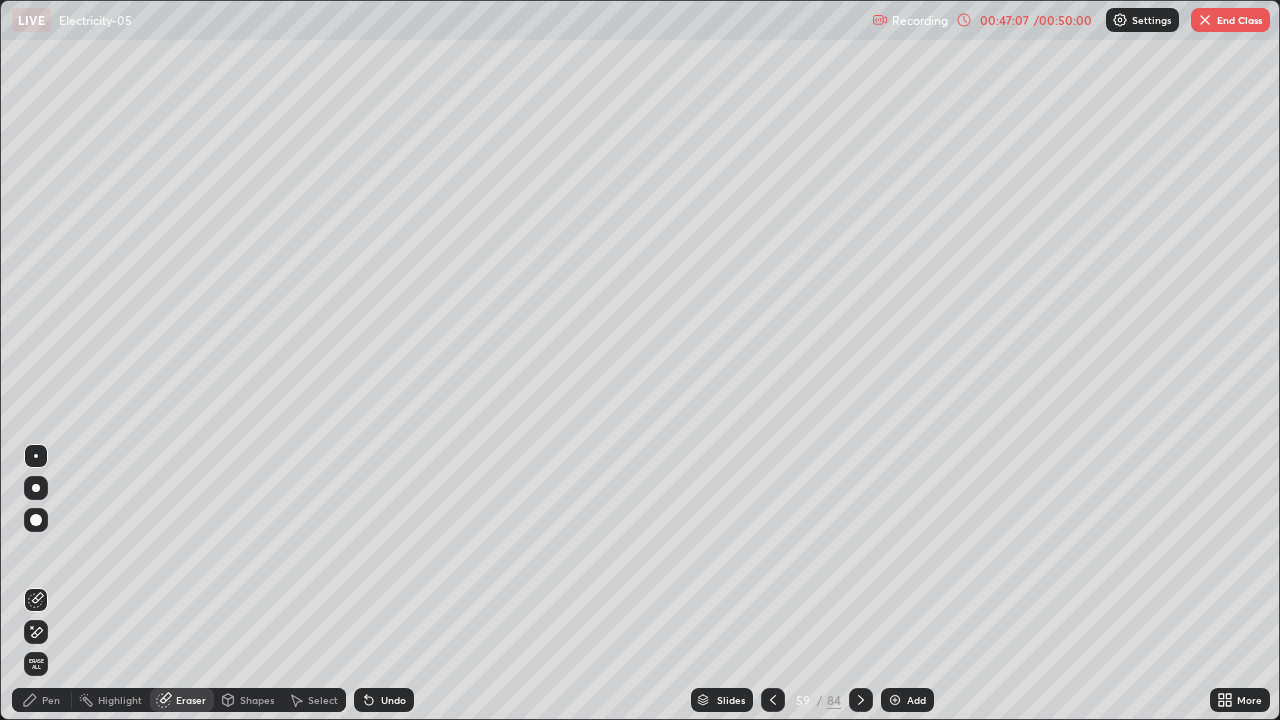 click on "Pen" at bounding box center [51, 700] 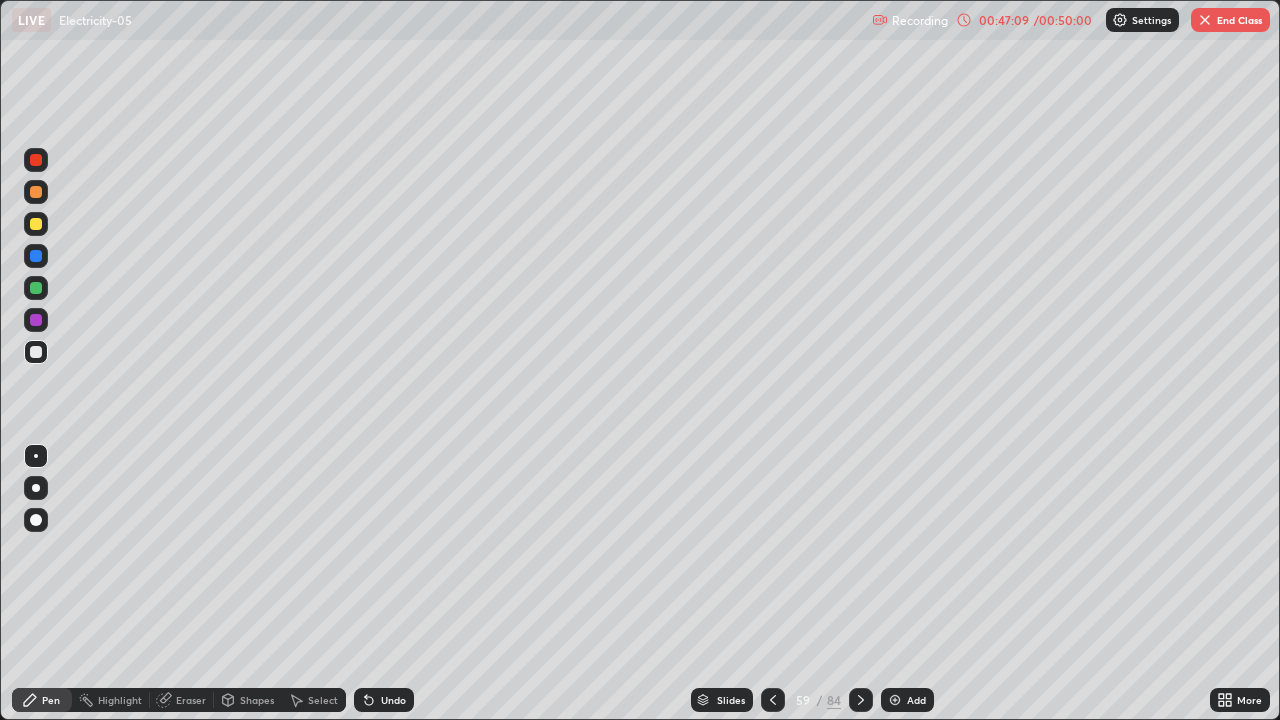 click on "Eraser" at bounding box center (191, 700) 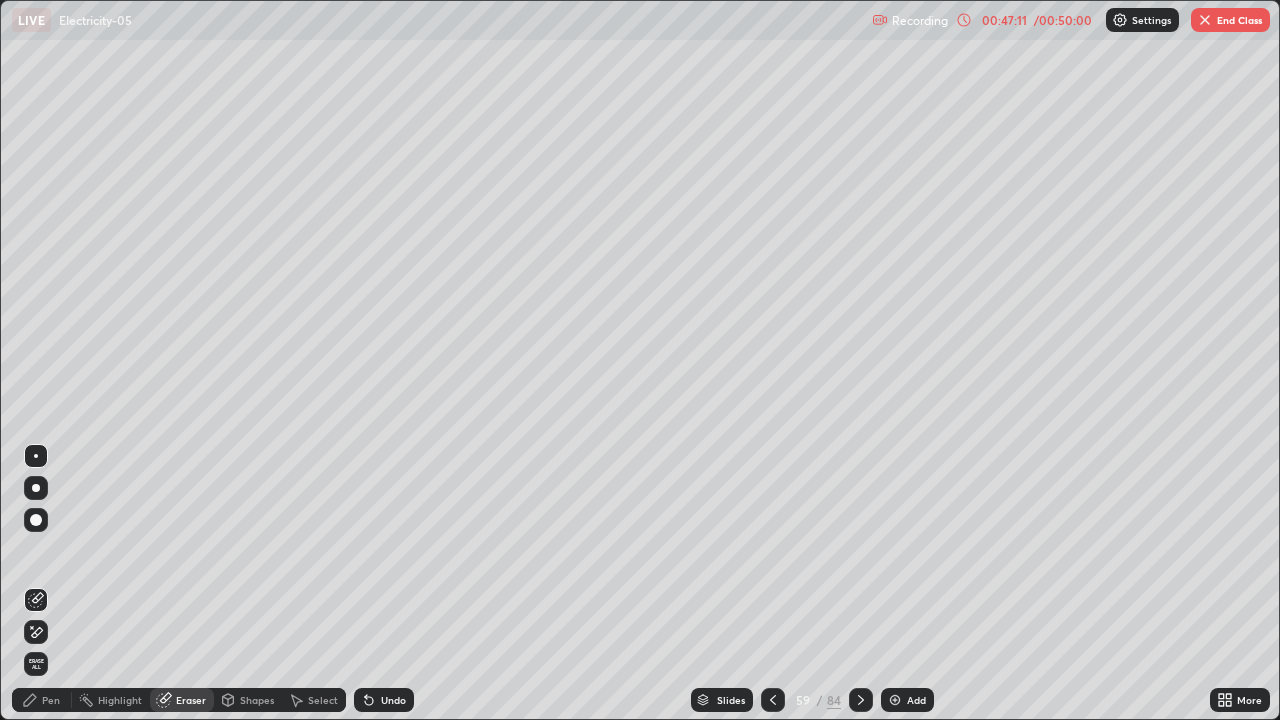 click 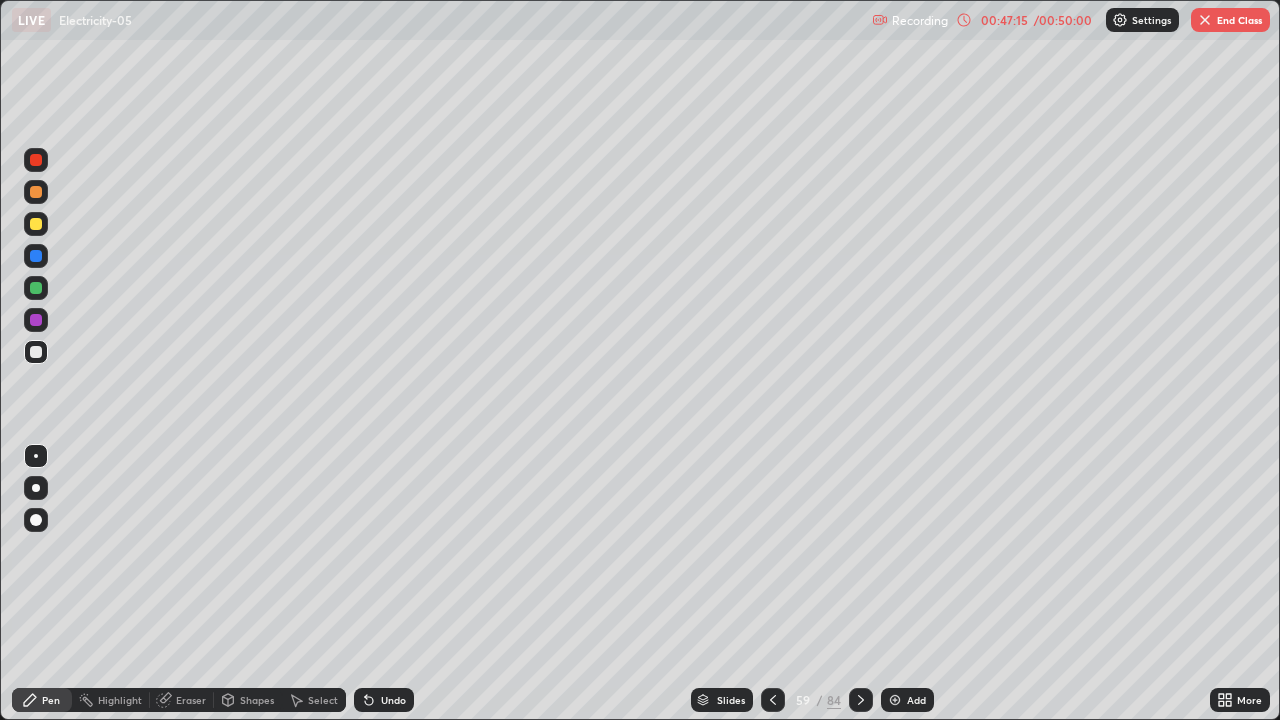 click on "Highlight" at bounding box center (120, 700) 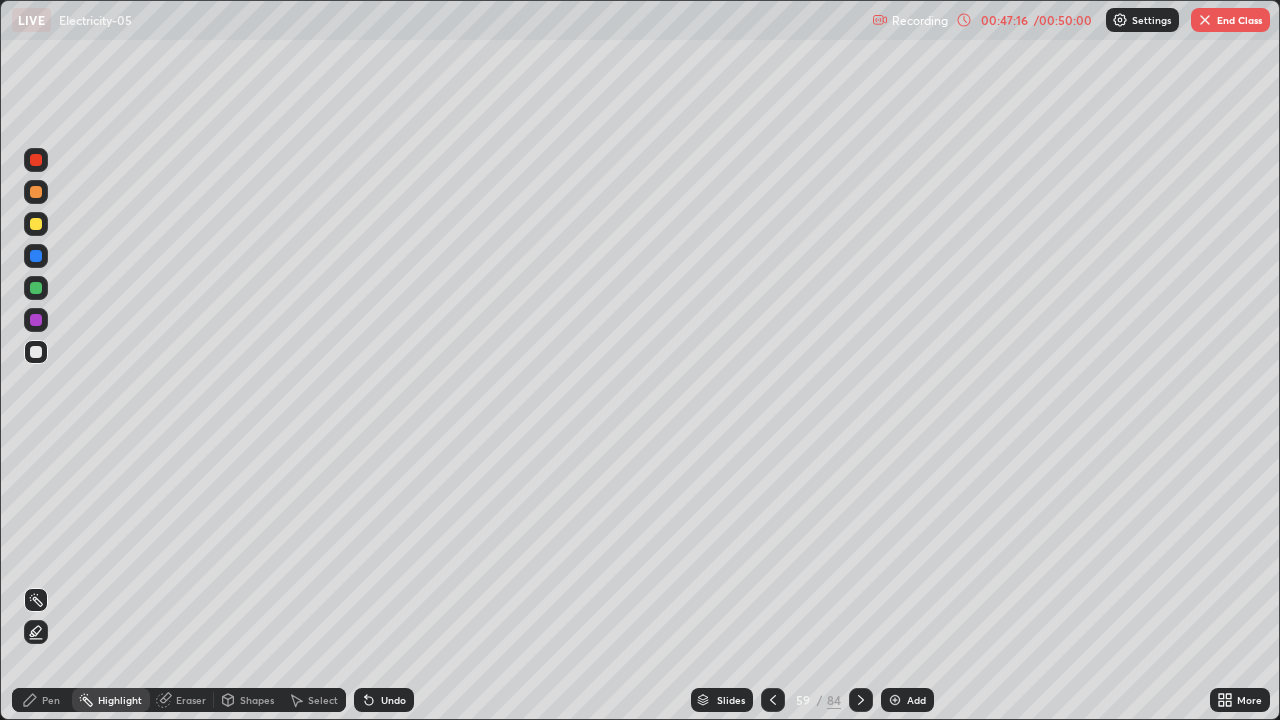 click on "Eraser" at bounding box center (191, 700) 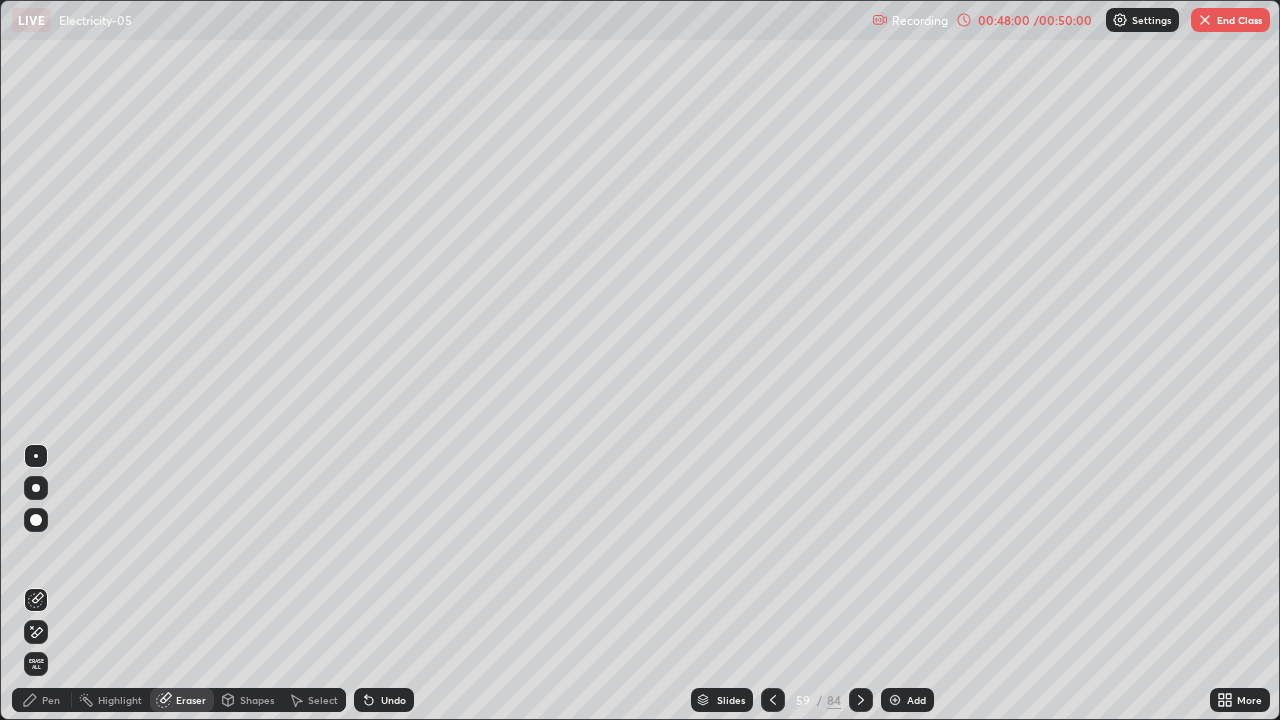 click on "Pen" at bounding box center [51, 700] 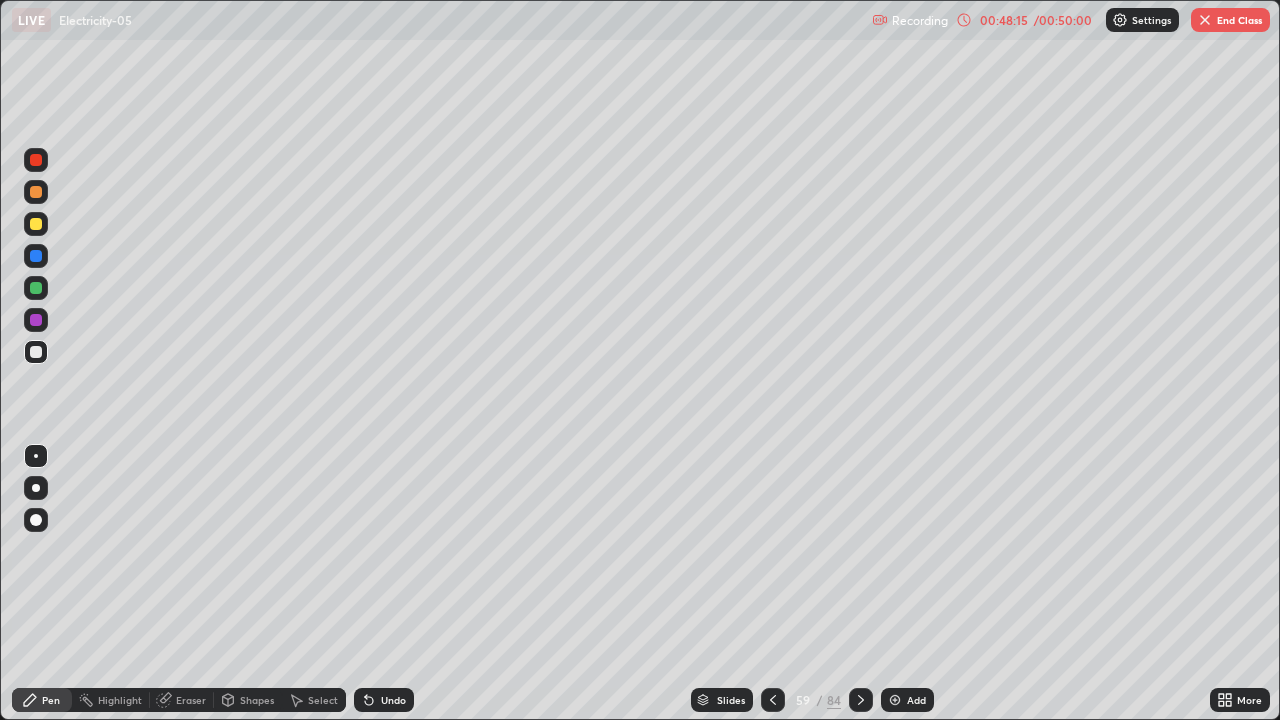 click on "Select" at bounding box center (314, 700) 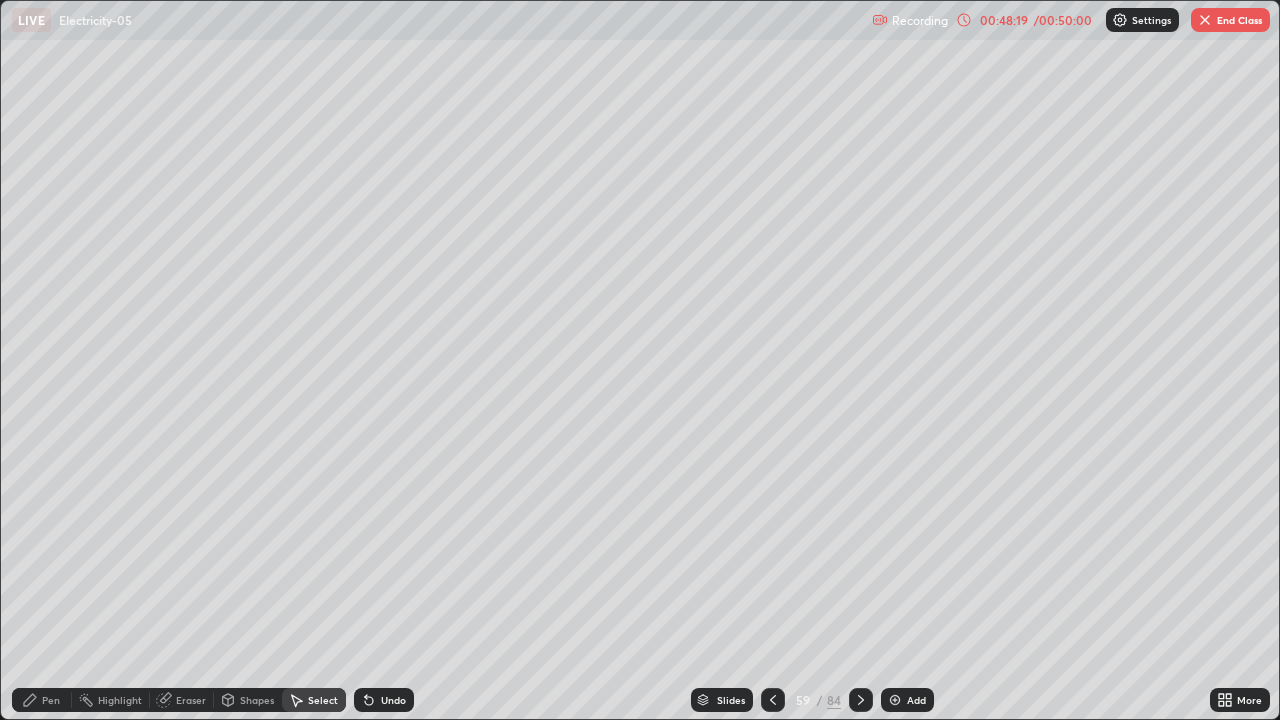 click on "Pen" at bounding box center [51, 700] 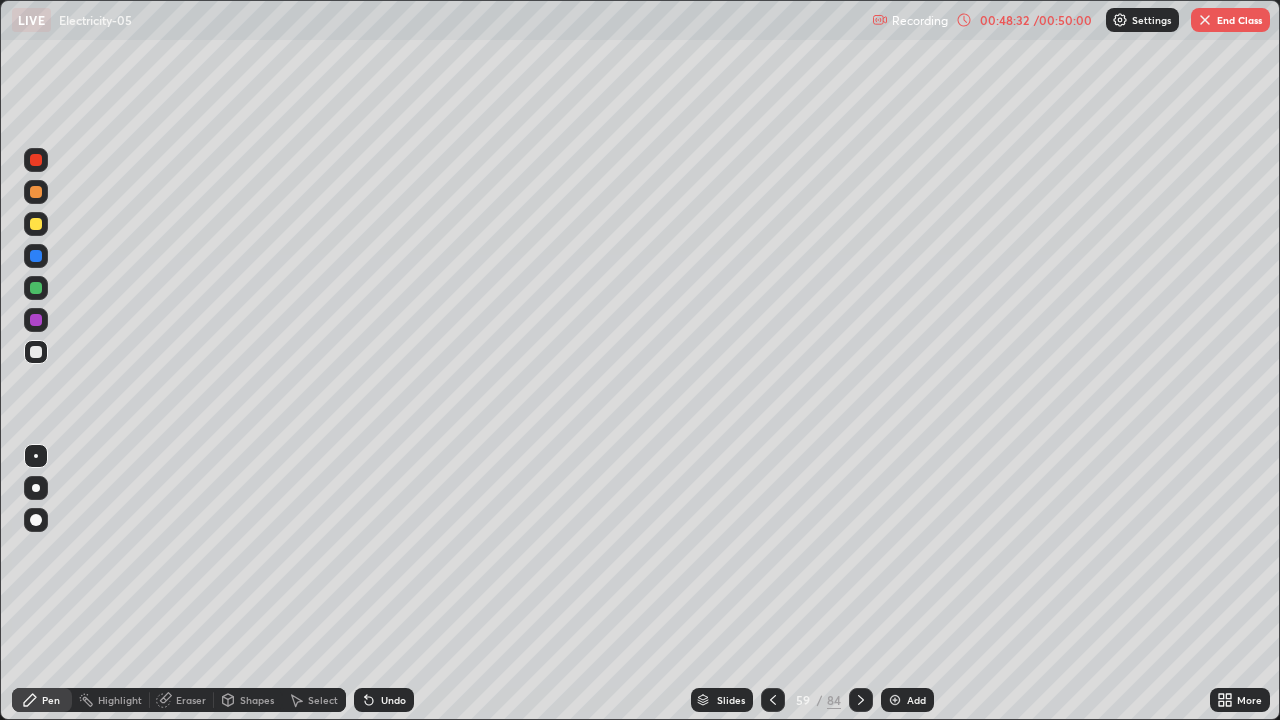 click on "Select" at bounding box center (314, 700) 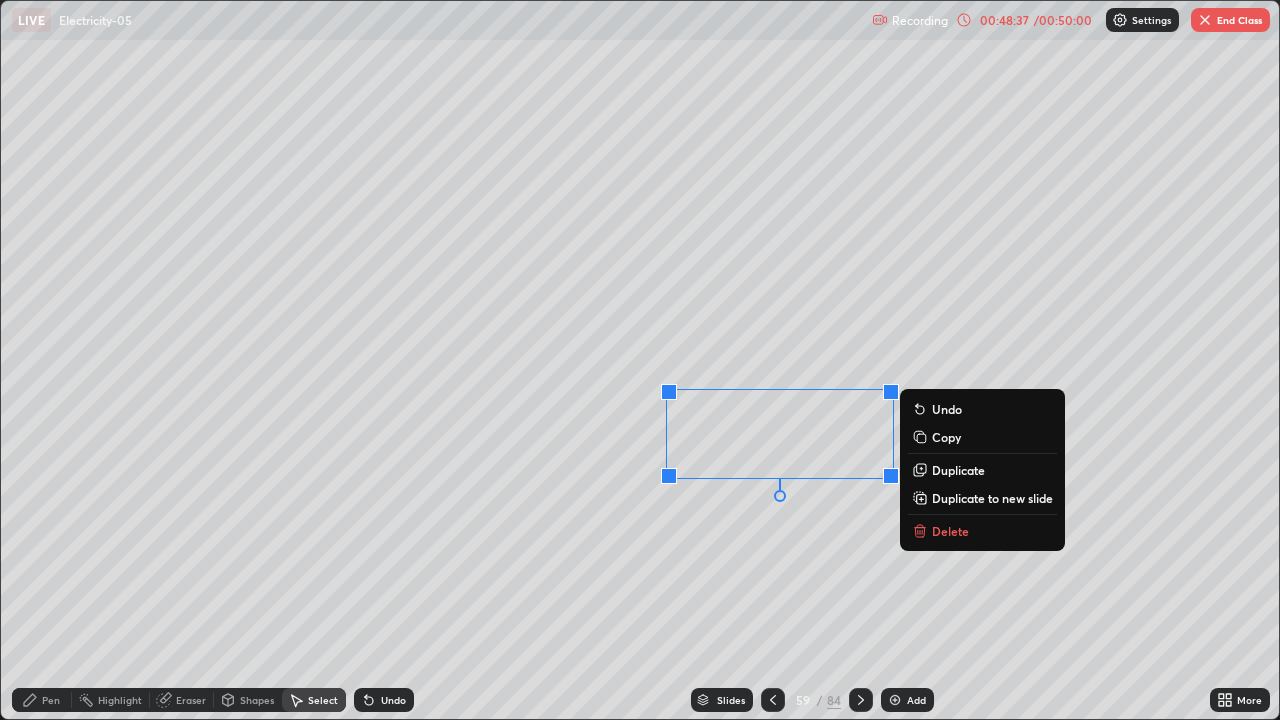 click on "0 ° Undo Copy Duplicate Duplicate to new slide Delete" at bounding box center (640, 360) 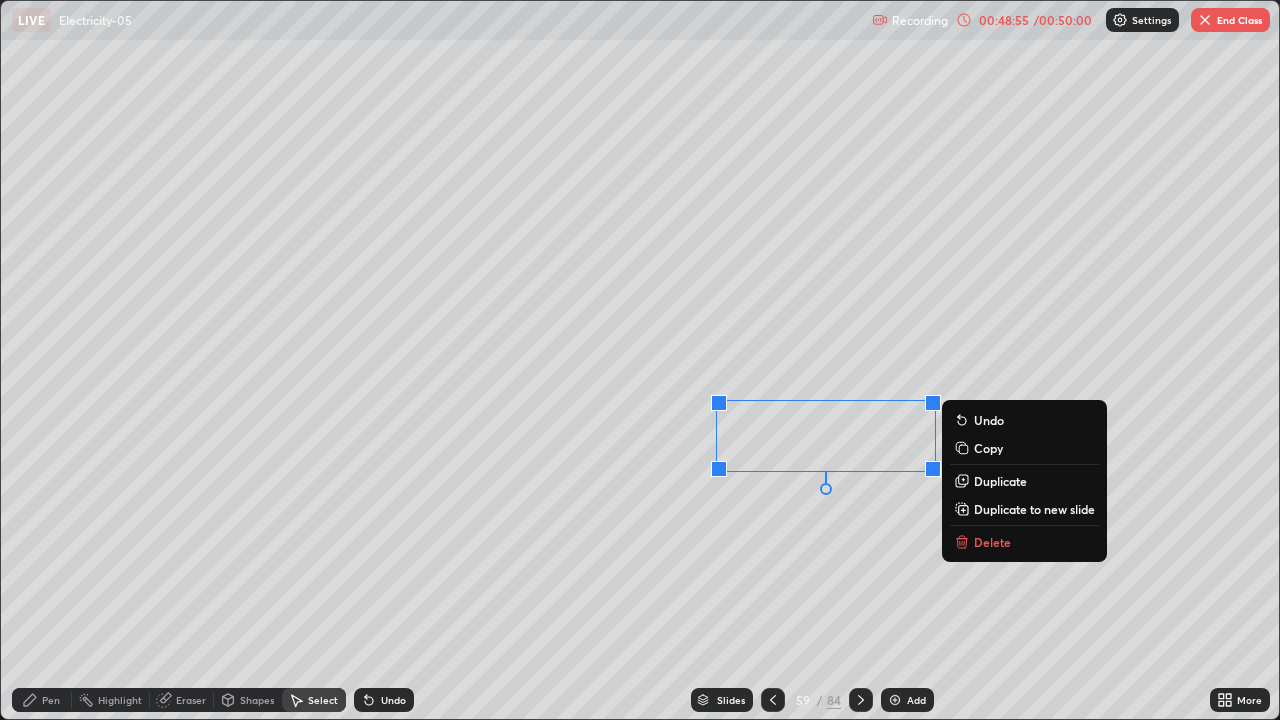 click on "0 ° Undo Copy Duplicate Duplicate to new slide Delete" at bounding box center [640, 360] 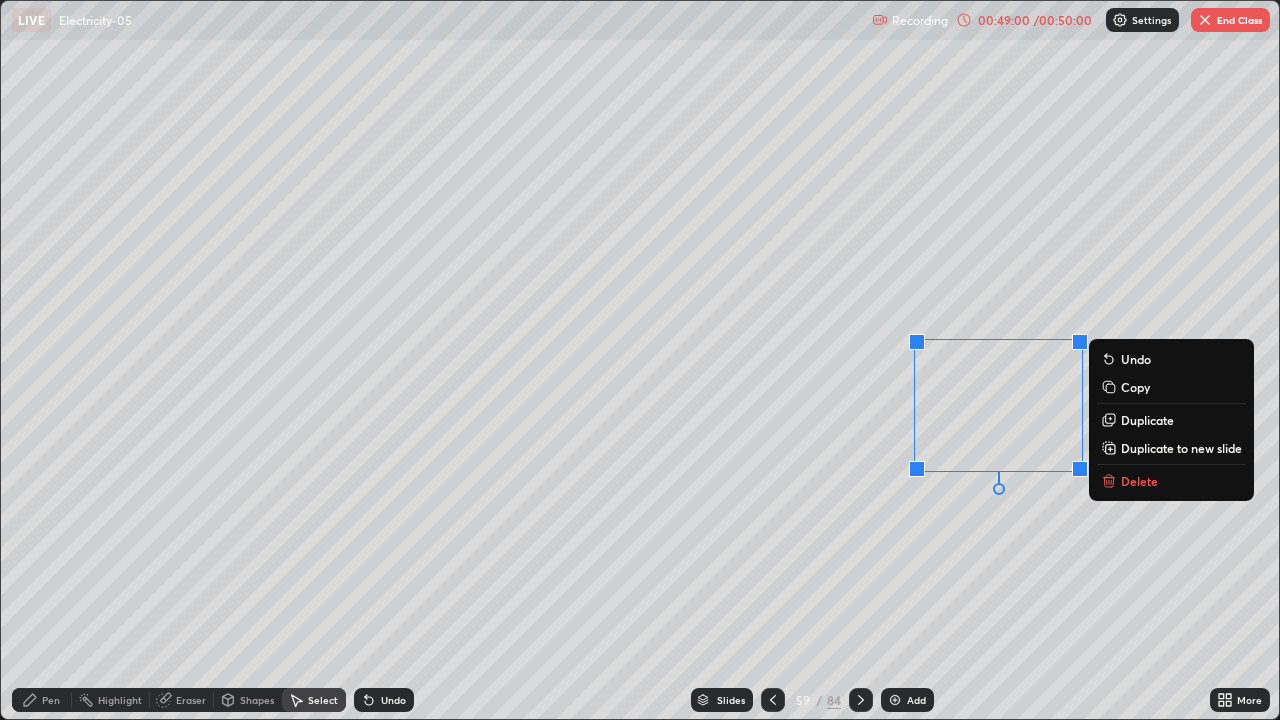 click on "Pen" at bounding box center [51, 700] 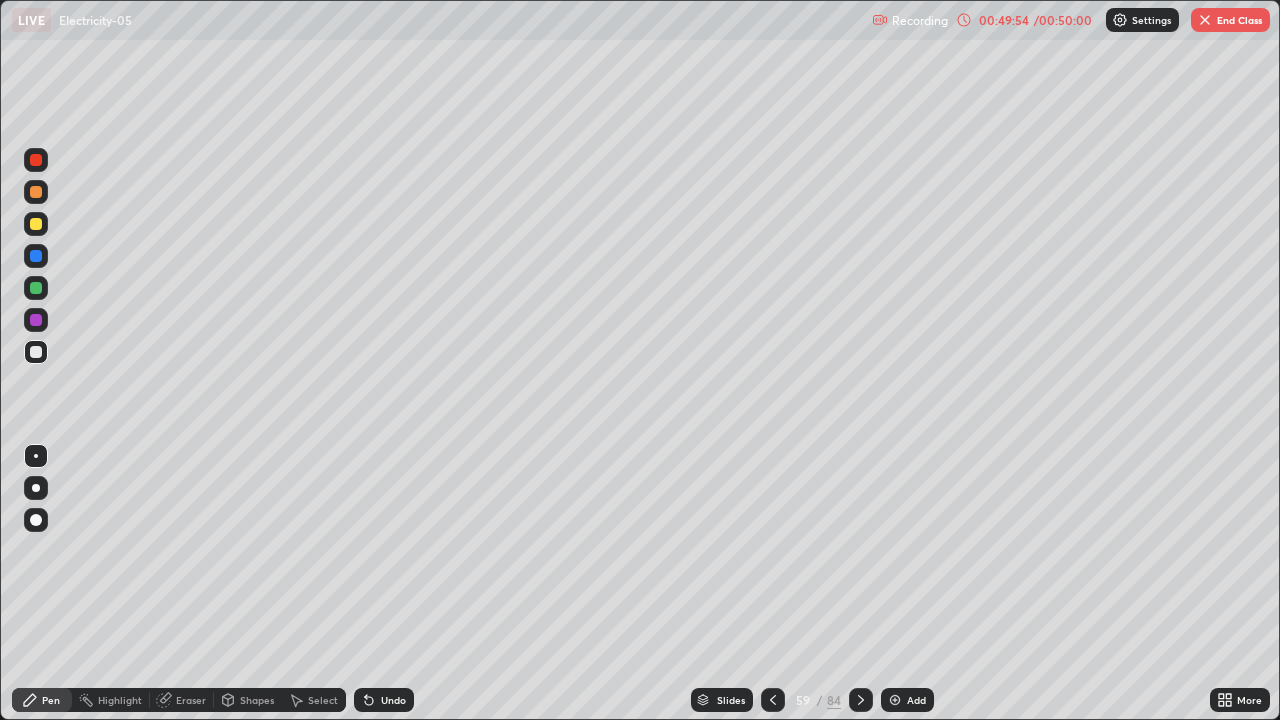 click at bounding box center (895, 700) 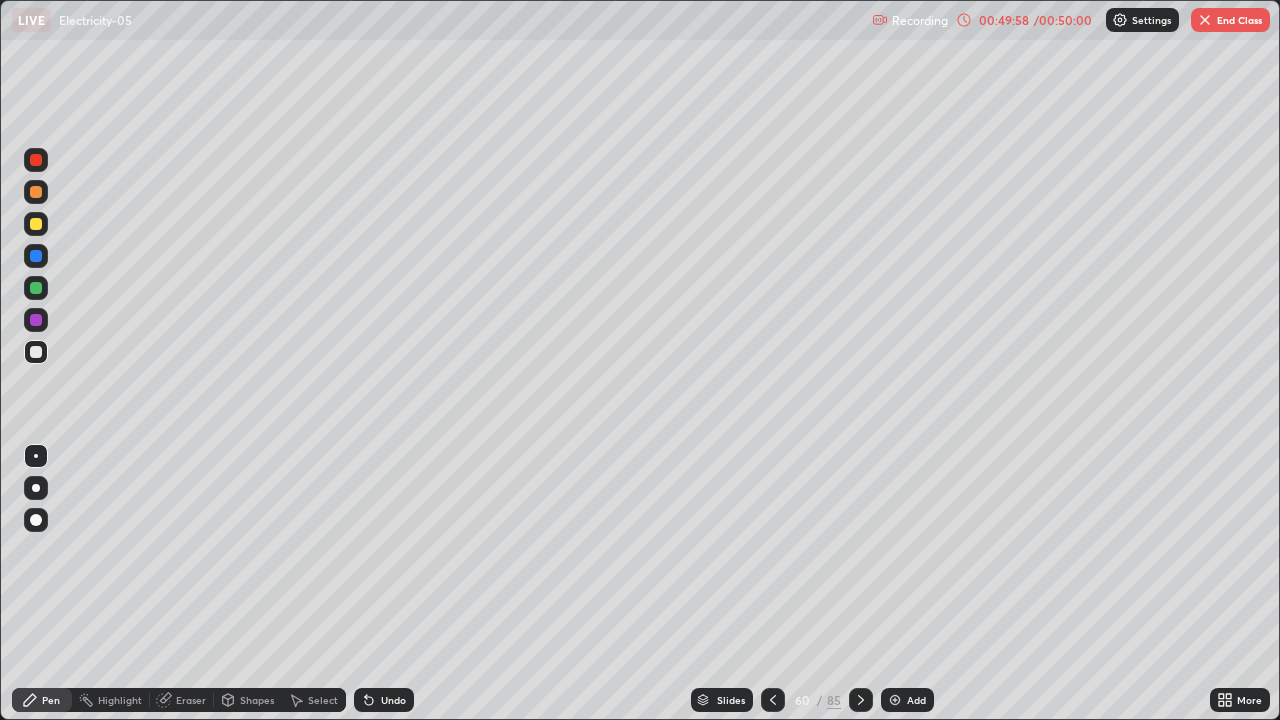 click 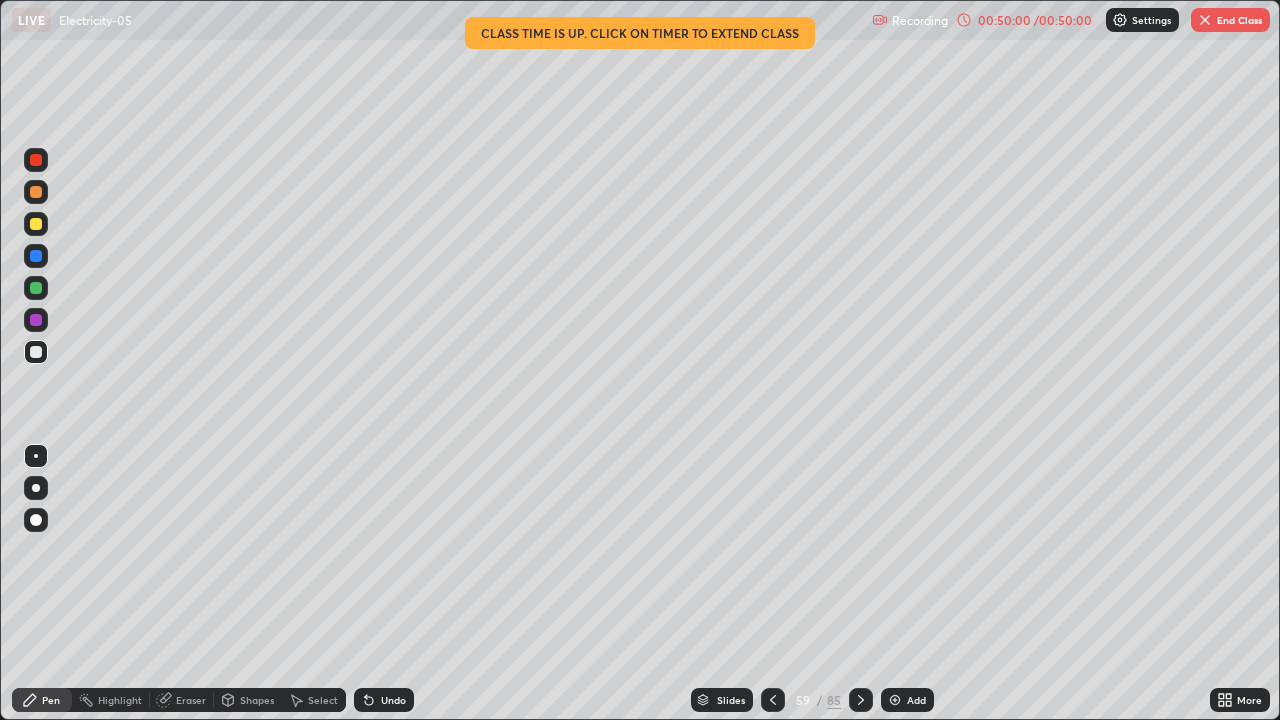 click 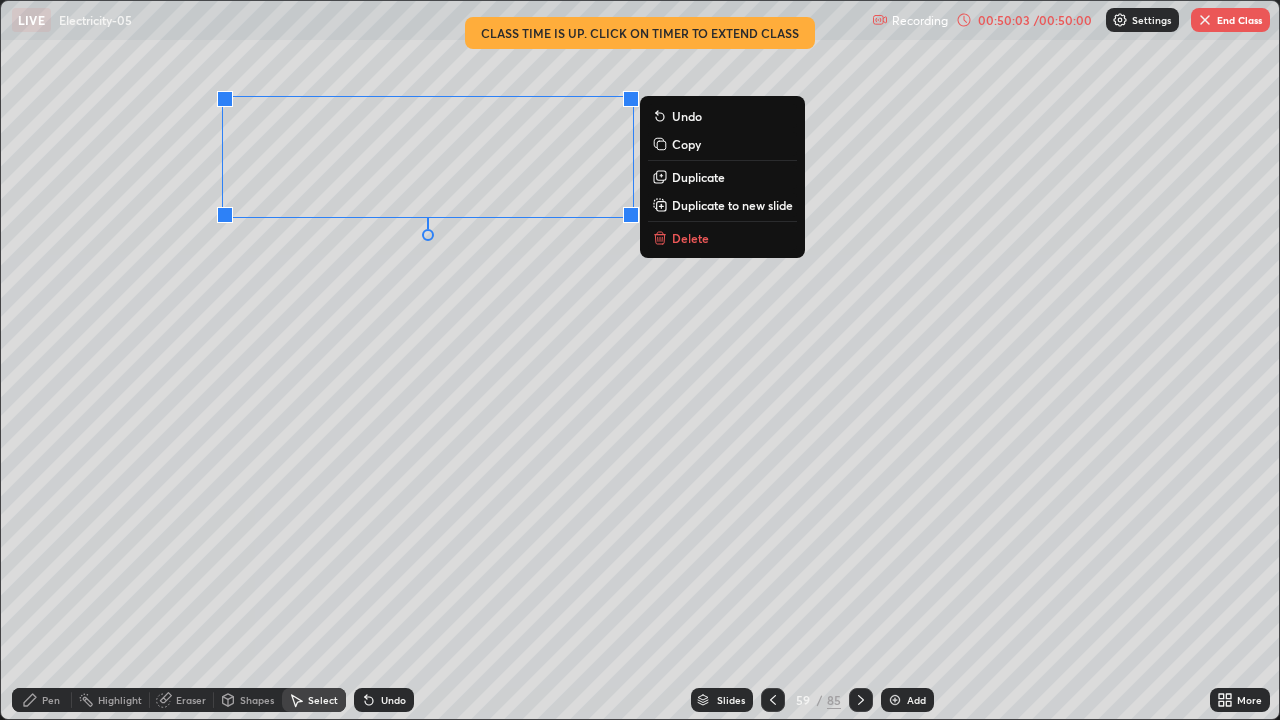 click on "Duplicate to new slide" at bounding box center [732, 205] 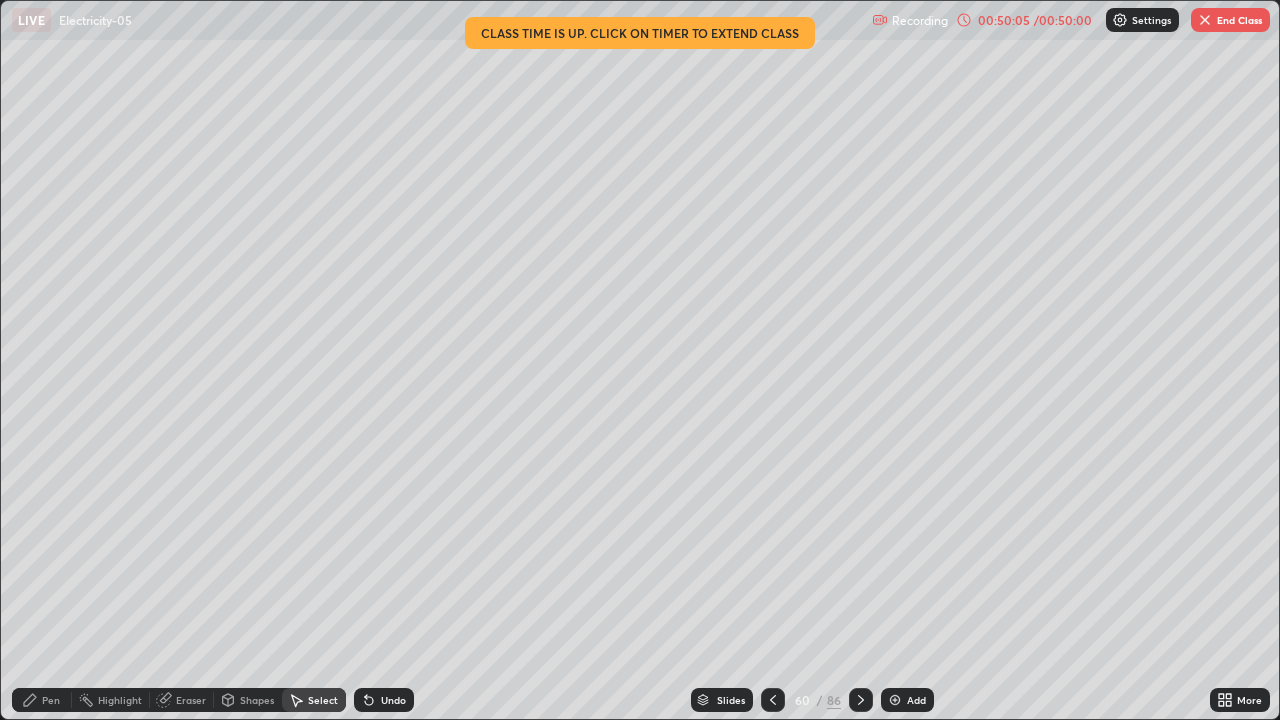 click on "Pen" at bounding box center [51, 700] 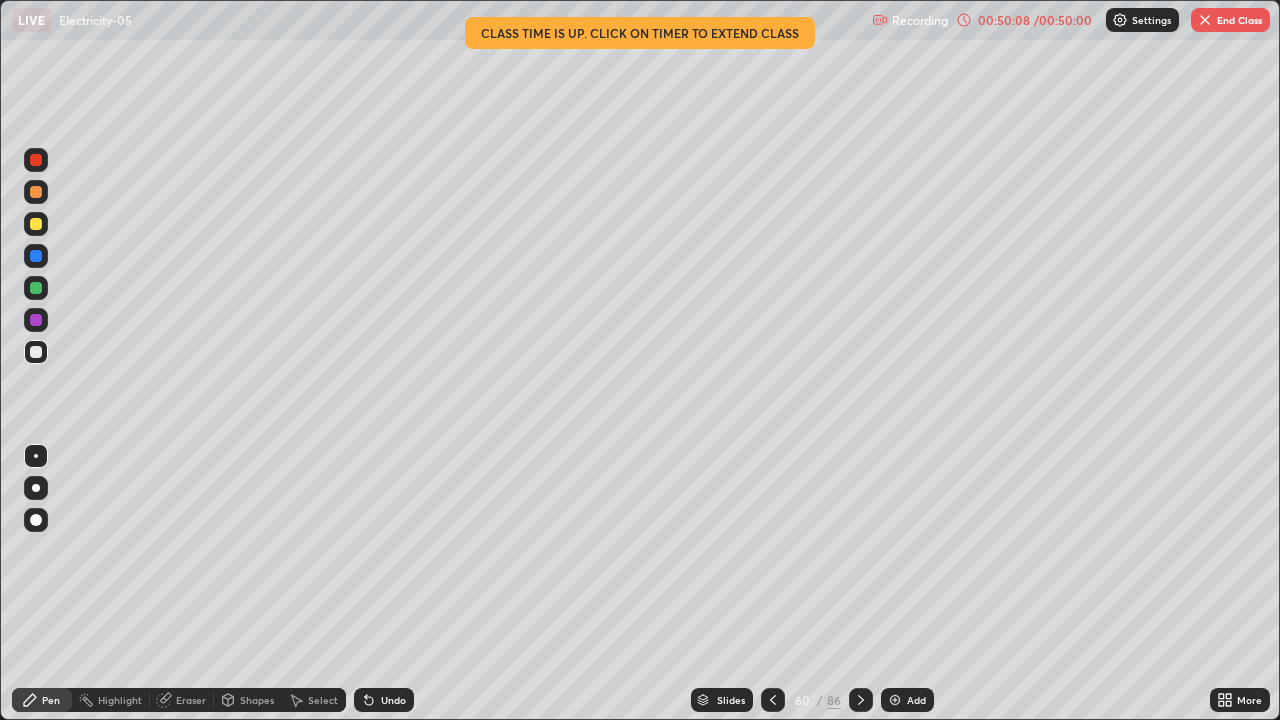 click on "Shapes" at bounding box center (248, 700) 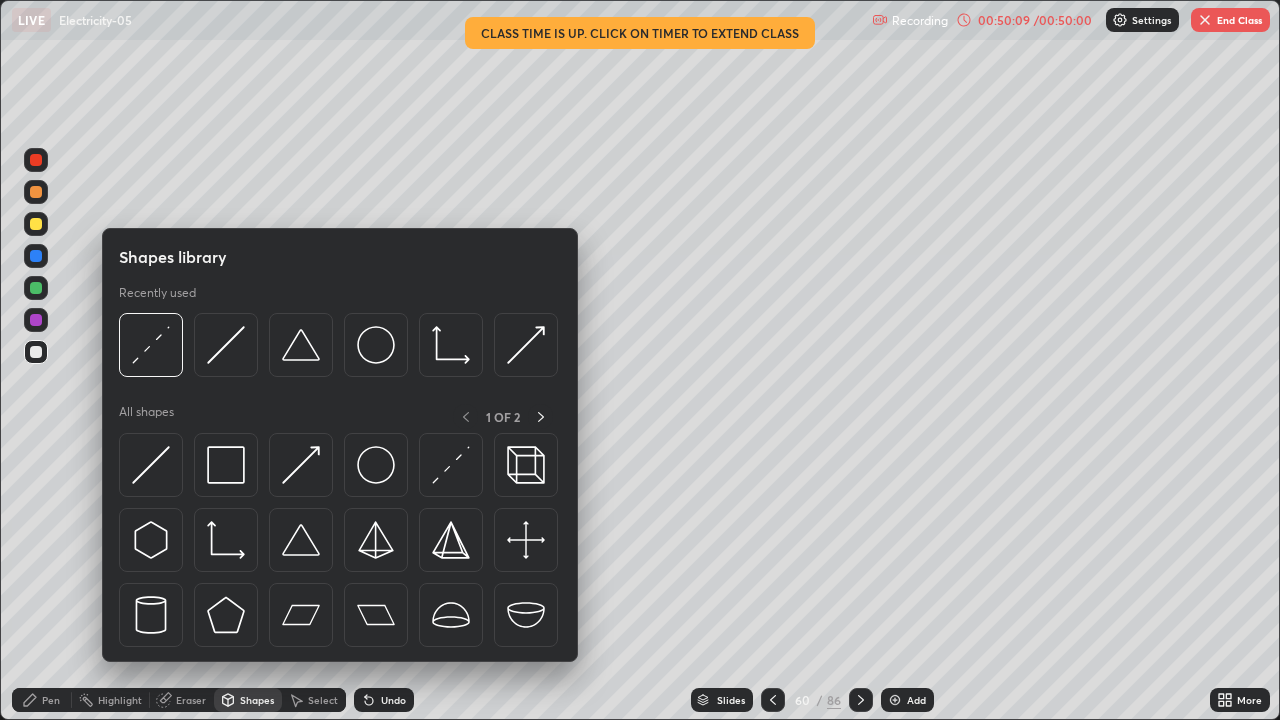 click on "Eraser" at bounding box center [191, 700] 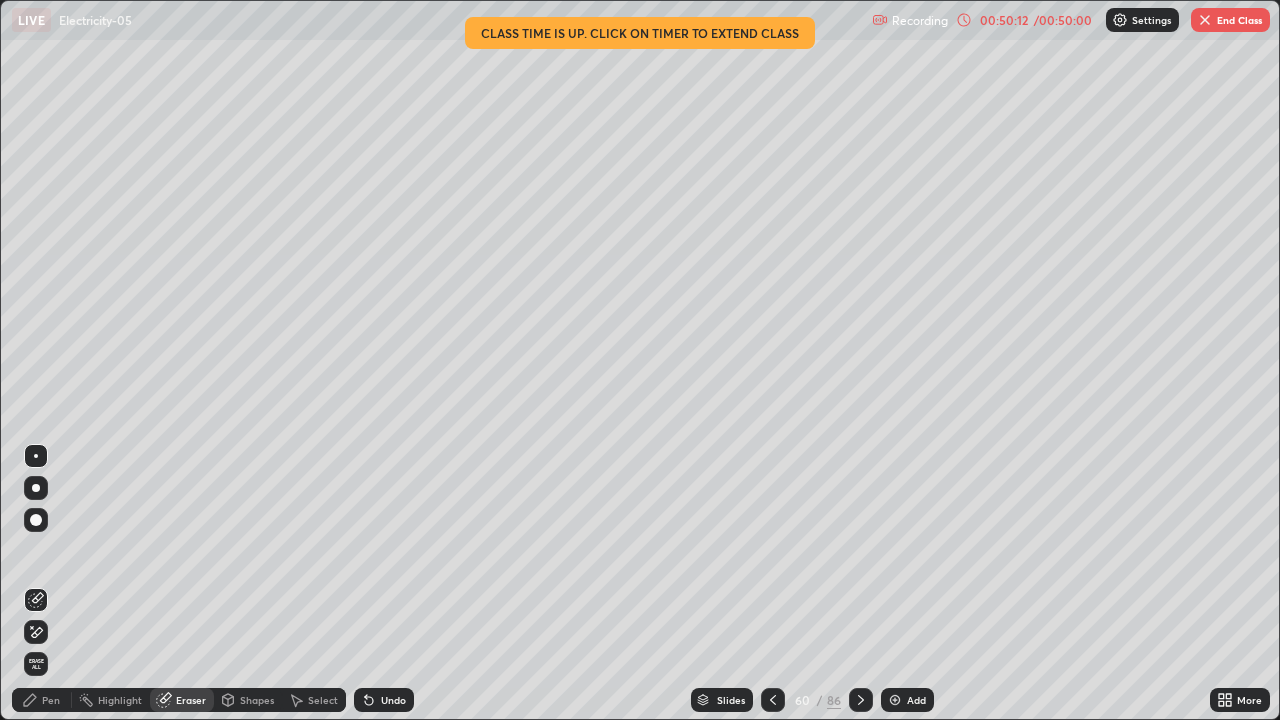 click on "Pen" at bounding box center [42, 700] 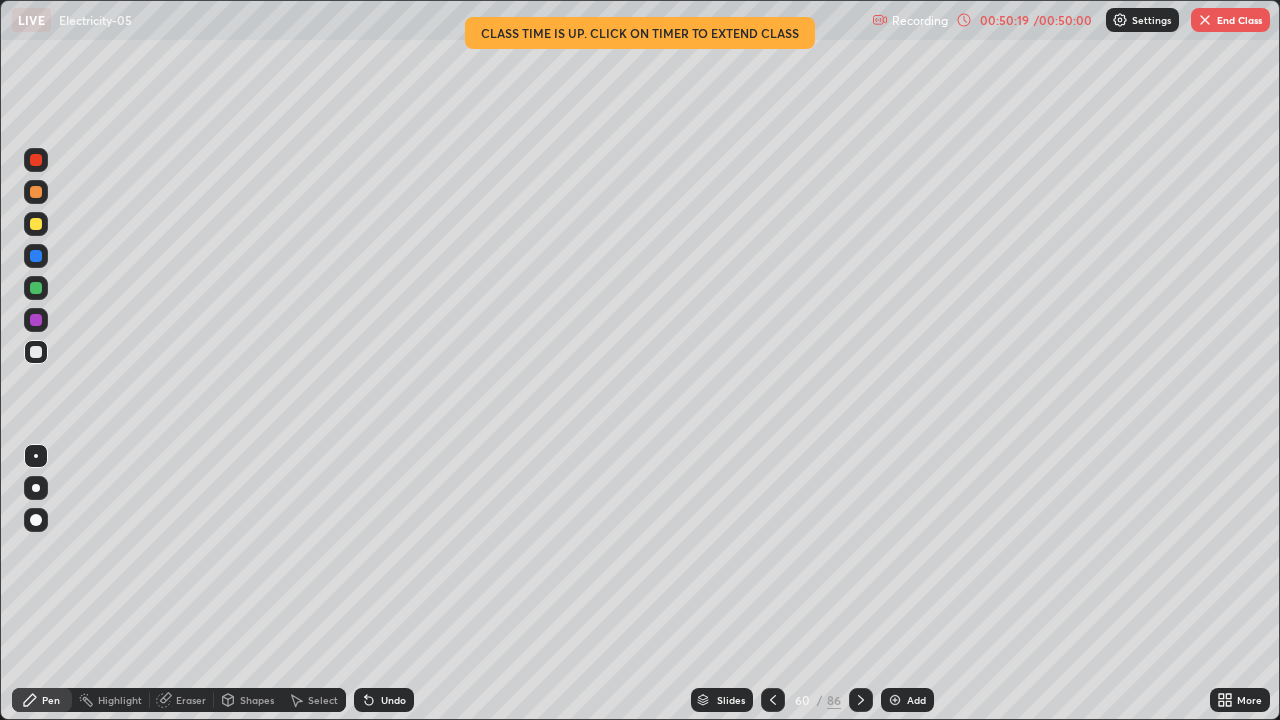 click 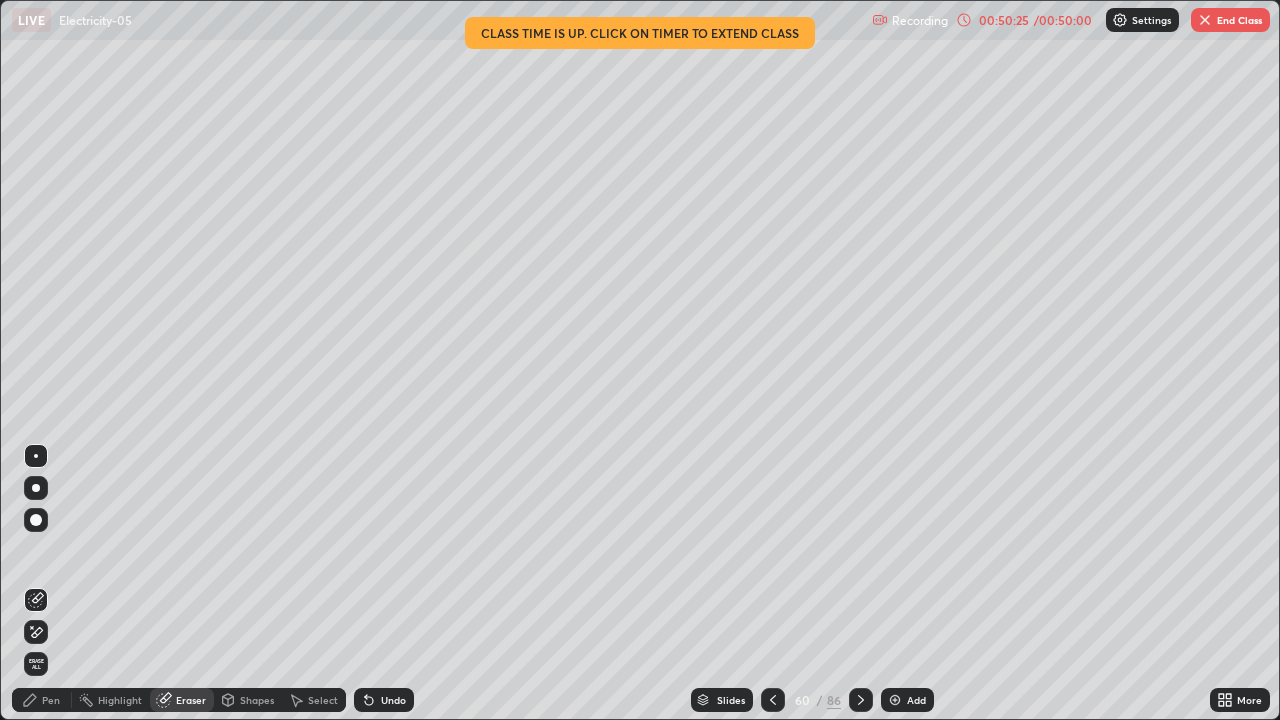 click on "Pen" at bounding box center (51, 700) 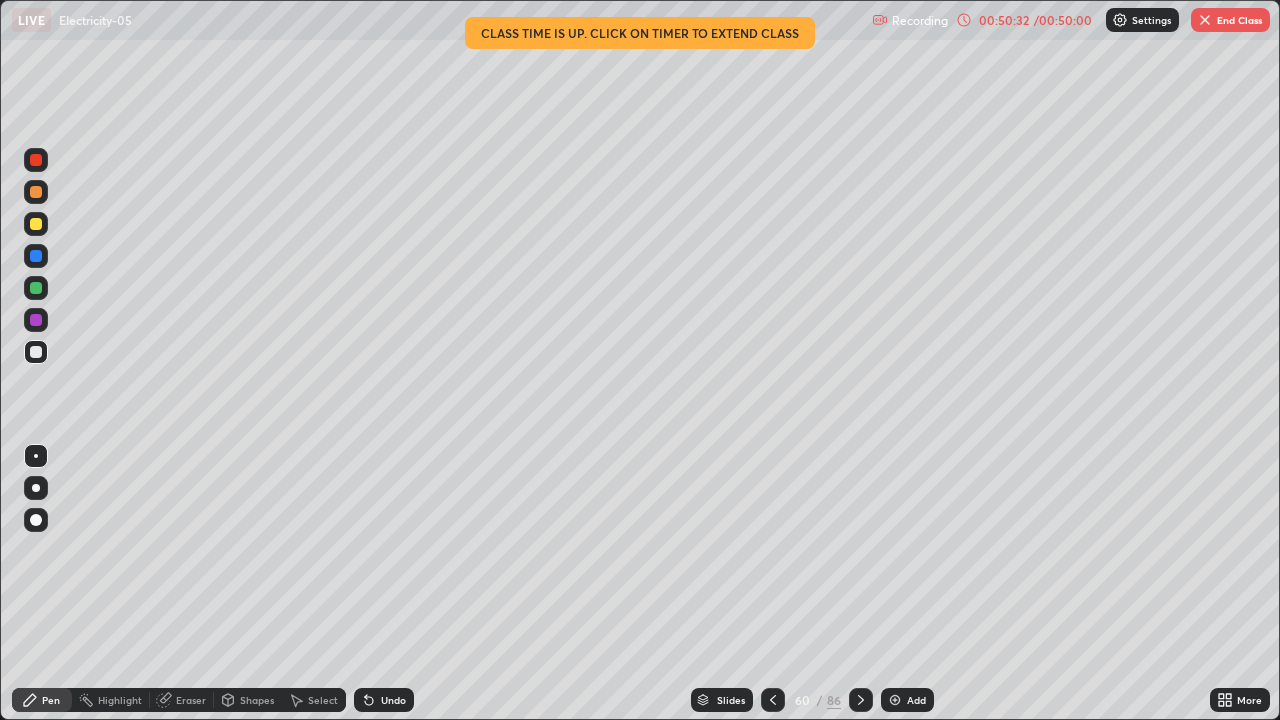 click 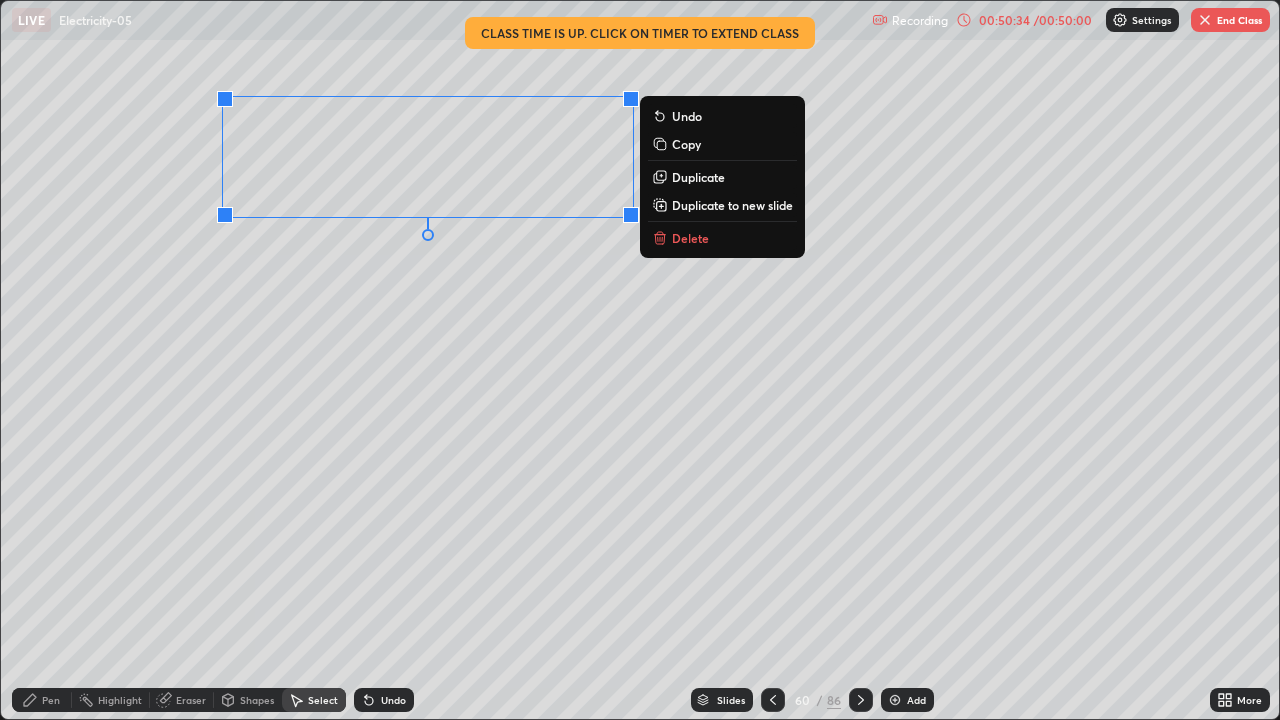 click on "Duplicate" at bounding box center (698, 177) 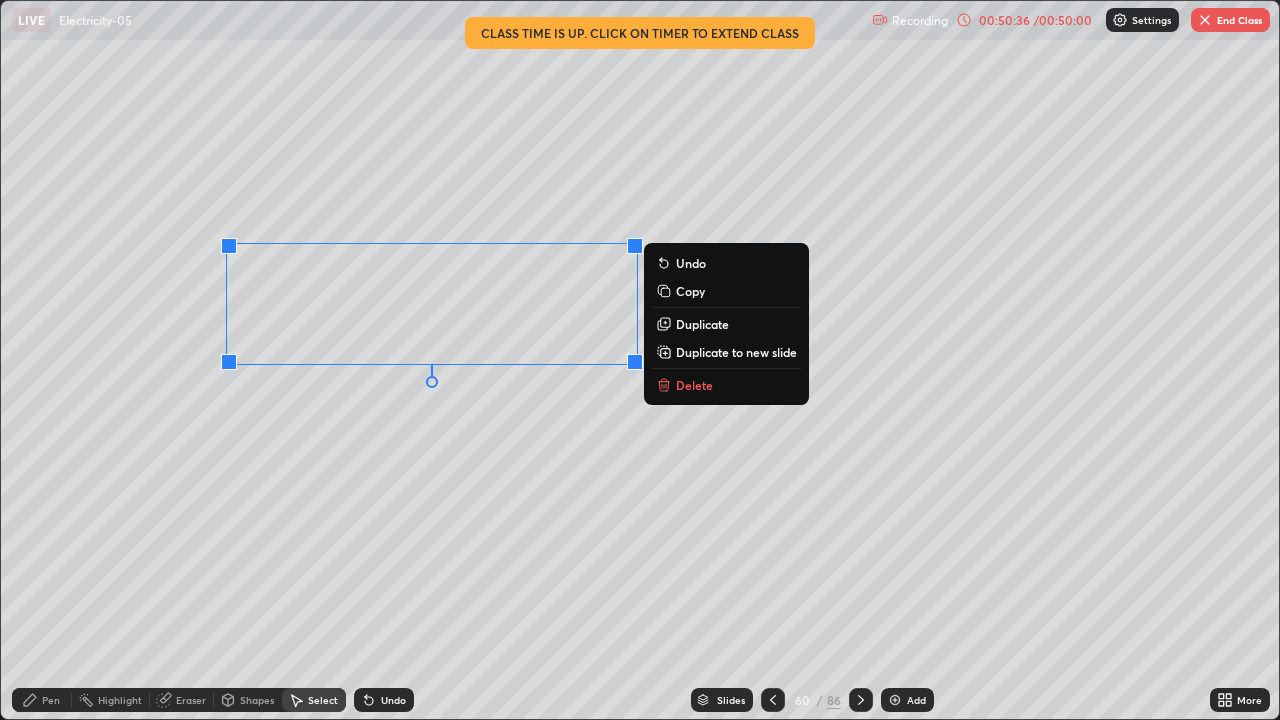 click on "0 ° Undo Copy Duplicate Duplicate to new slide Delete" at bounding box center (640, 360) 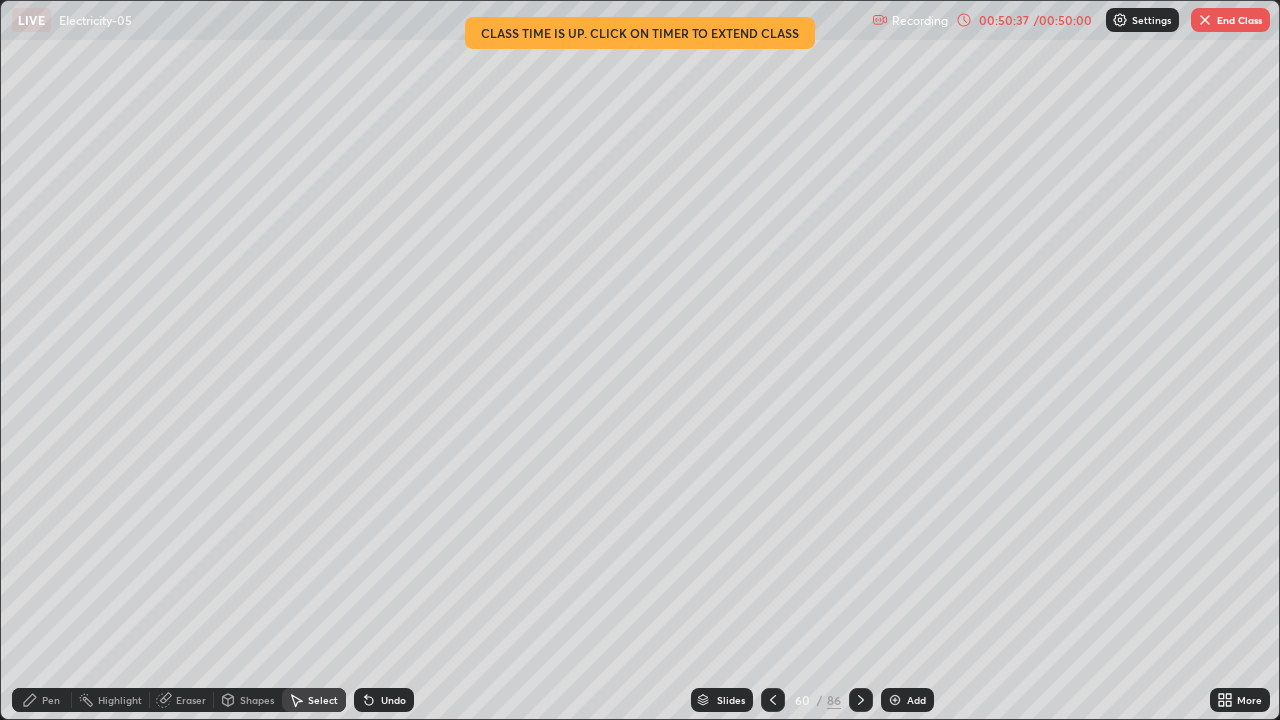 click on "Pen" at bounding box center (51, 700) 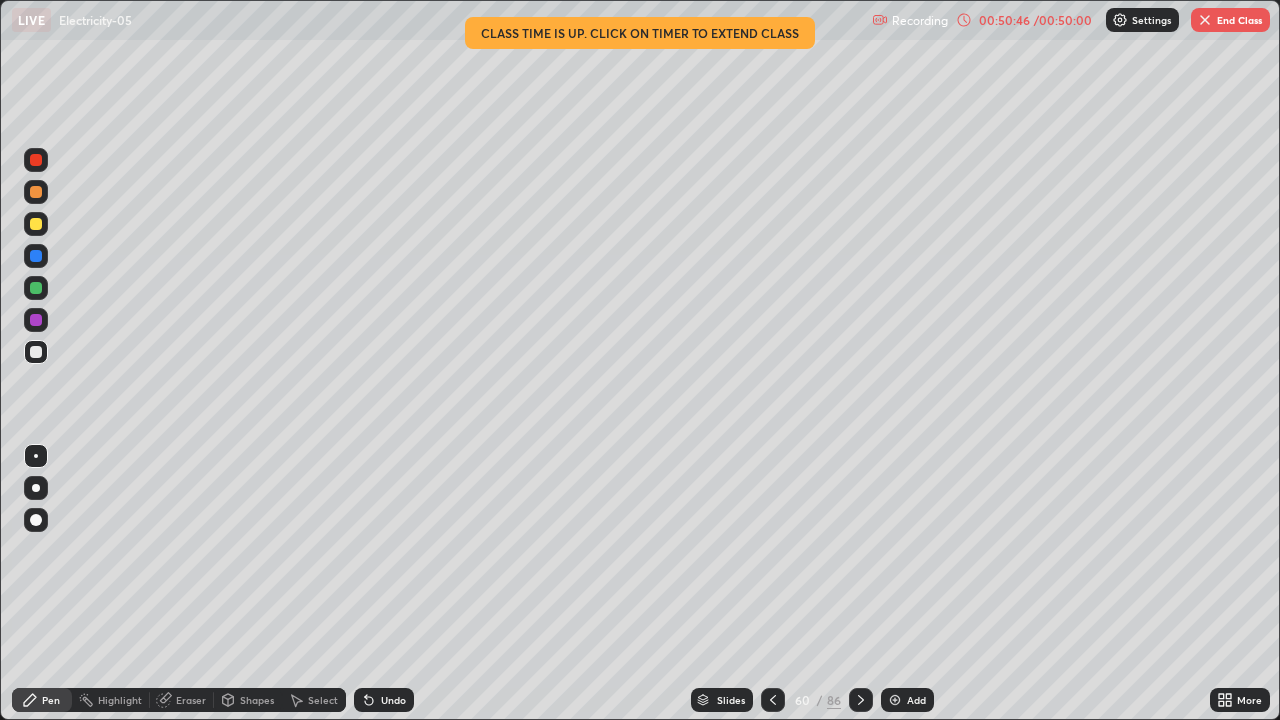 click on "Eraser" at bounding box center [191, 700] 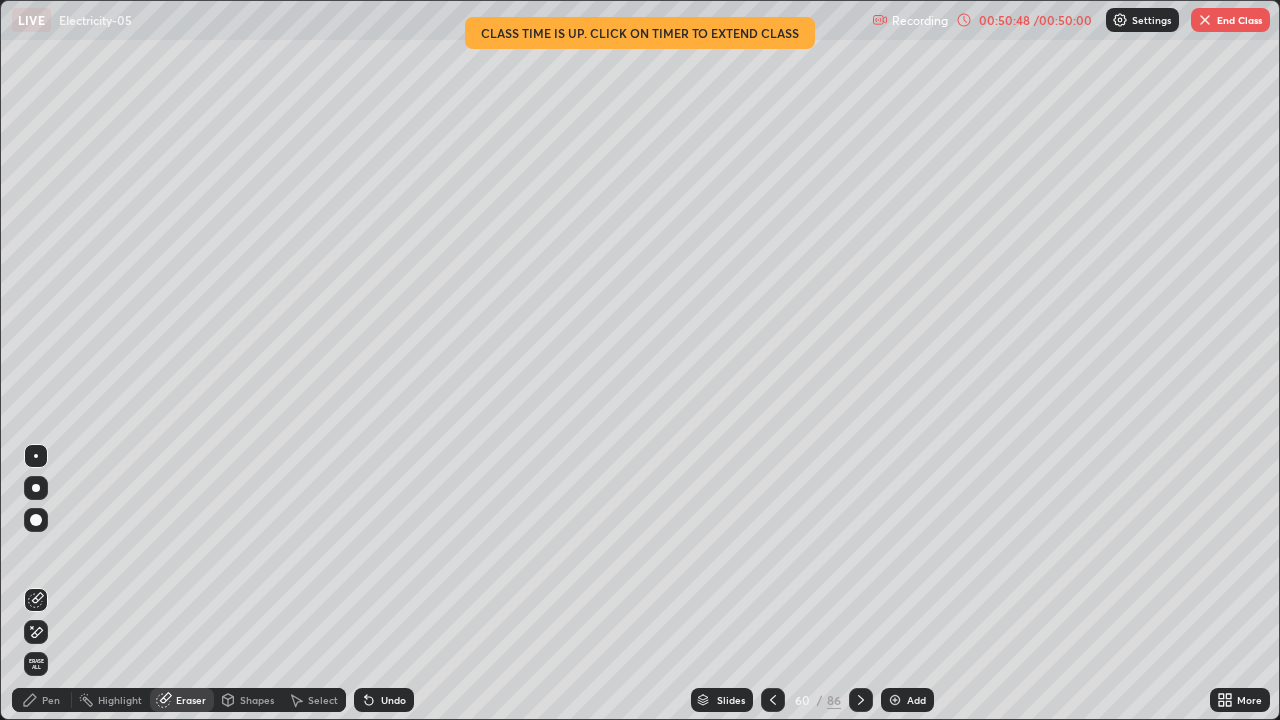 click on "Pen" at bounding box center [42, 700] 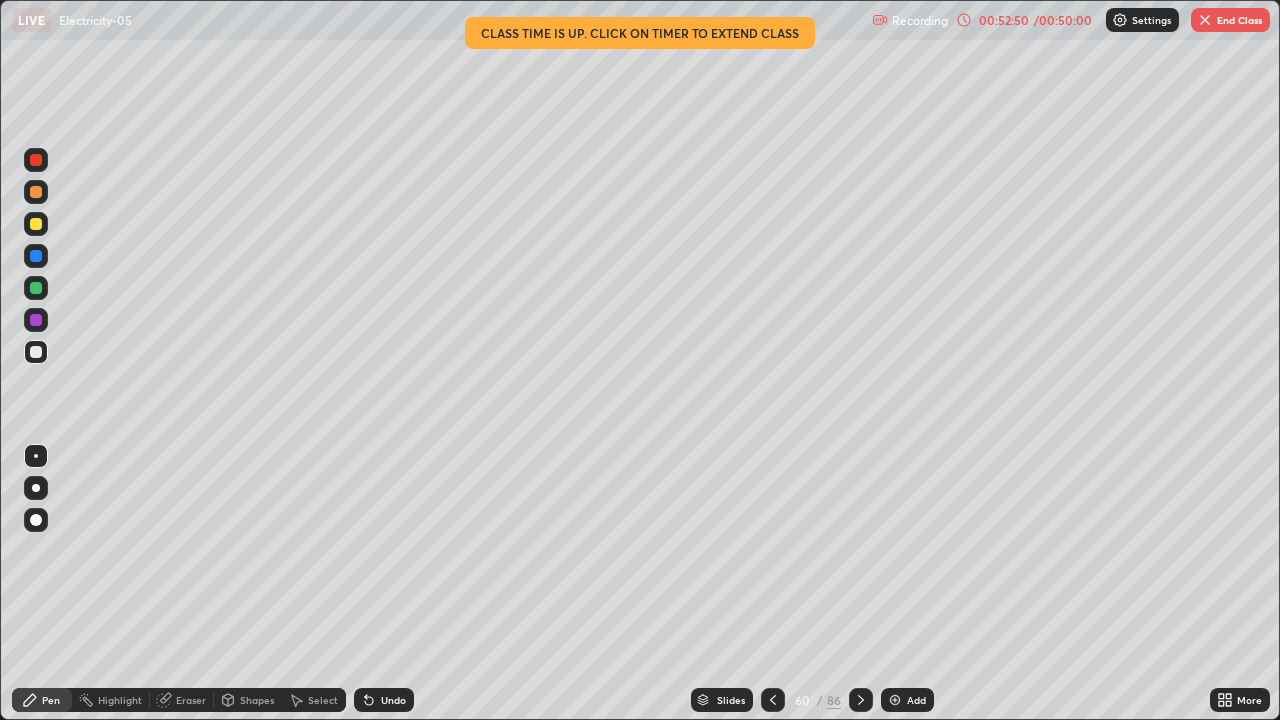 click 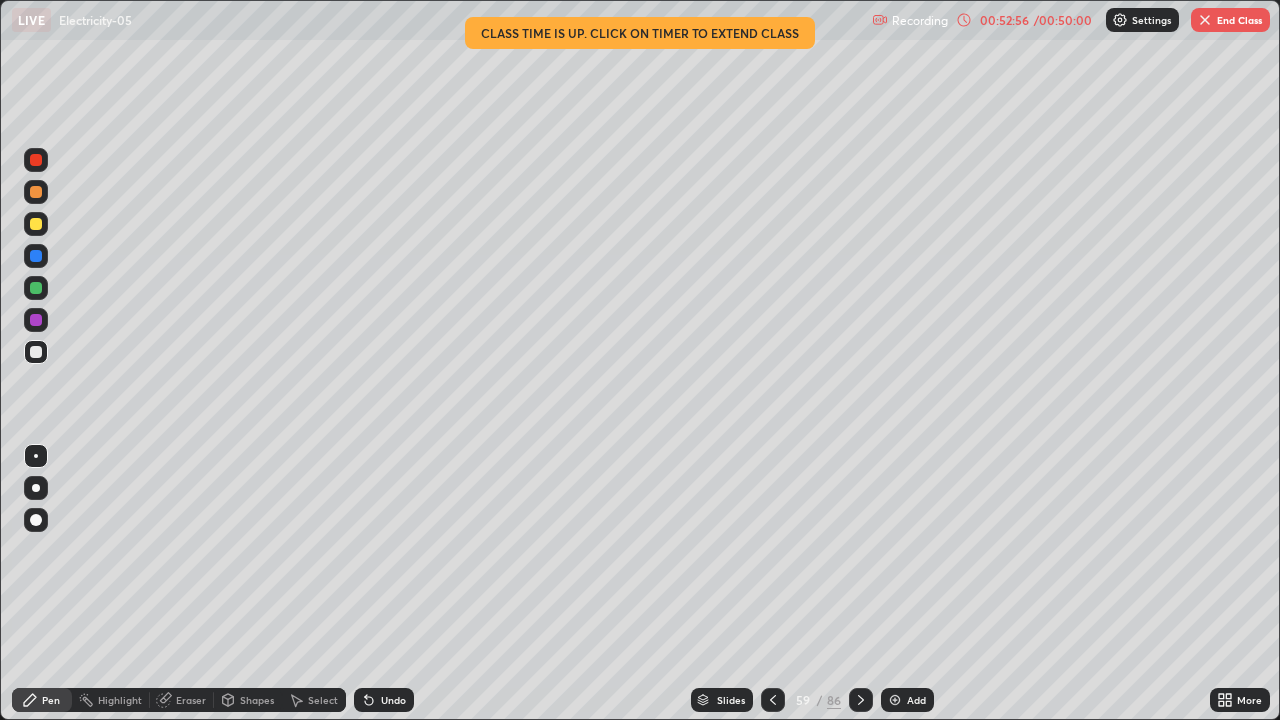 click 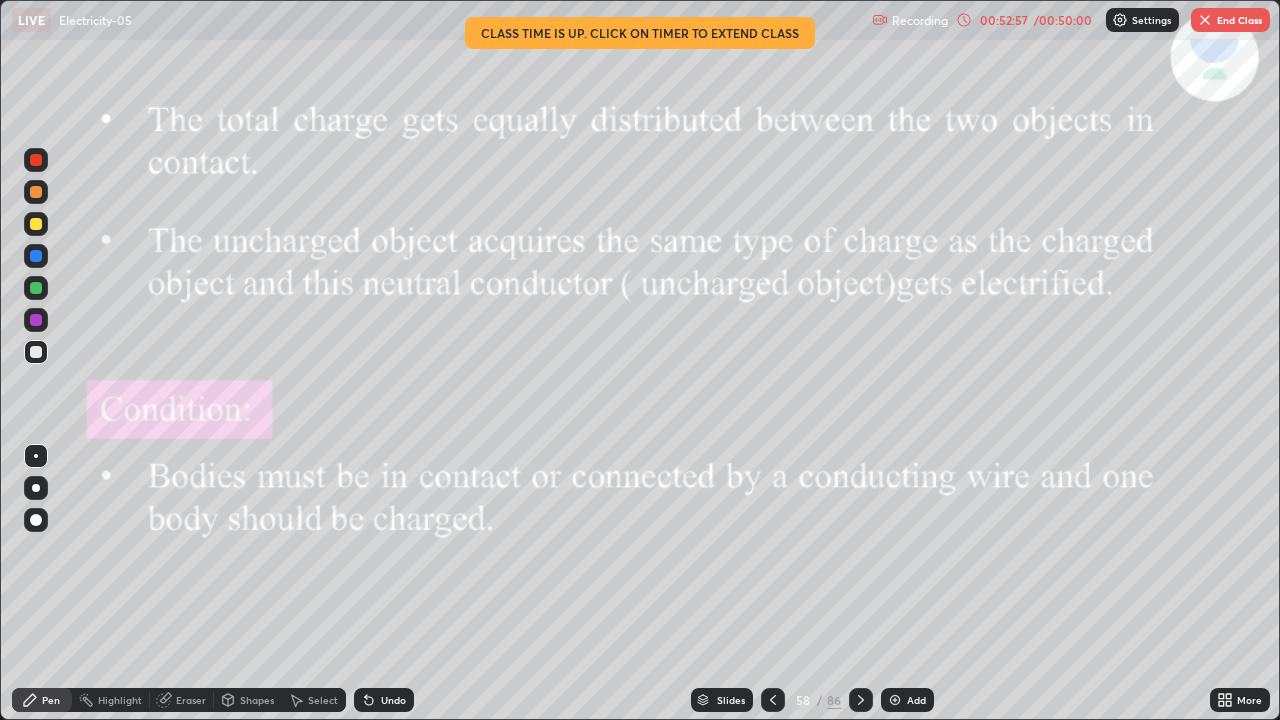 click 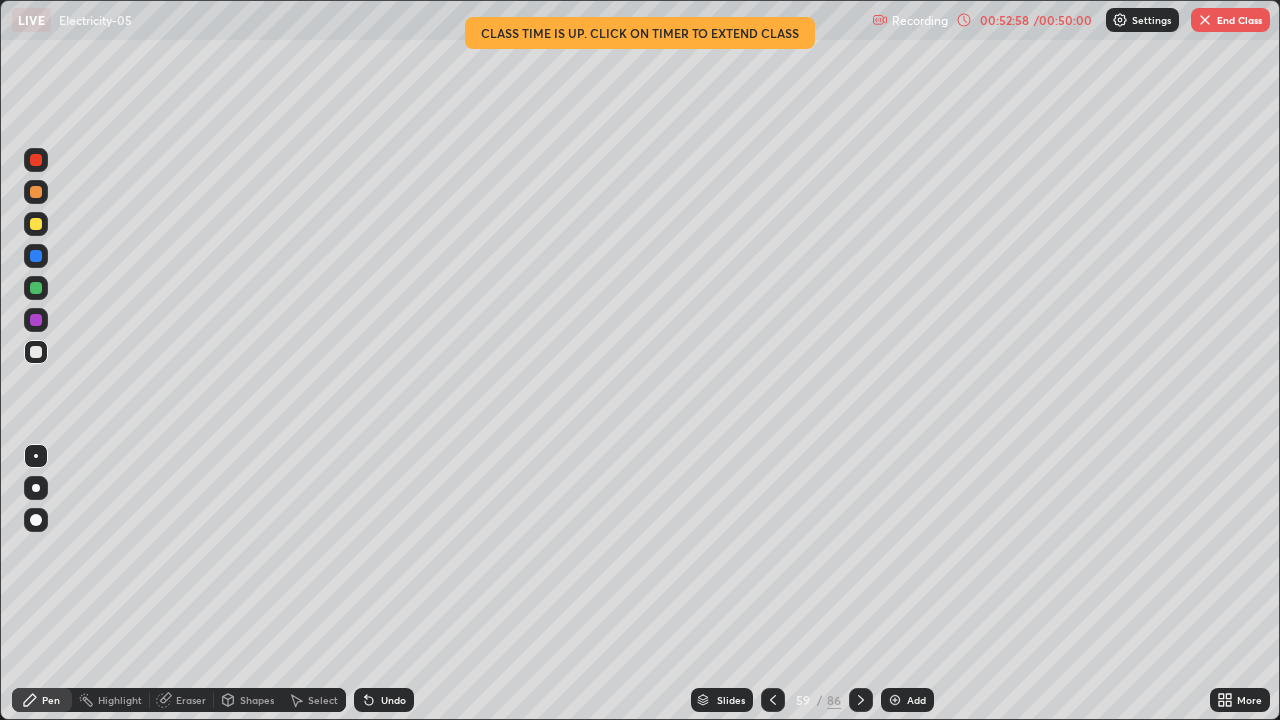 click 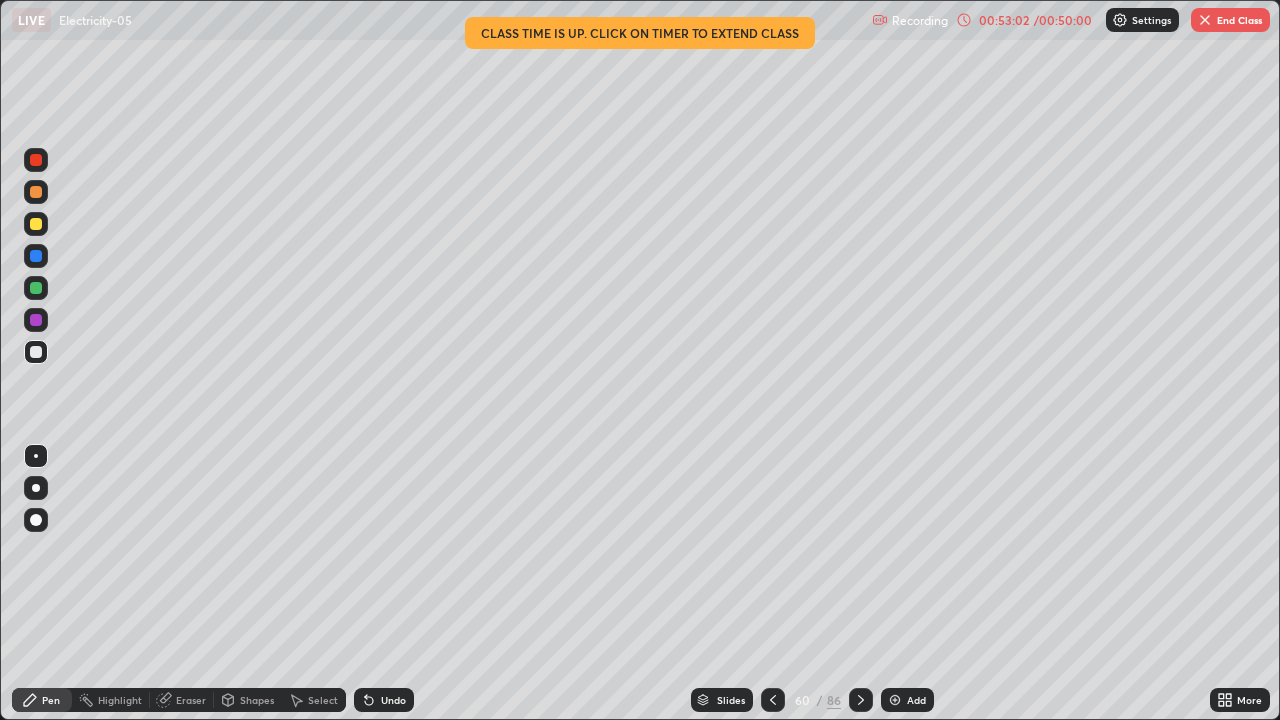 click 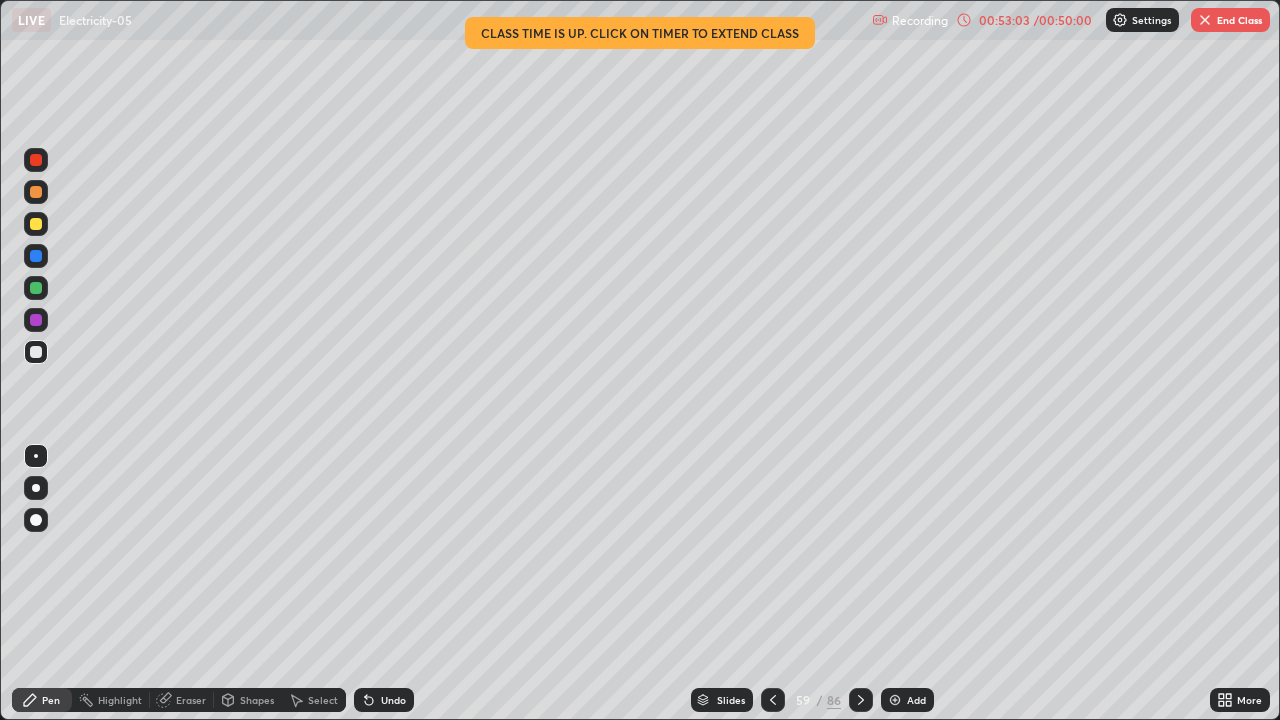 click 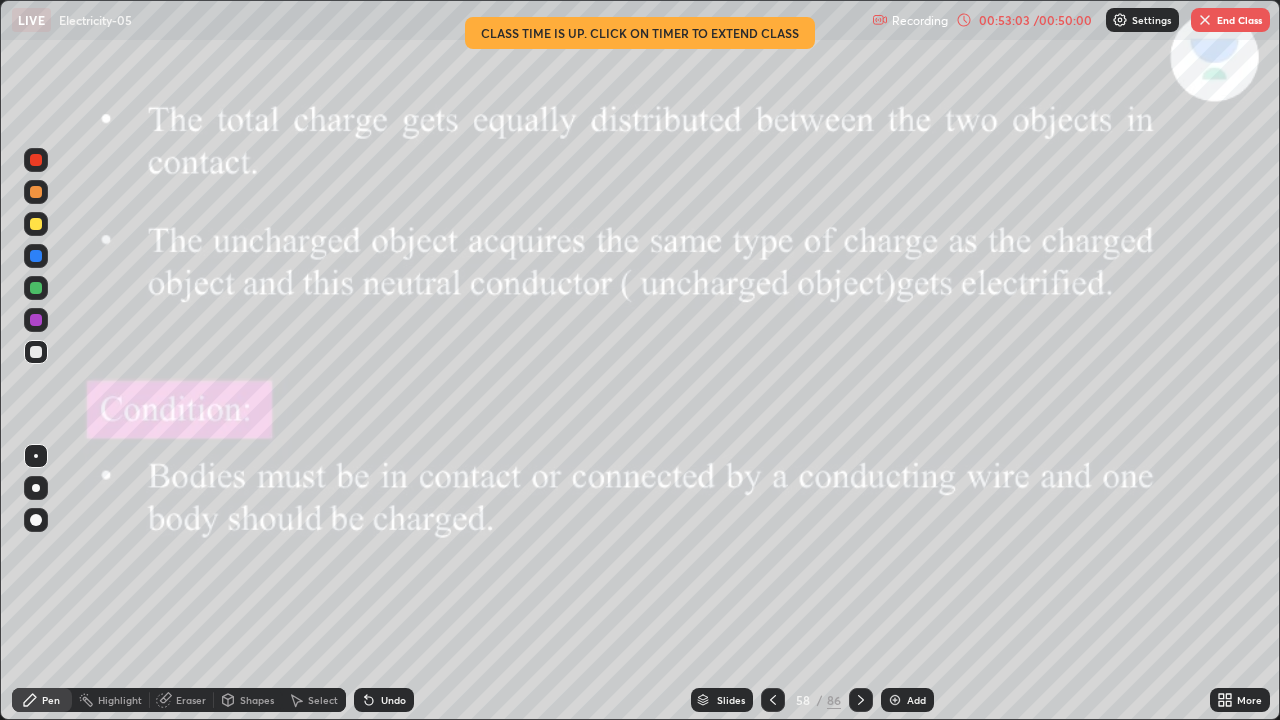 click at bounding box center (773, 700) 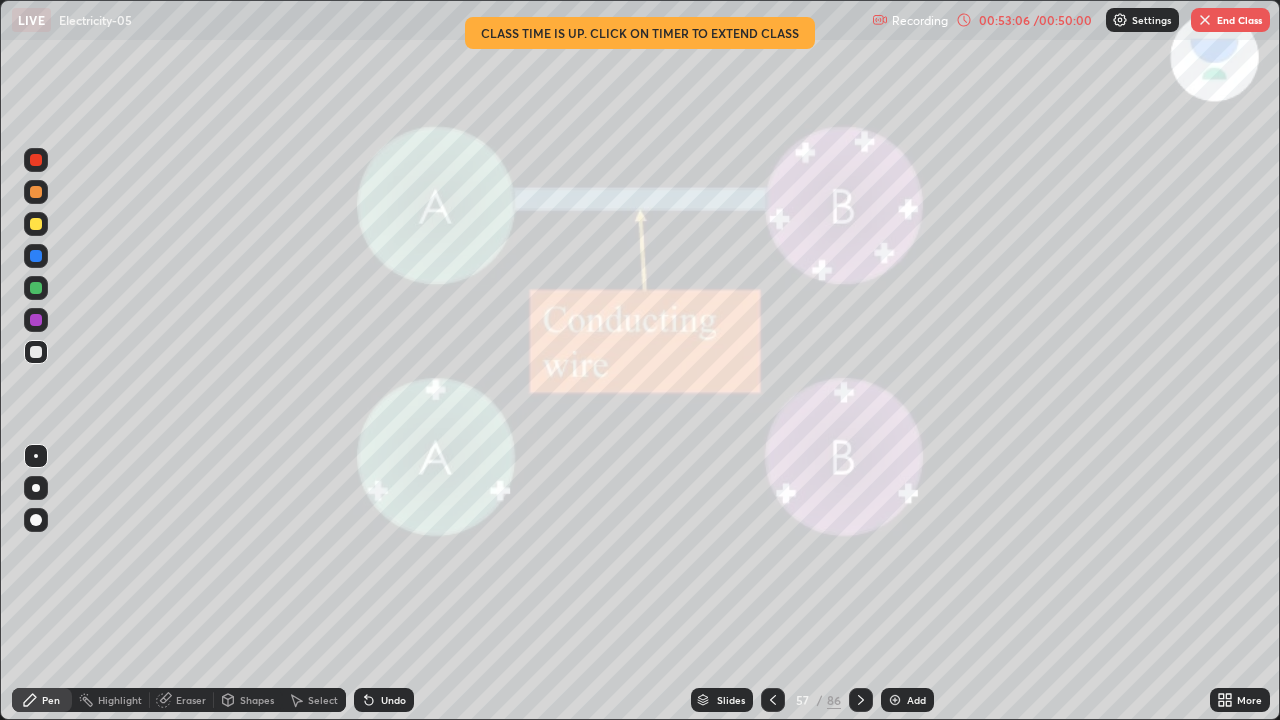 click on "End Class" at bounding box center [1230, 20] 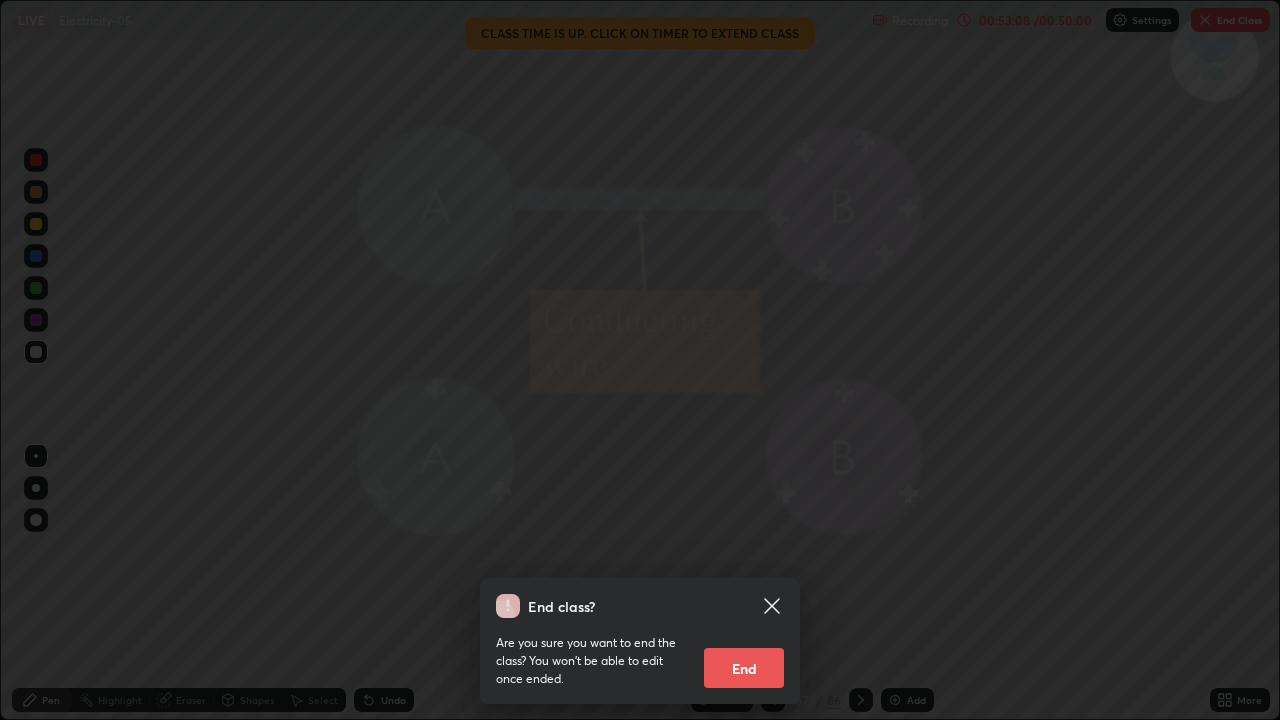 click on "End" at bounding box center (744, 668) 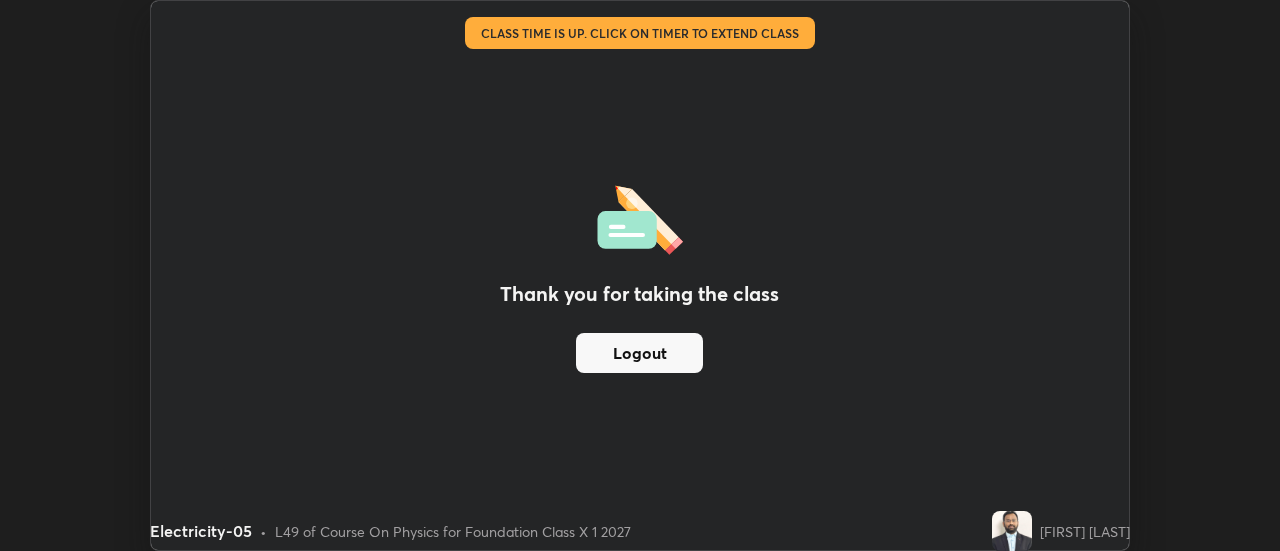scroll, scrollTop: 551, scrollLeft: 1280, axis: both 